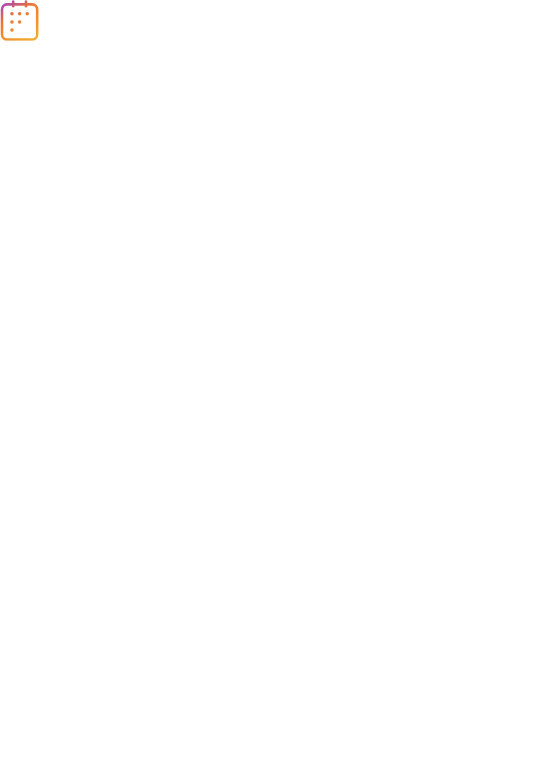 scroll, scrollTop: 0, scrollLeft: 0, axis: both 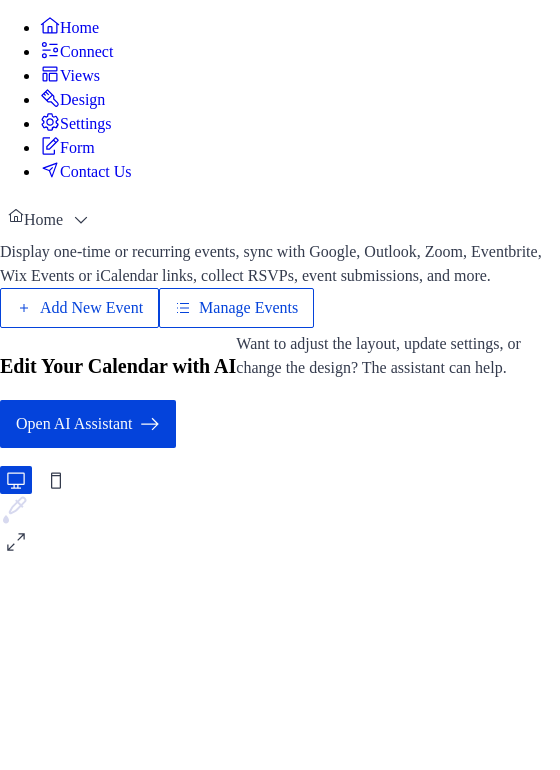 click on "Manage Events" at bounding box center [248, 308] 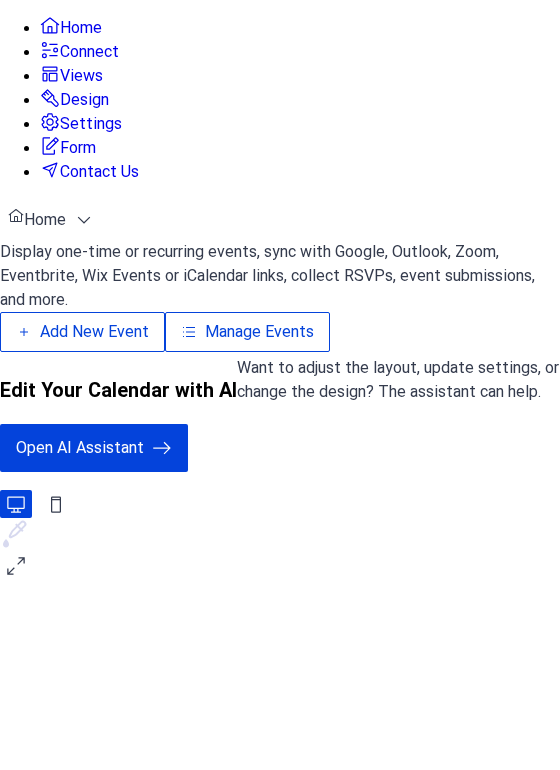 click on "Manage Events" at bounding box center (259, 332) 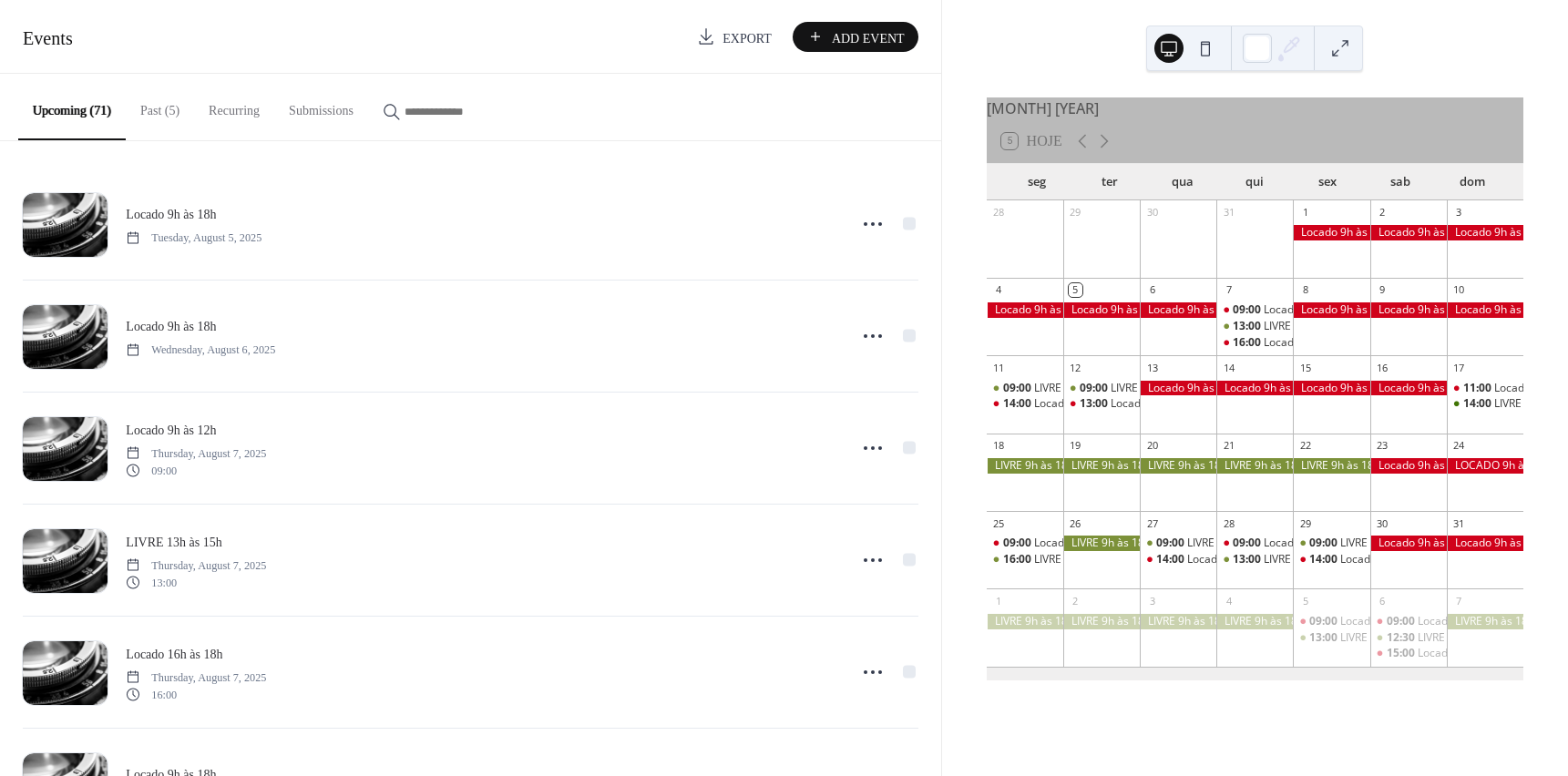 scroll, scrollTop: 0, scrollLeft: 0, axis: both 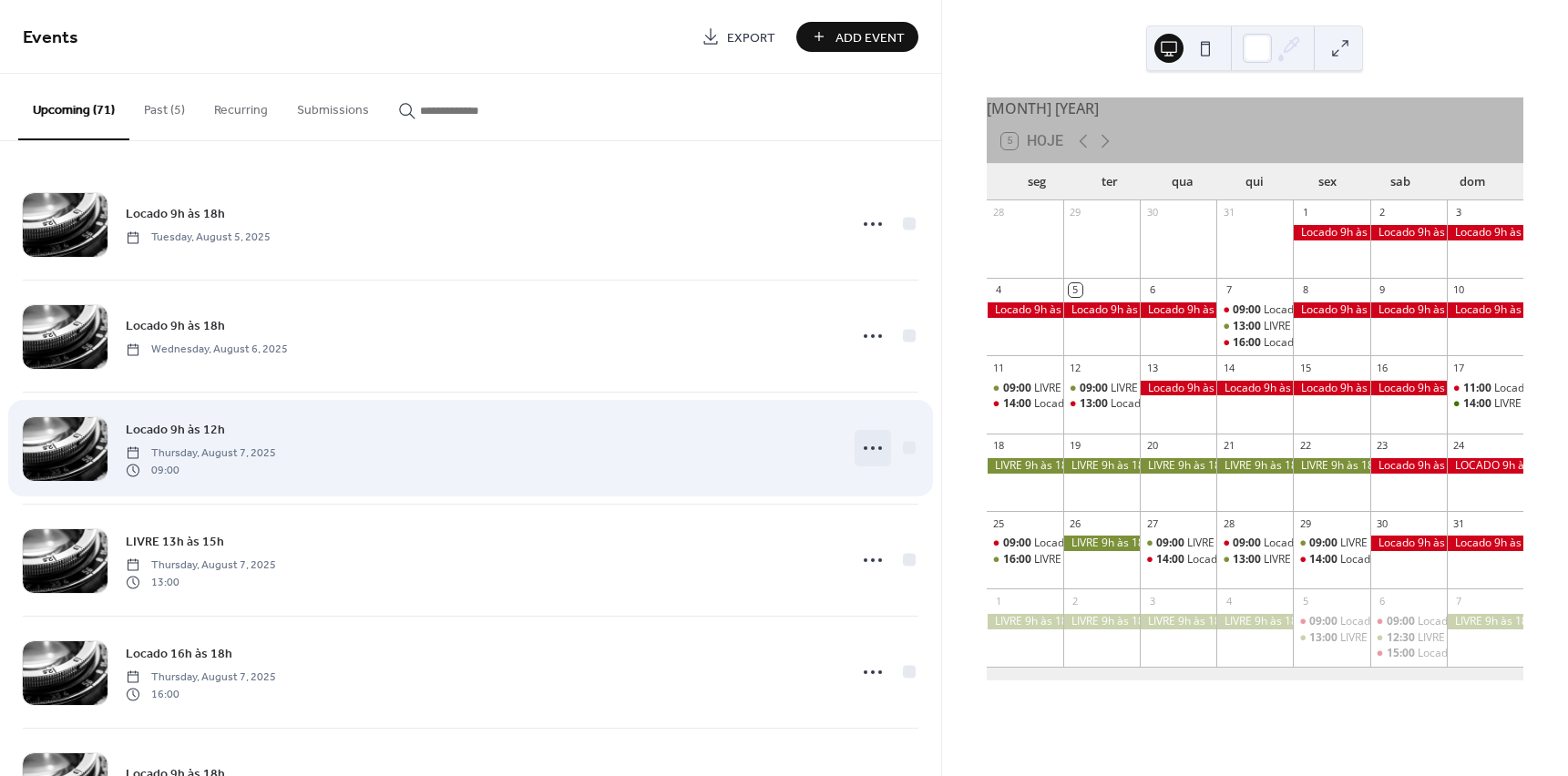 click 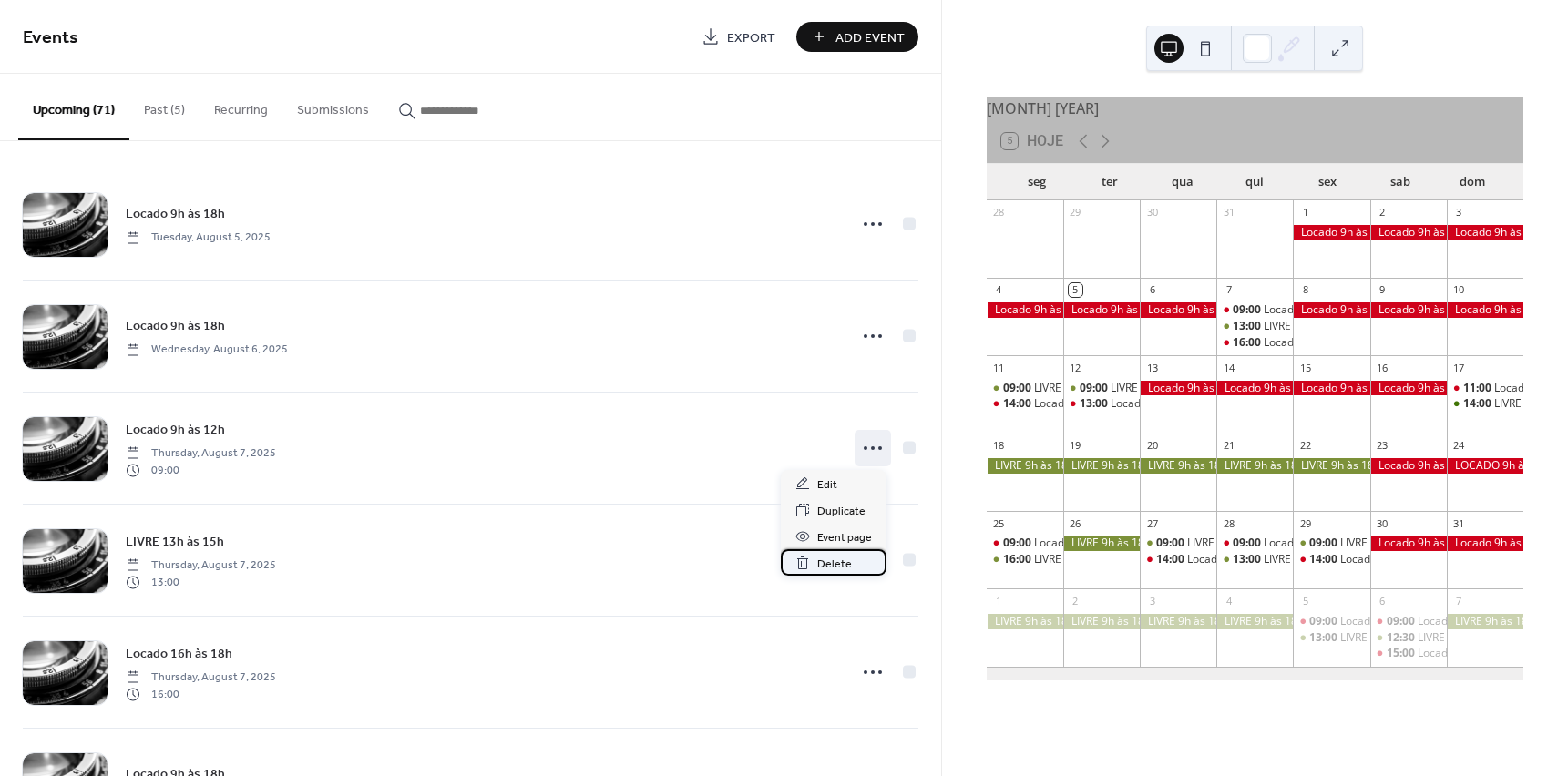 click on "Delete" at bounding box center [835, 564] 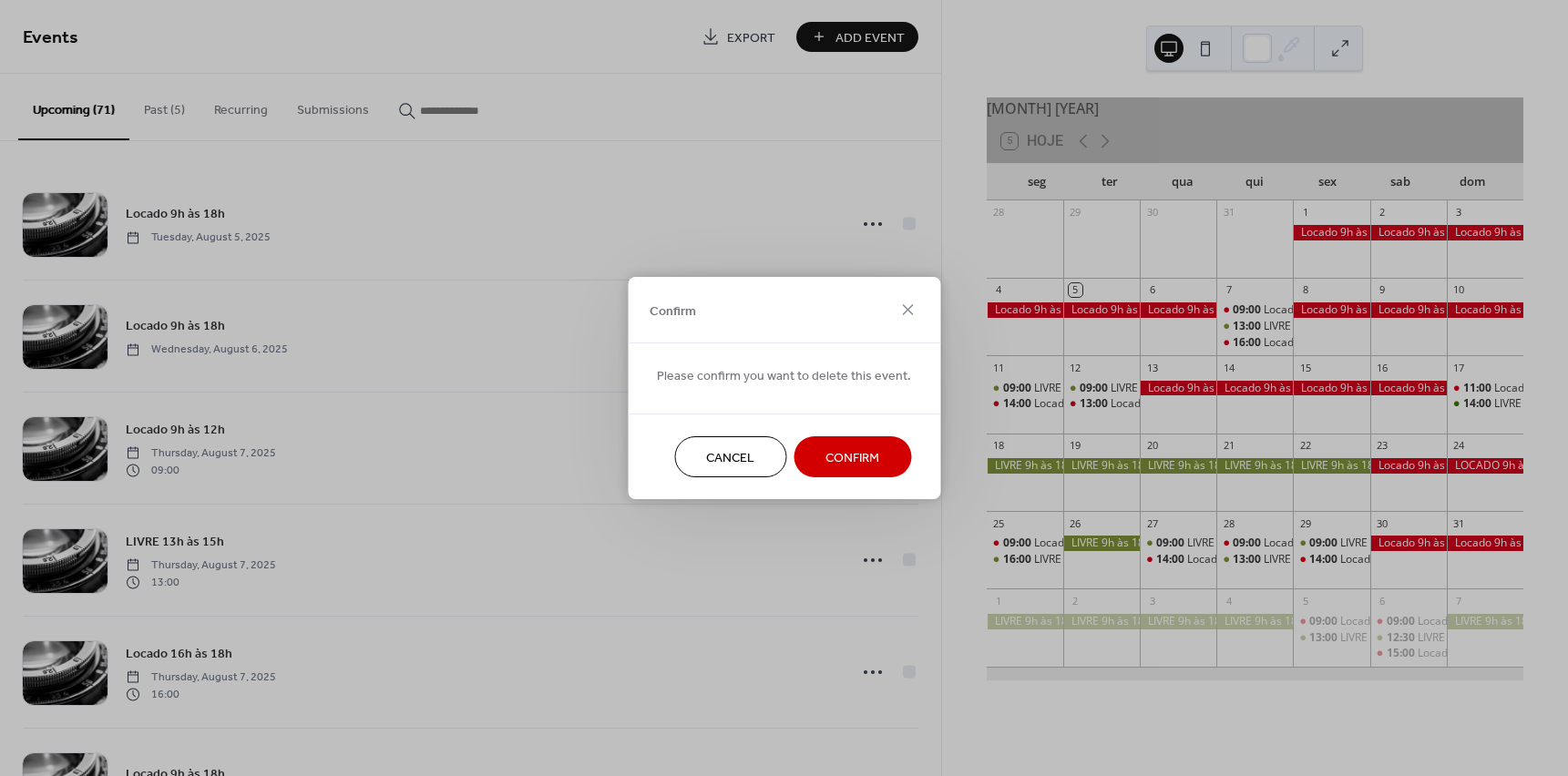 click on "Confirm" at bounding box center [852, 458] 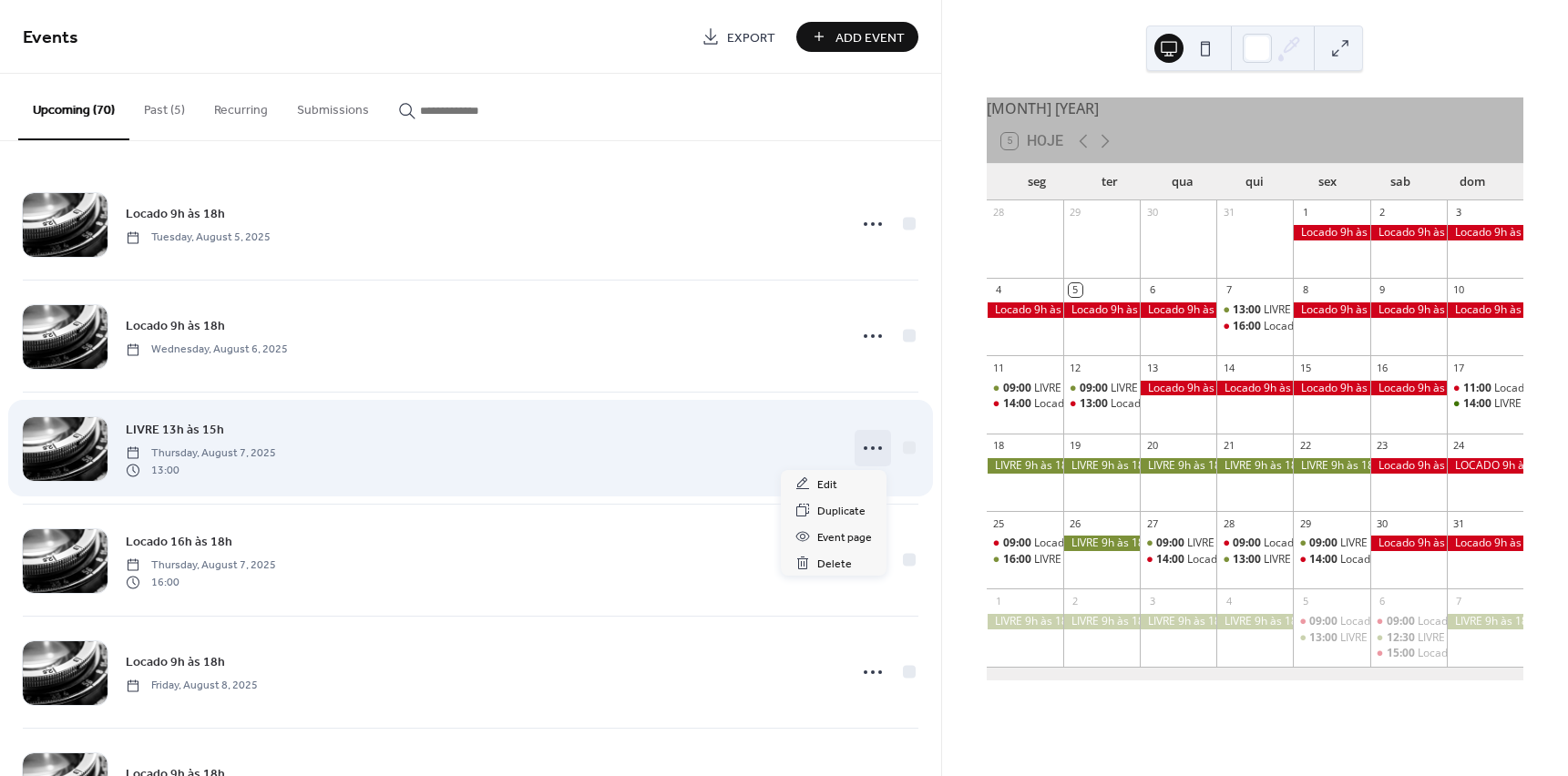 click 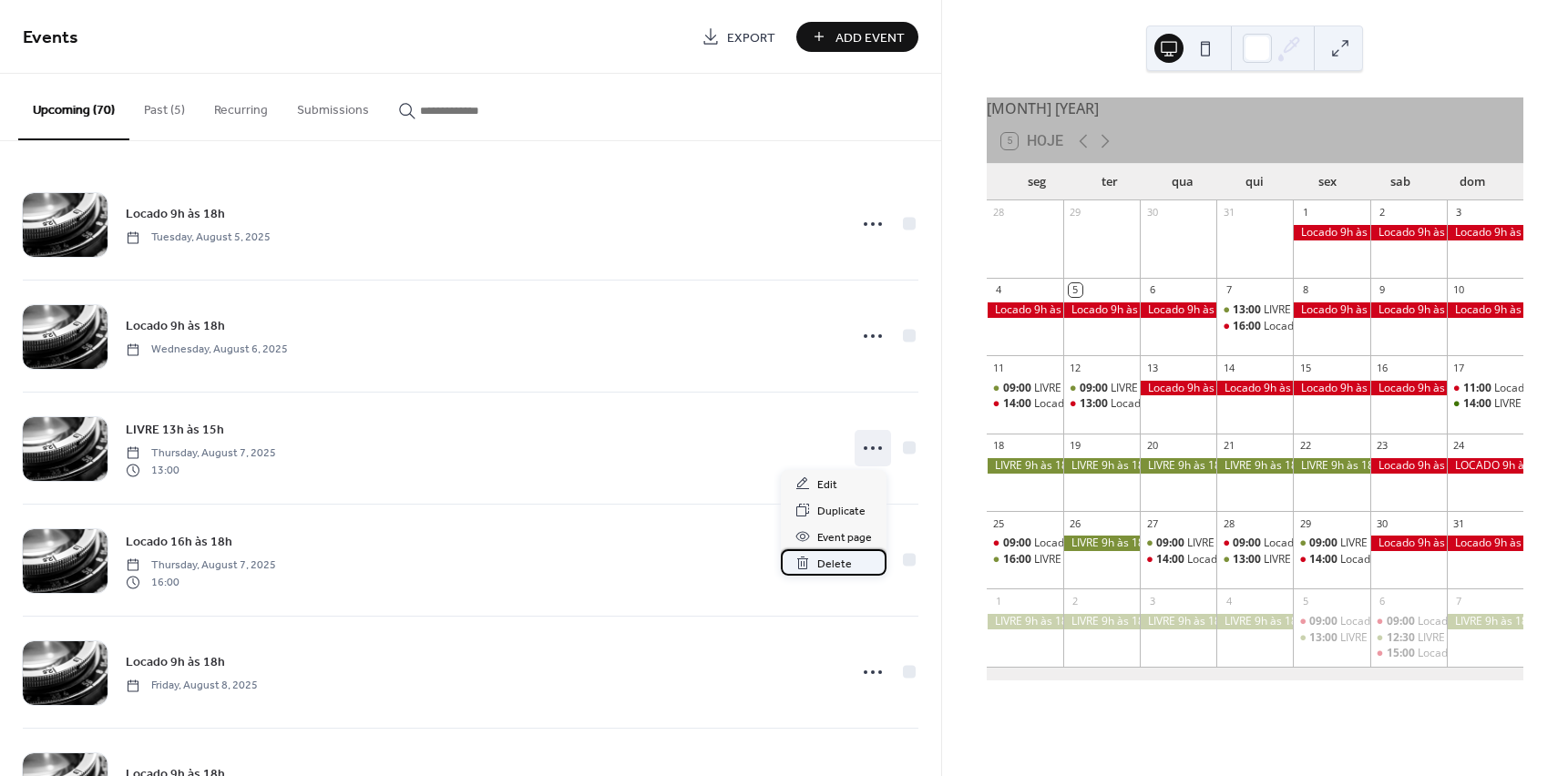 click on "Delete" at bounding box center [835, 564] 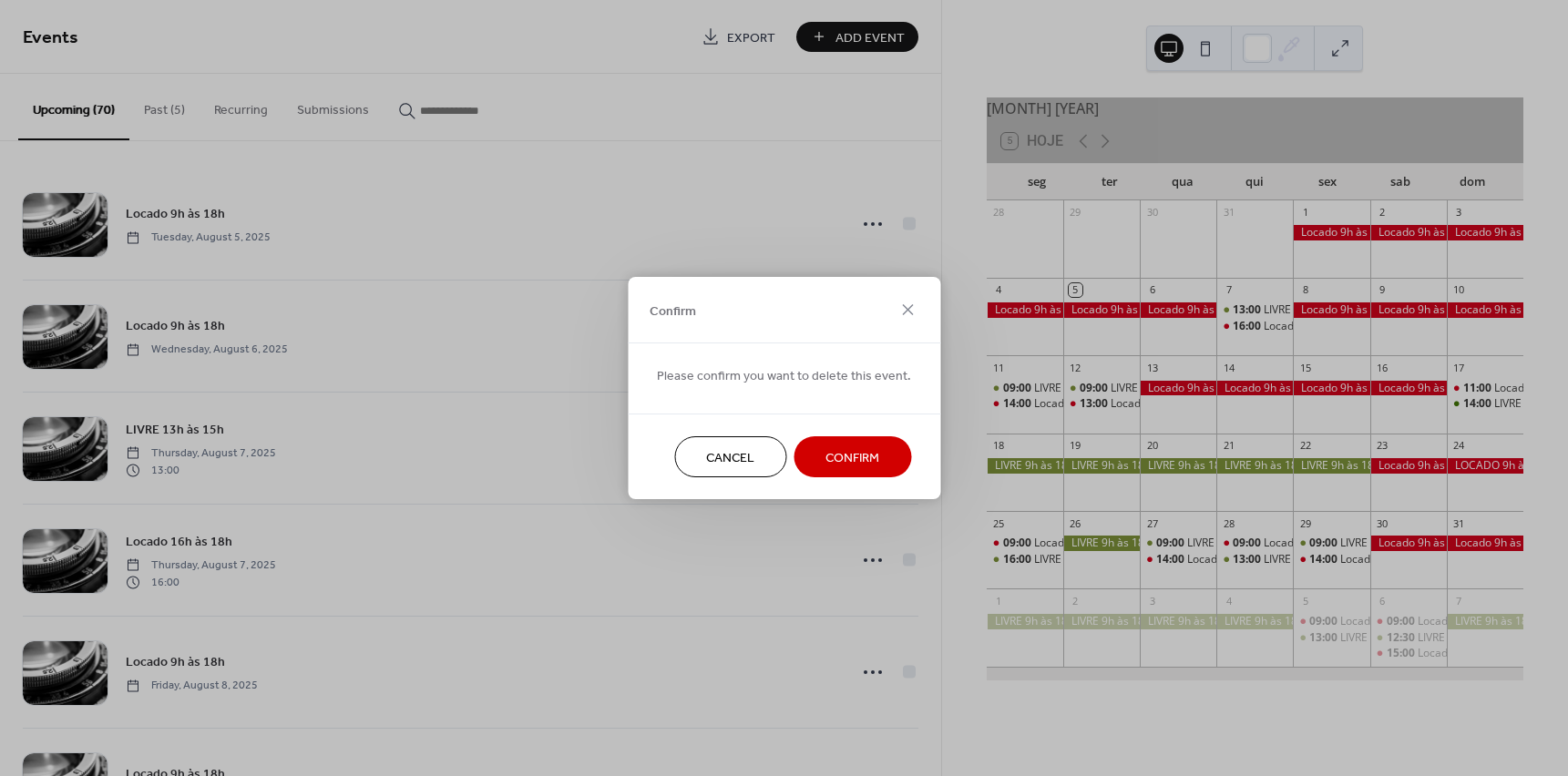click on "Confirm" at bounding box center (852, 458) 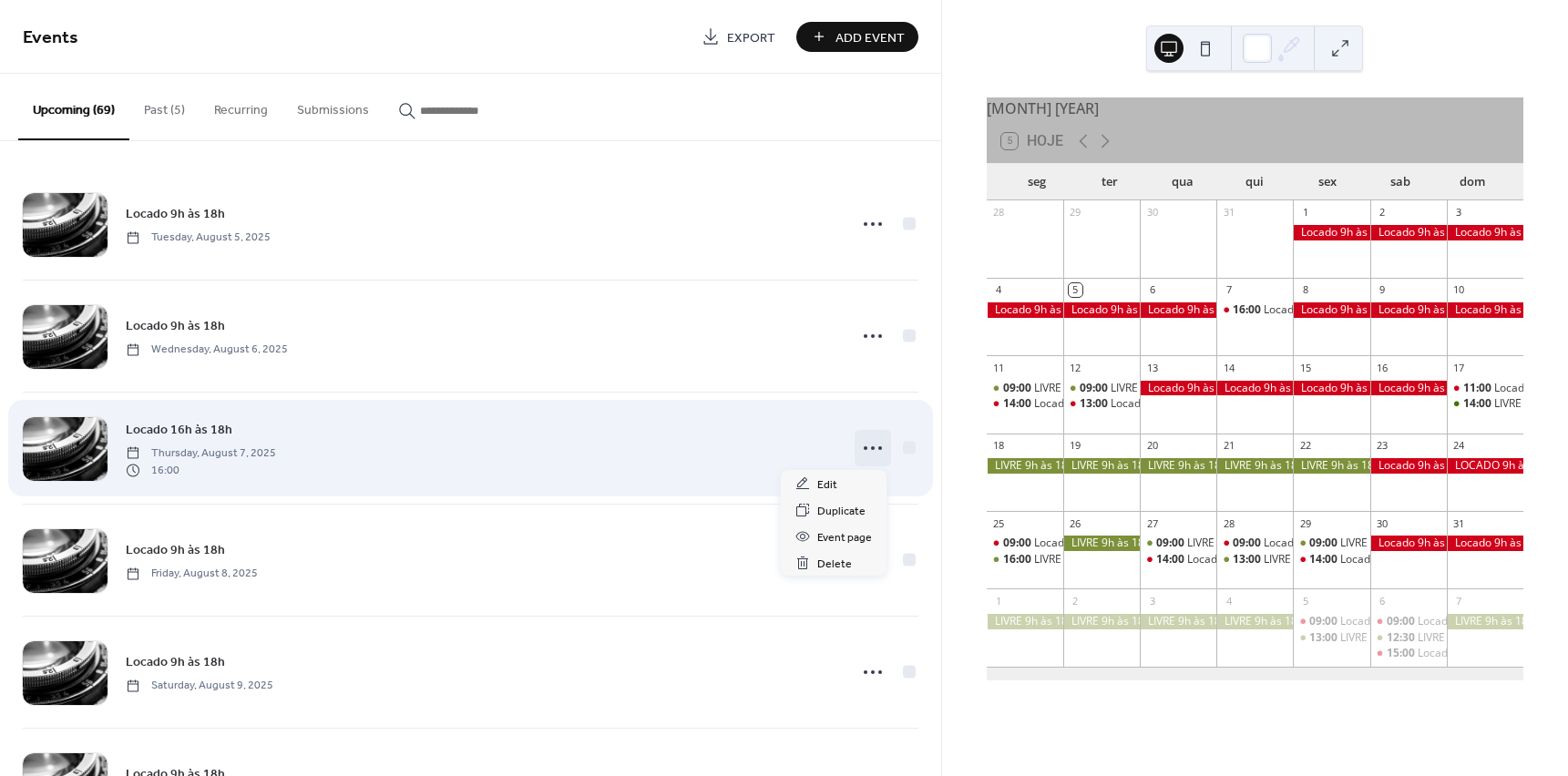 click 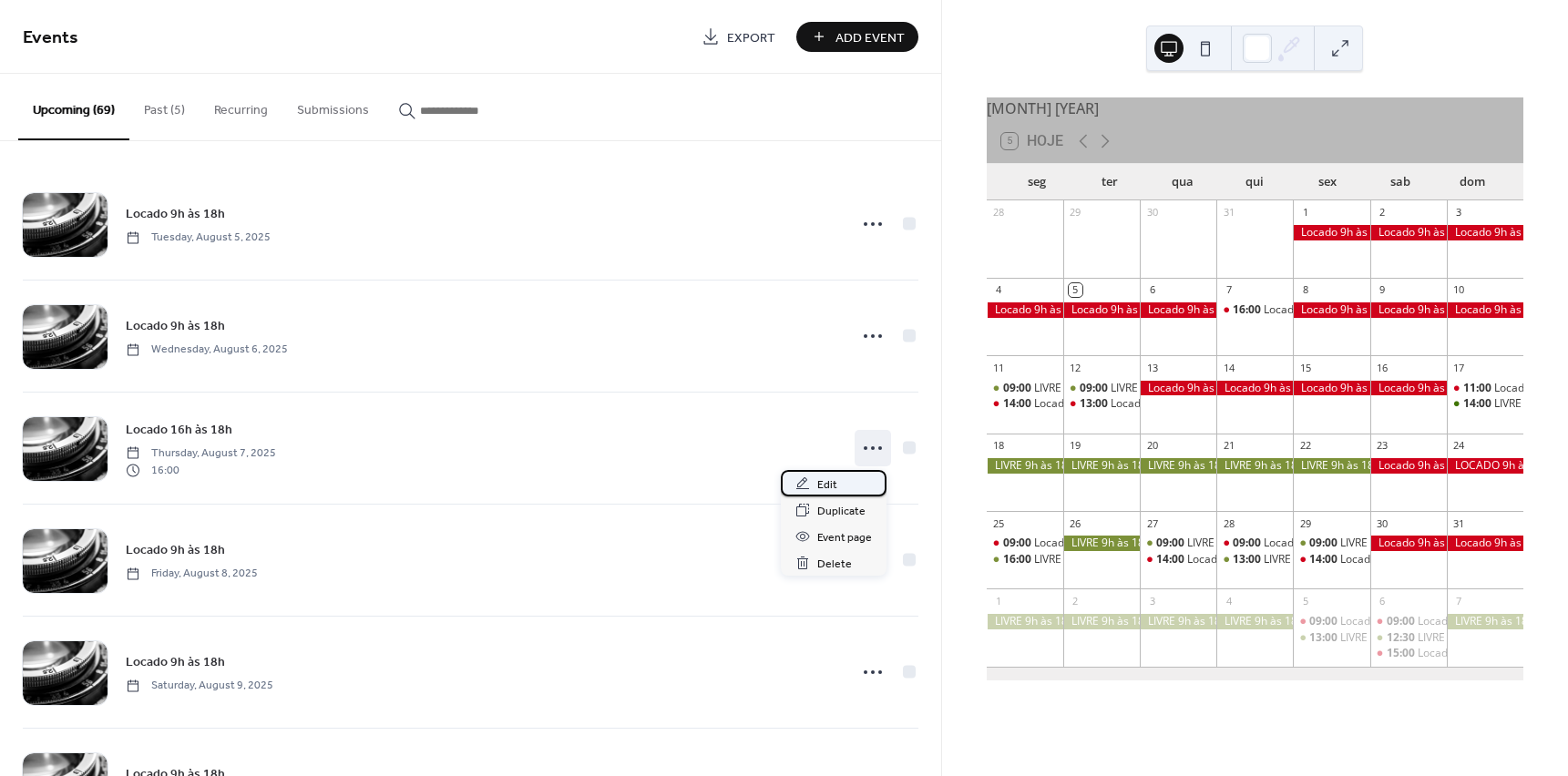click on "Edit" at bounding box center [827, 485] 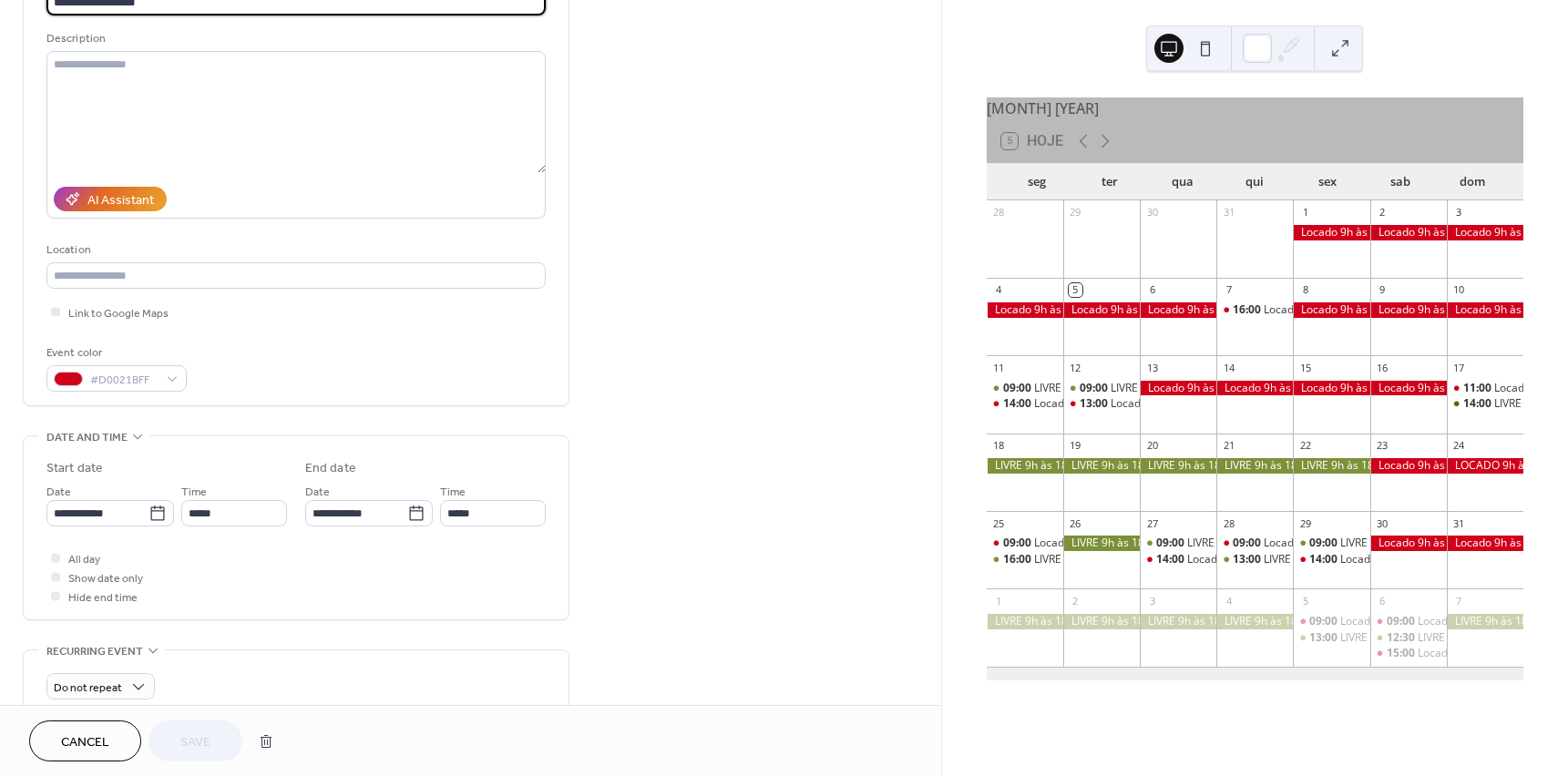 scroll, scrollTop: 273, scrollLeft: 0, axis: vertical 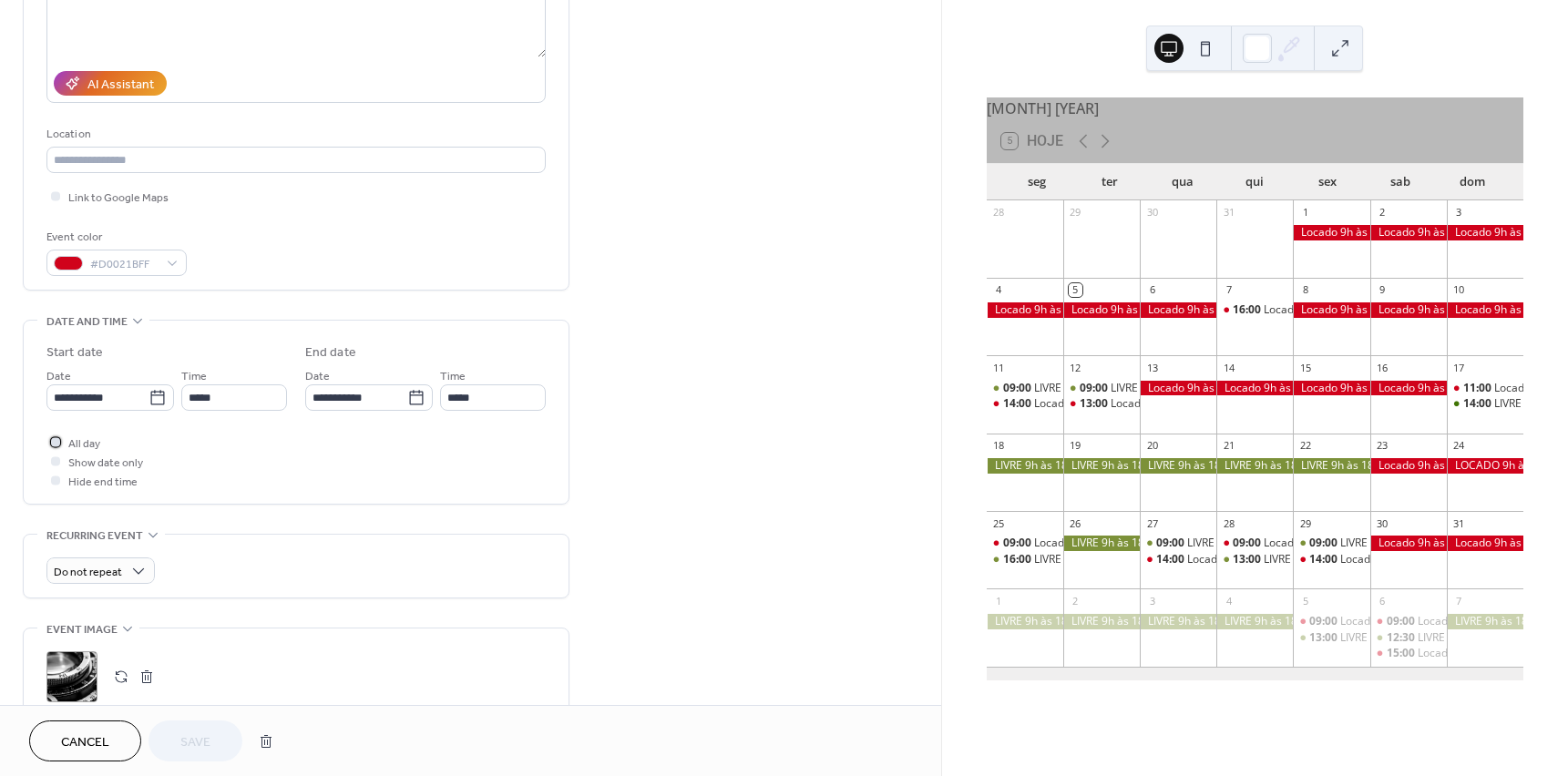 click at bounding box center (56, 442) 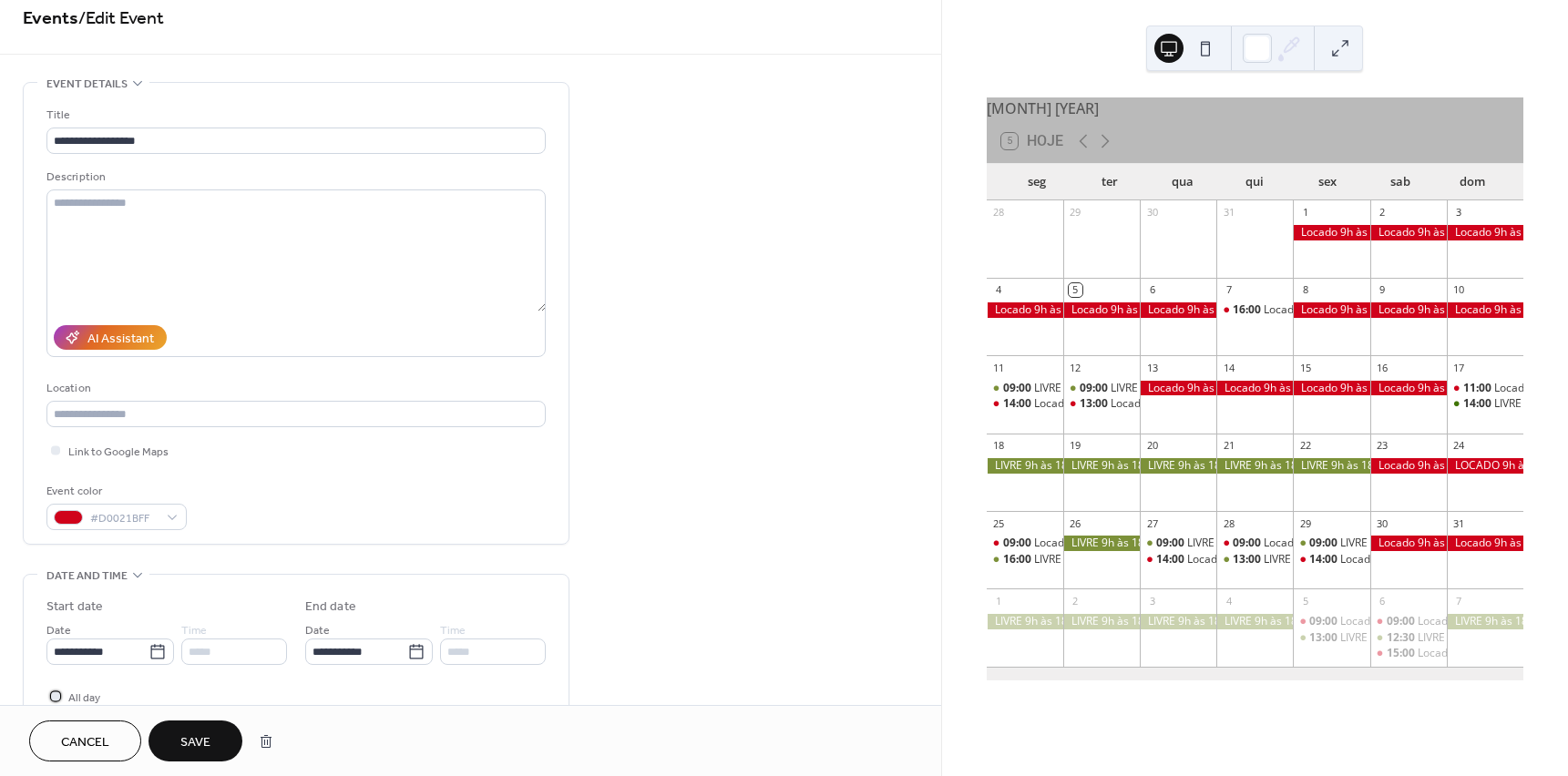scroll, scrollTop: 0, scrollLeft: 0, axis: both 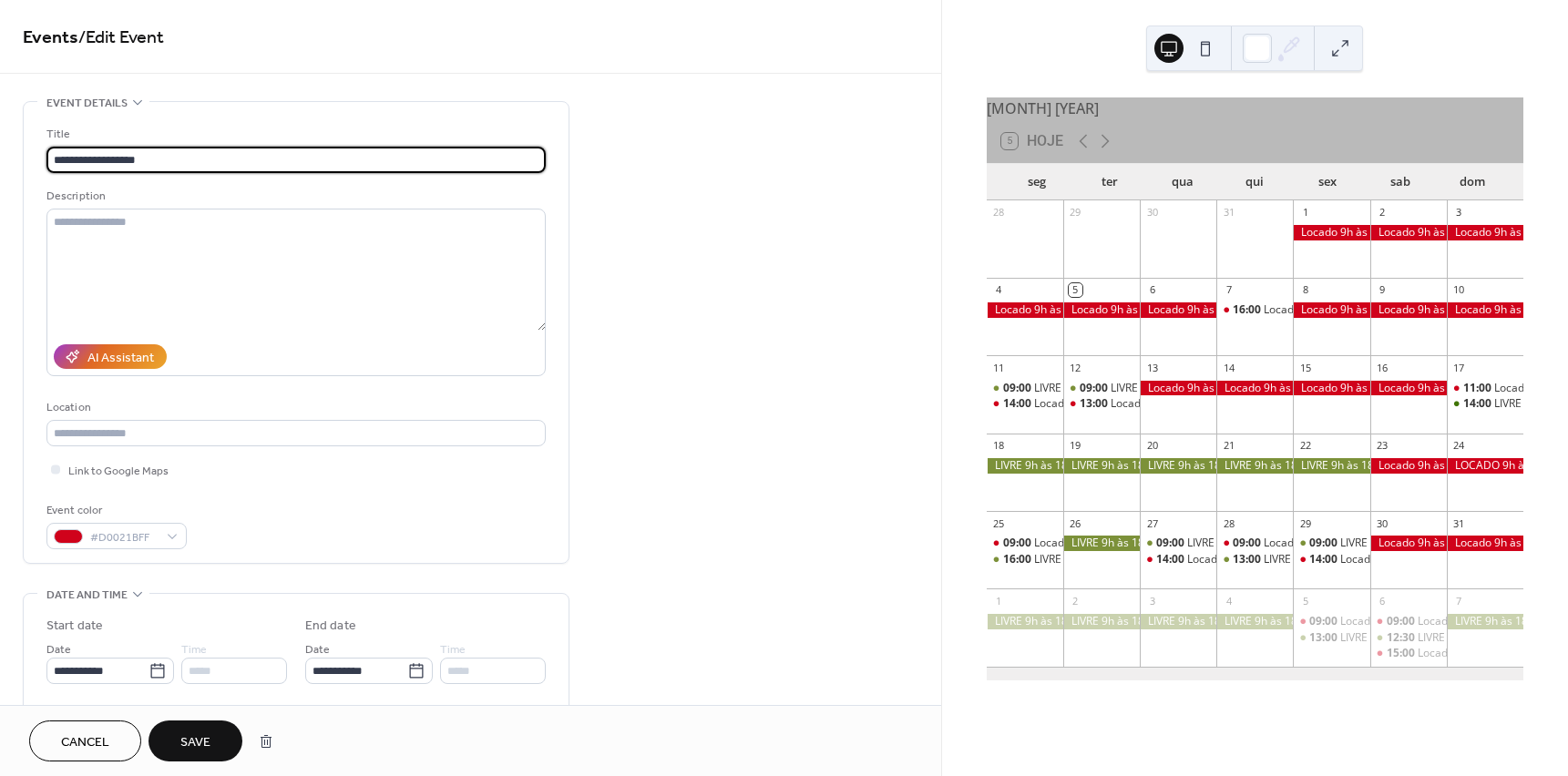 drag, startPoint x: 93, startPoint y: 160, endPoint x: 217, endPoint y: 153, distance: 124.19742 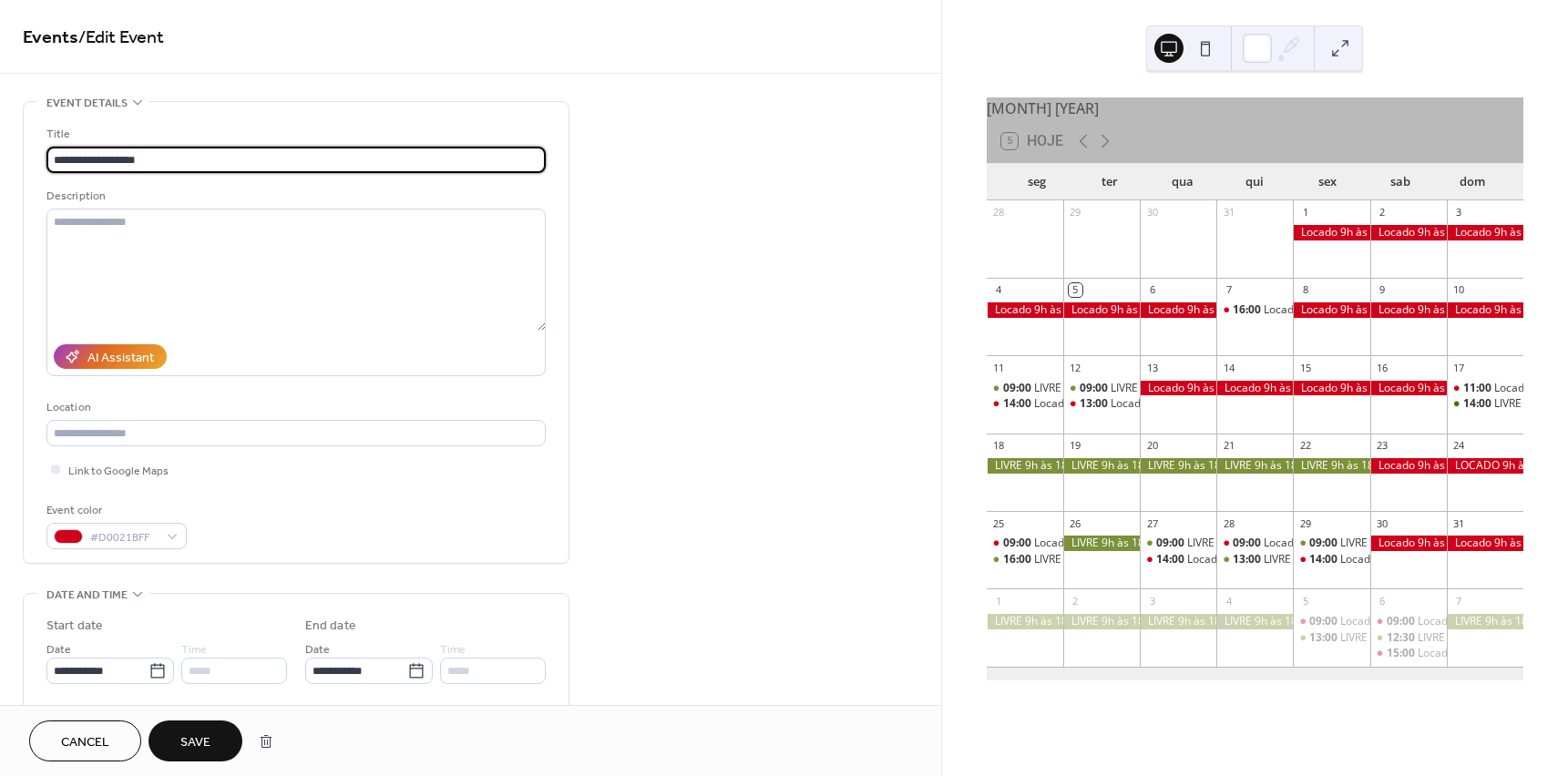 click on "**********" at bounding box center (296, 159) 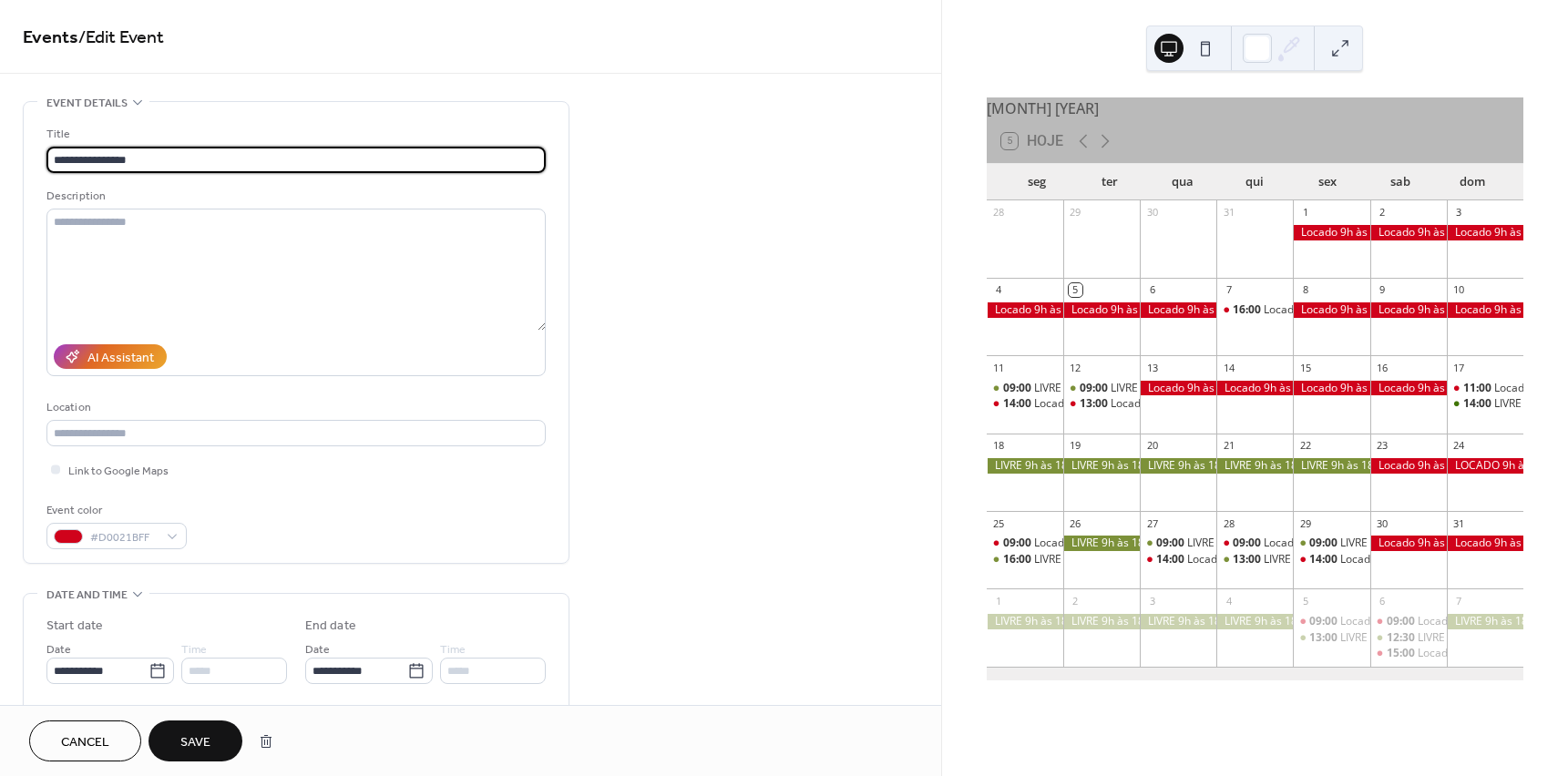 type on "**********" 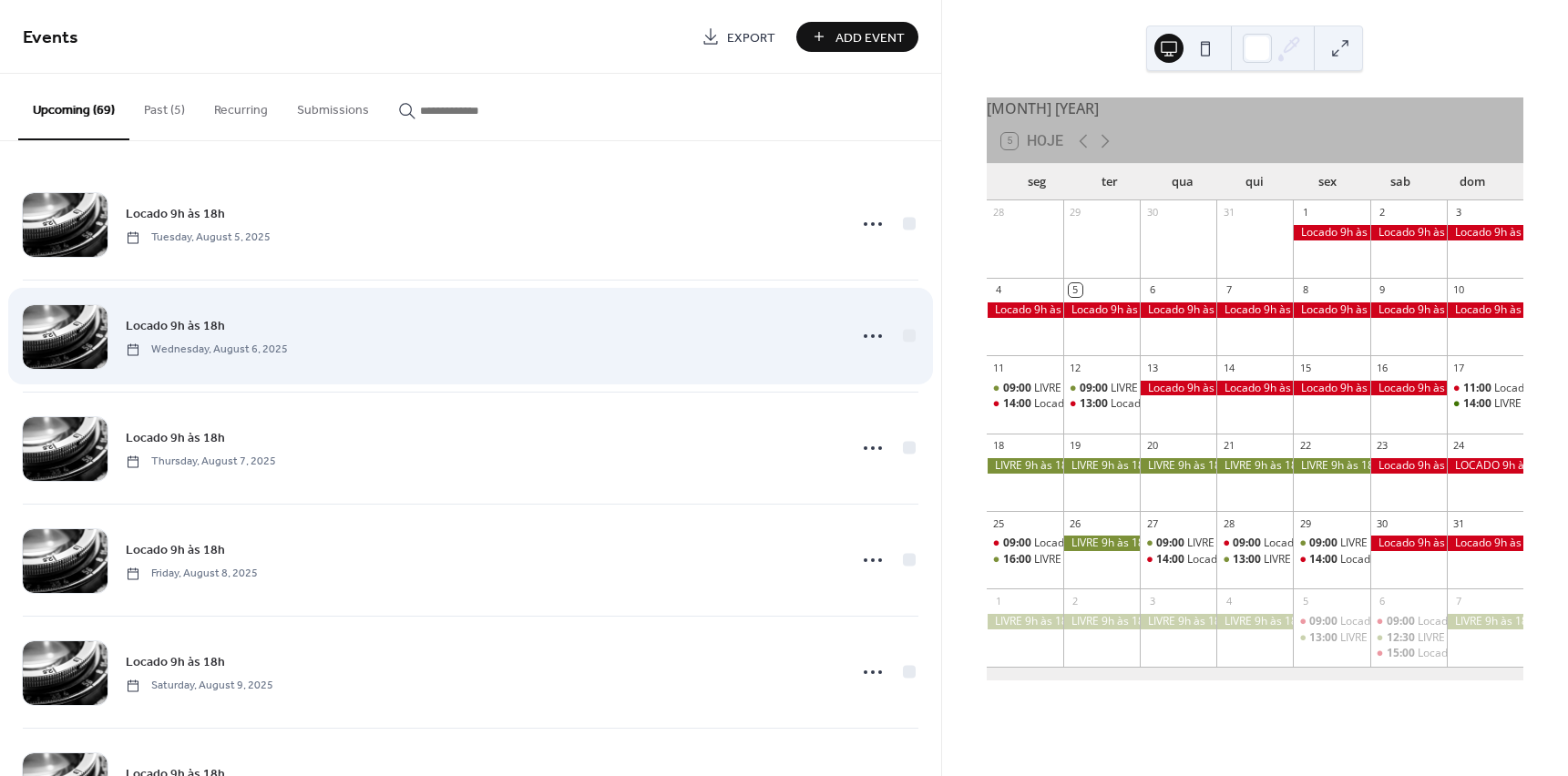 scroll, scrollTop: 0, scrollLeft: 0, axis: both 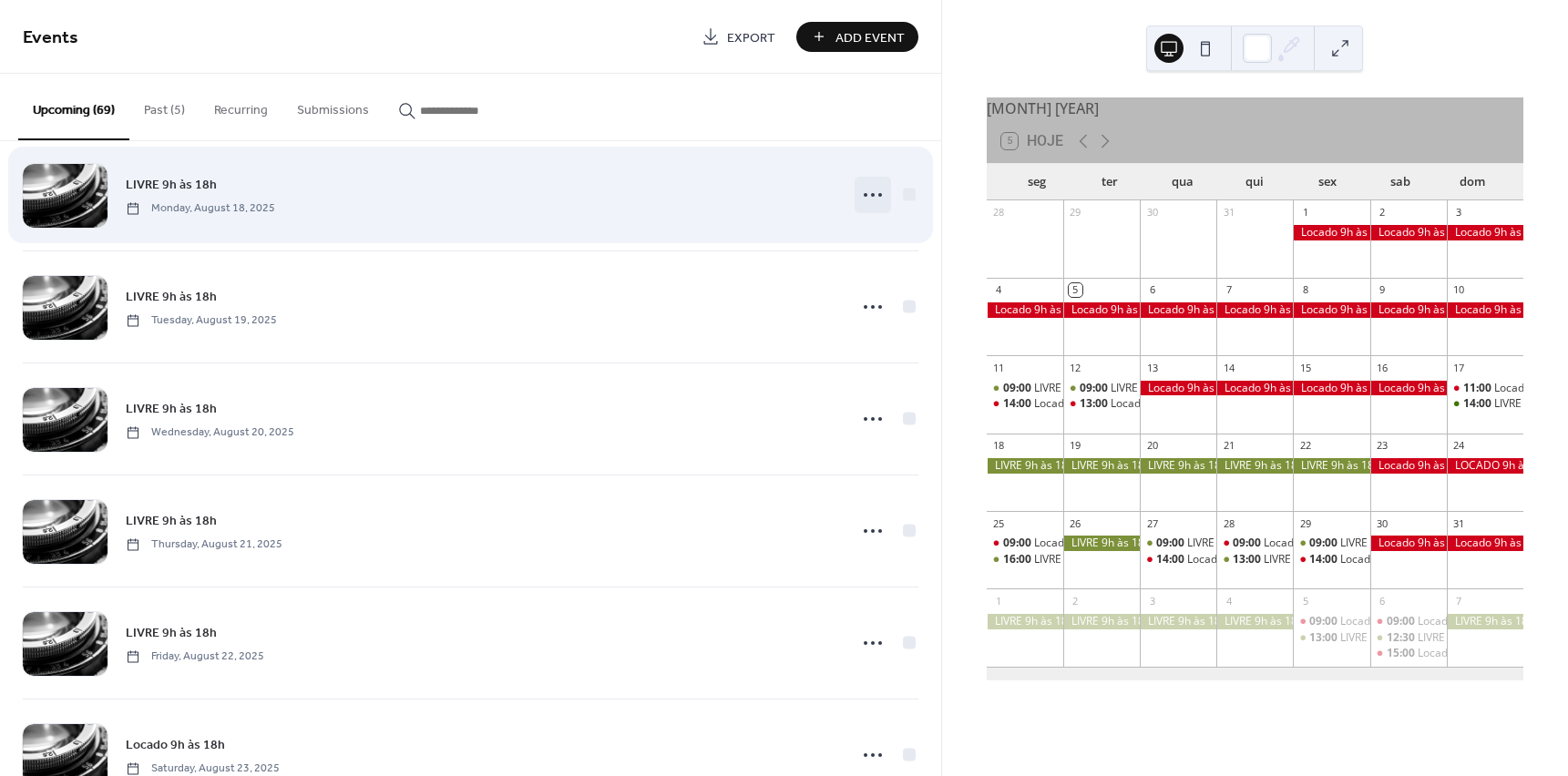 click 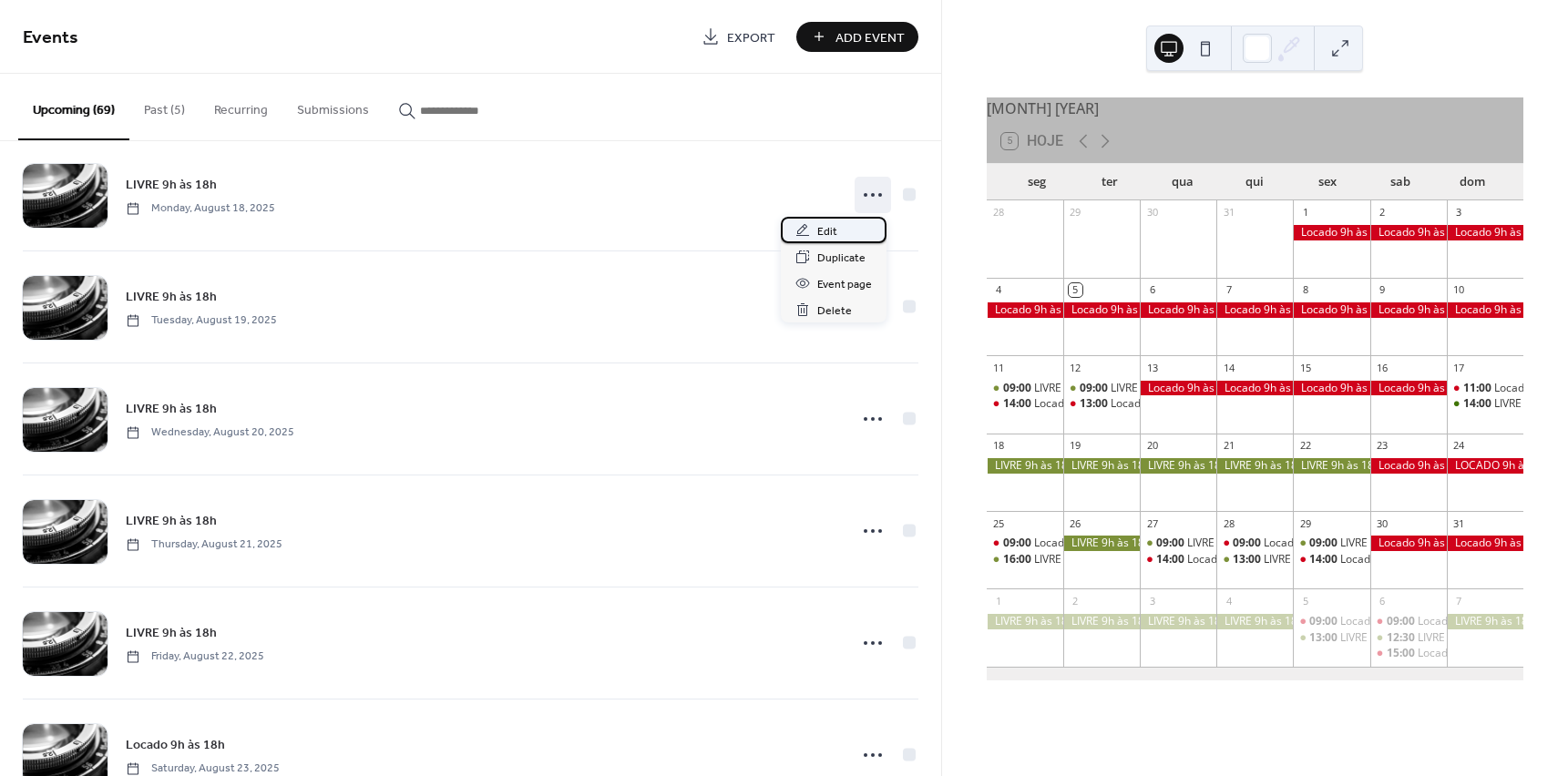 click on "Edit" at bounding box center [827, 231] 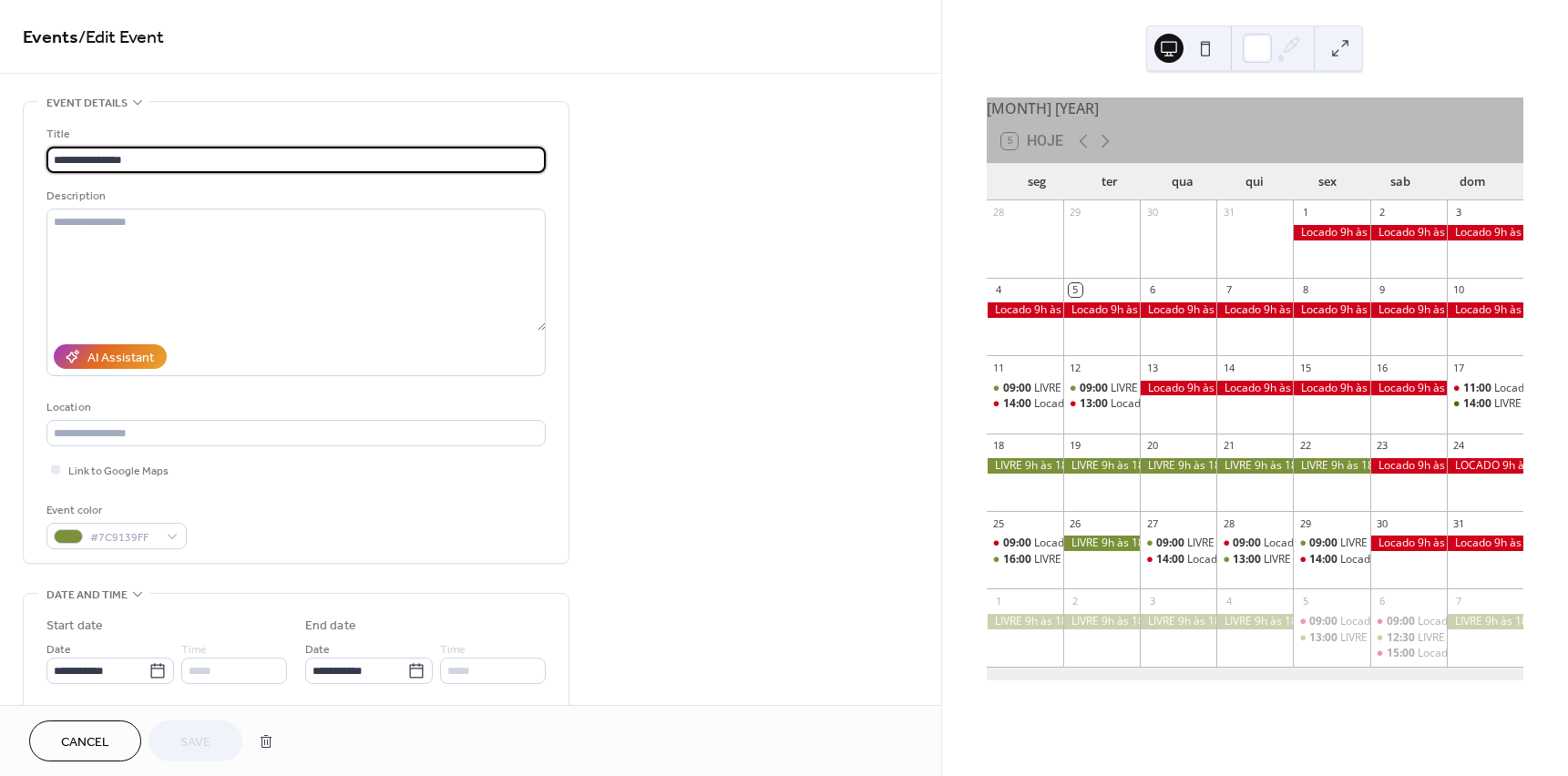 drag, startPoint x: 114, startPoint y: 158, endPoint x: 184, endPoint y: 157, distance: 70.00714 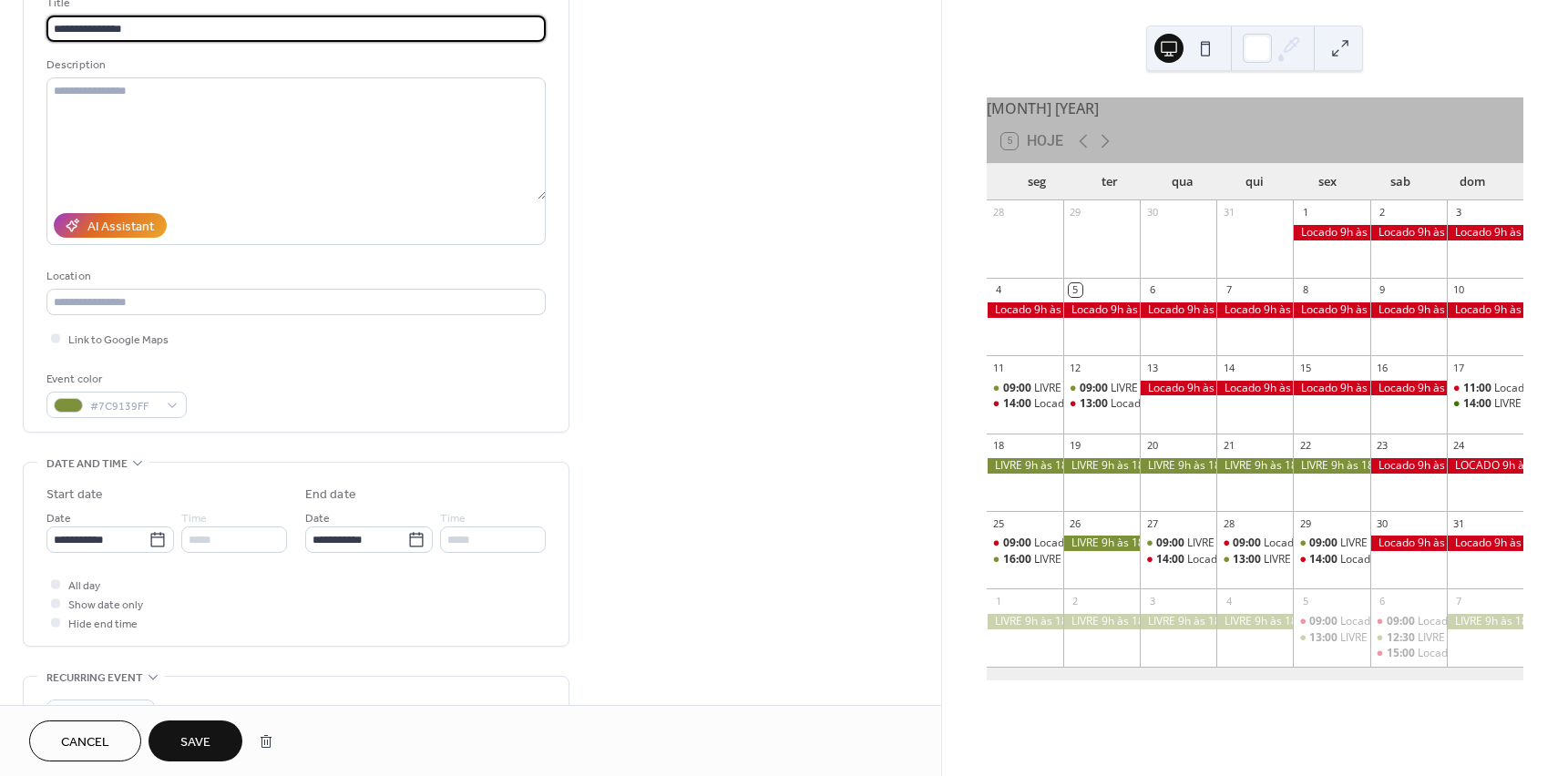 scroll, scrollTop: 182, scrollLeft: 0, axis: vertical 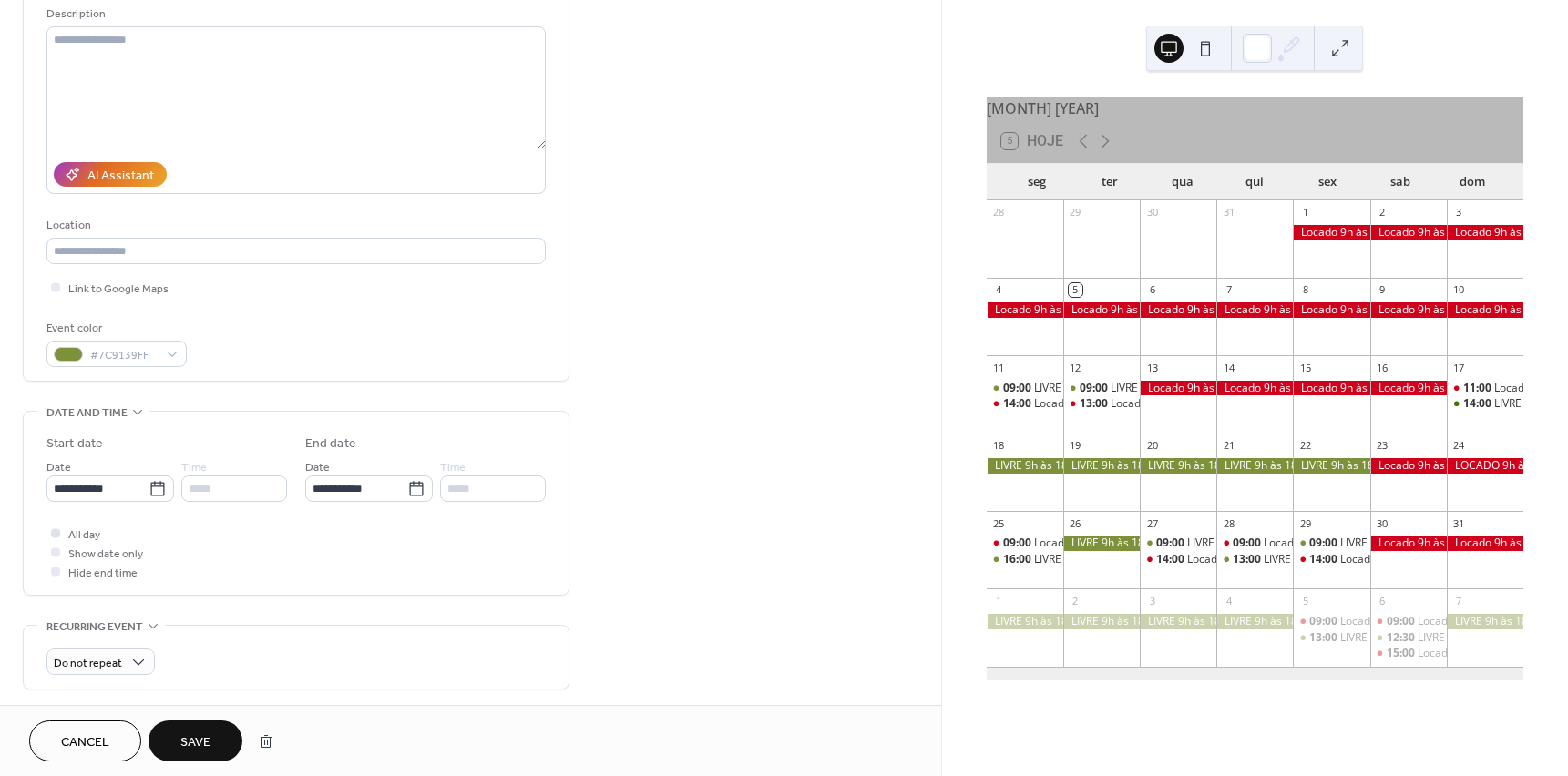 type on "**********" 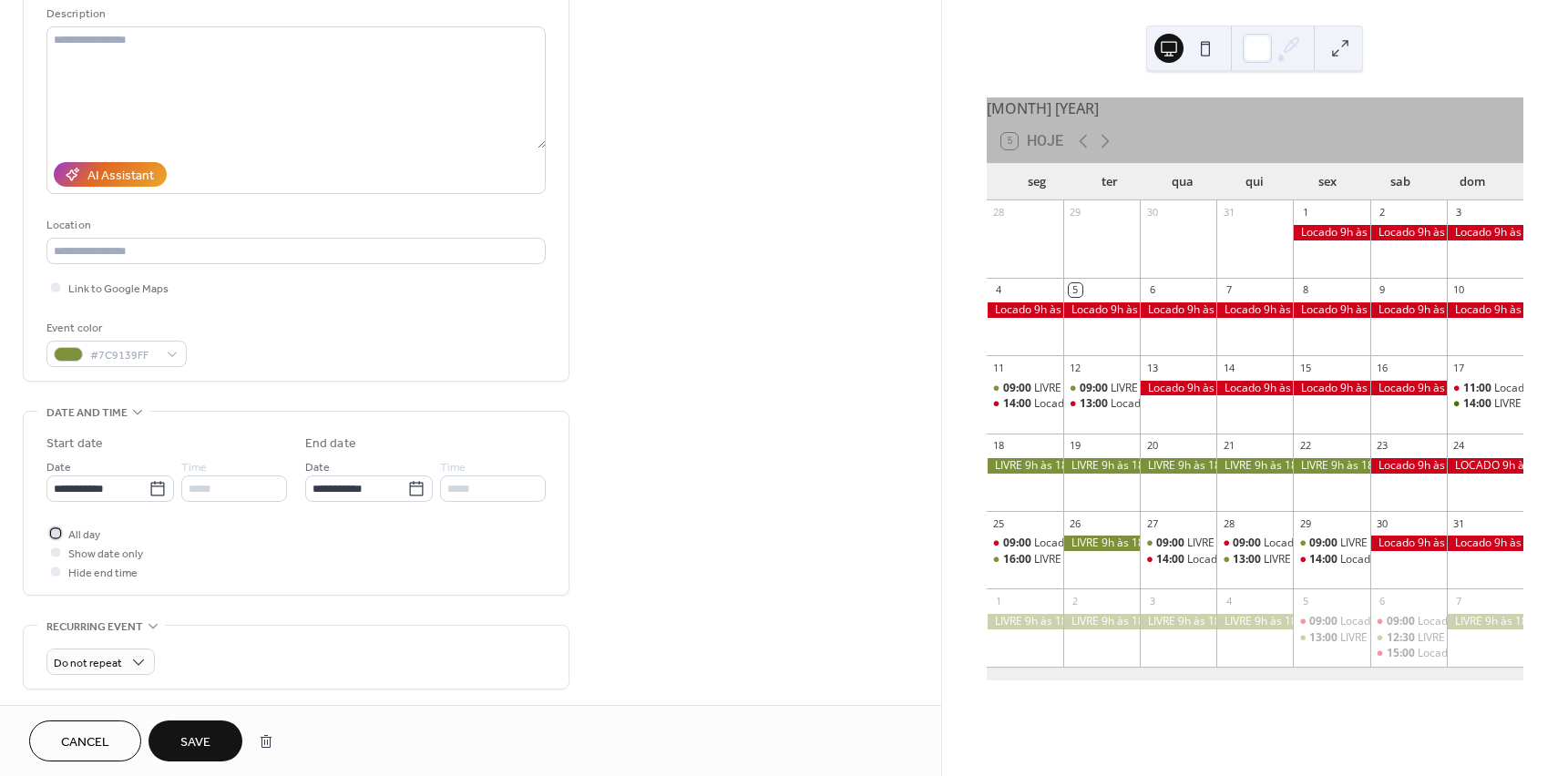 click 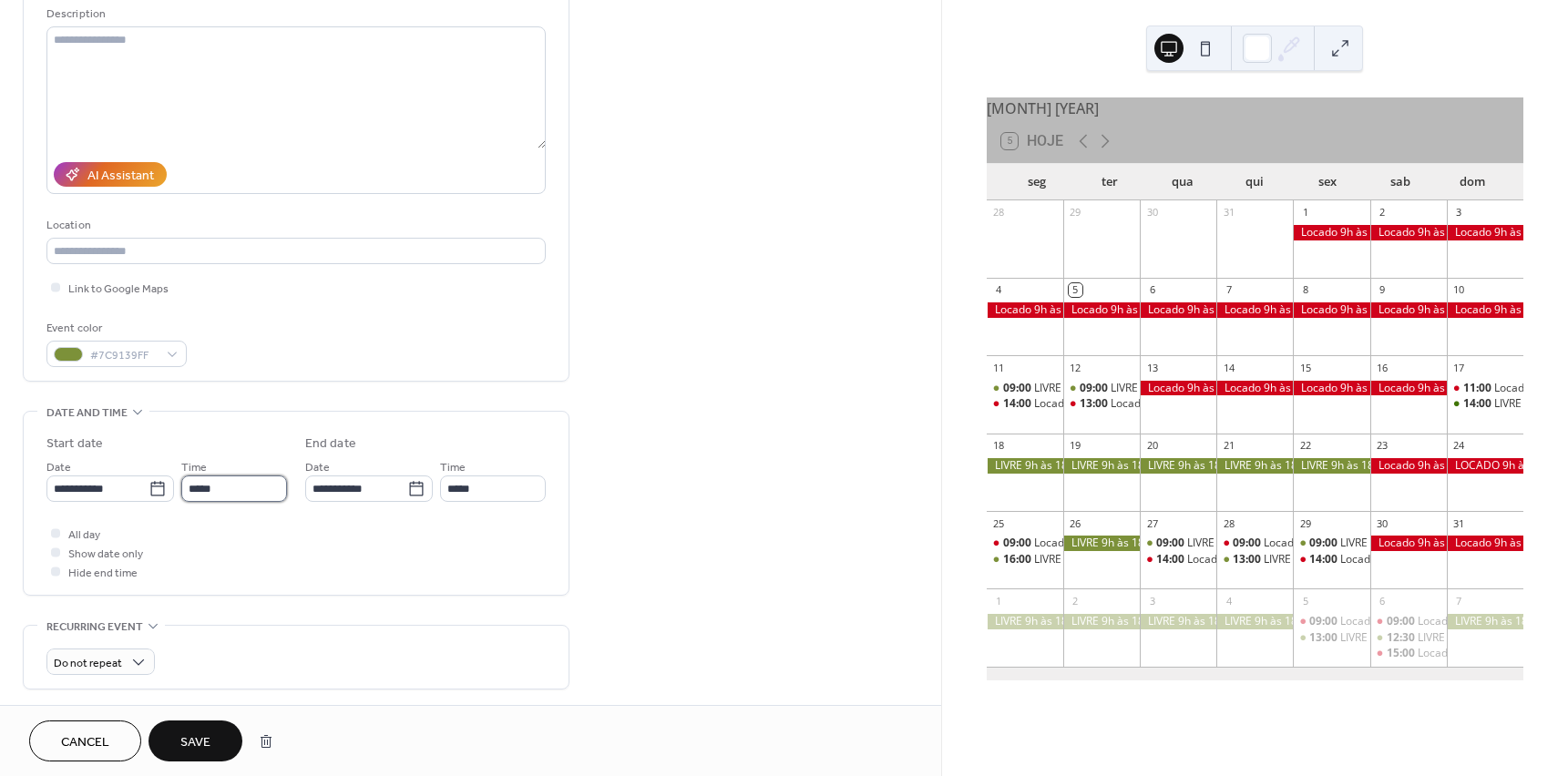 click on "*****" at bounding box center (234, 488) 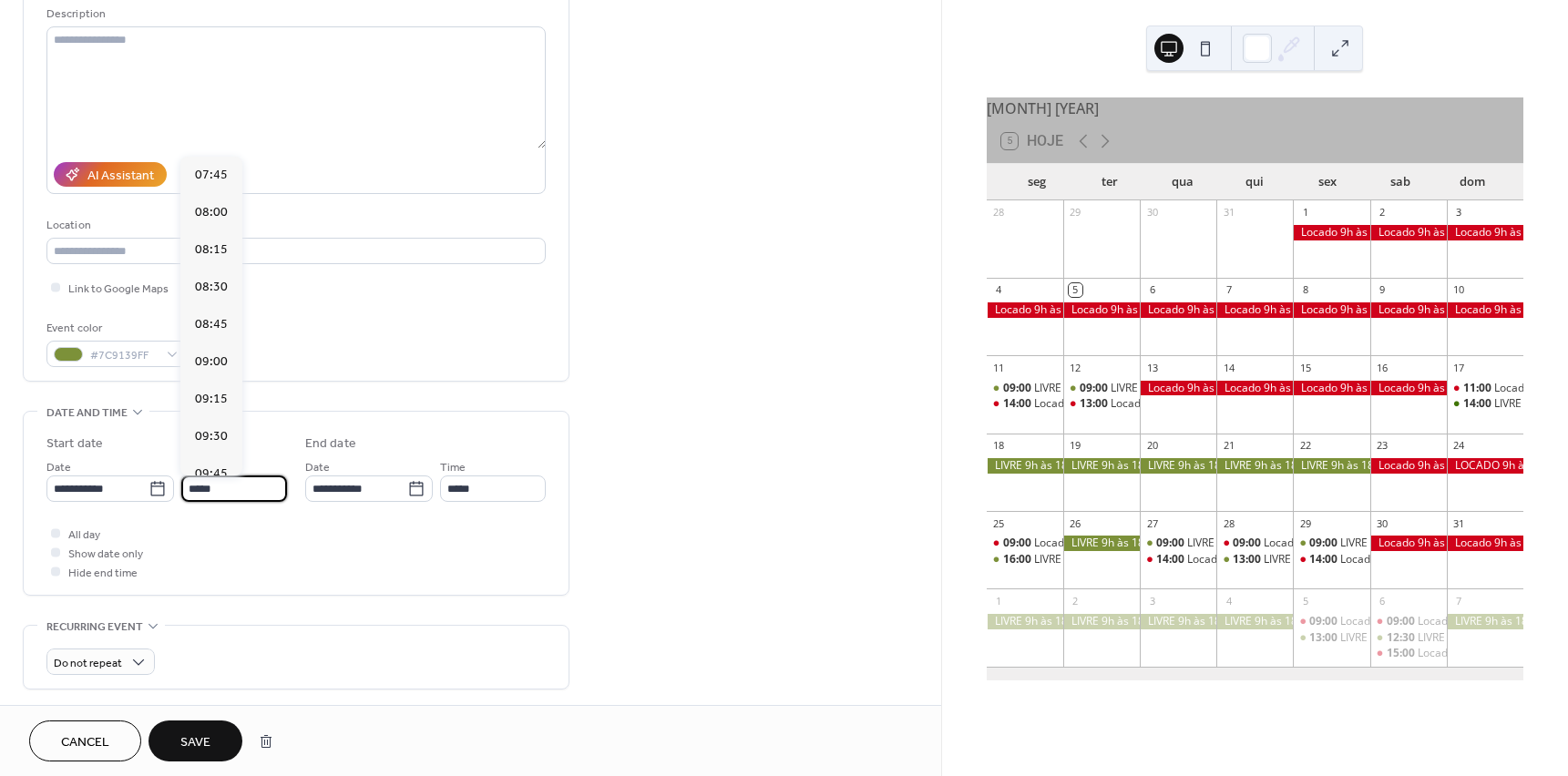 scroll, scrollTop: 1184, scrollLeft: 0, axis: vertical 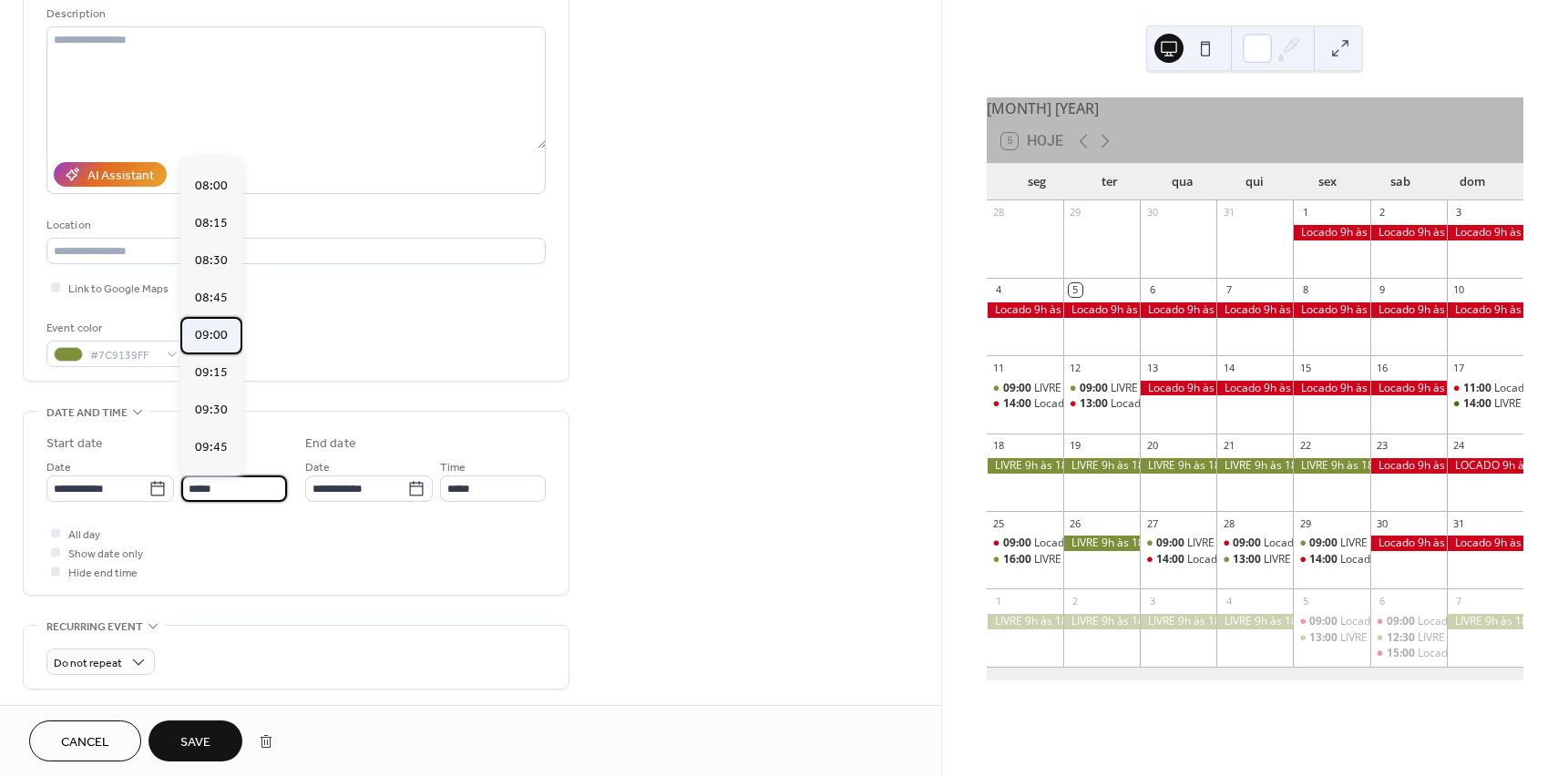click on "09:00" at bounding box center [211, 335] 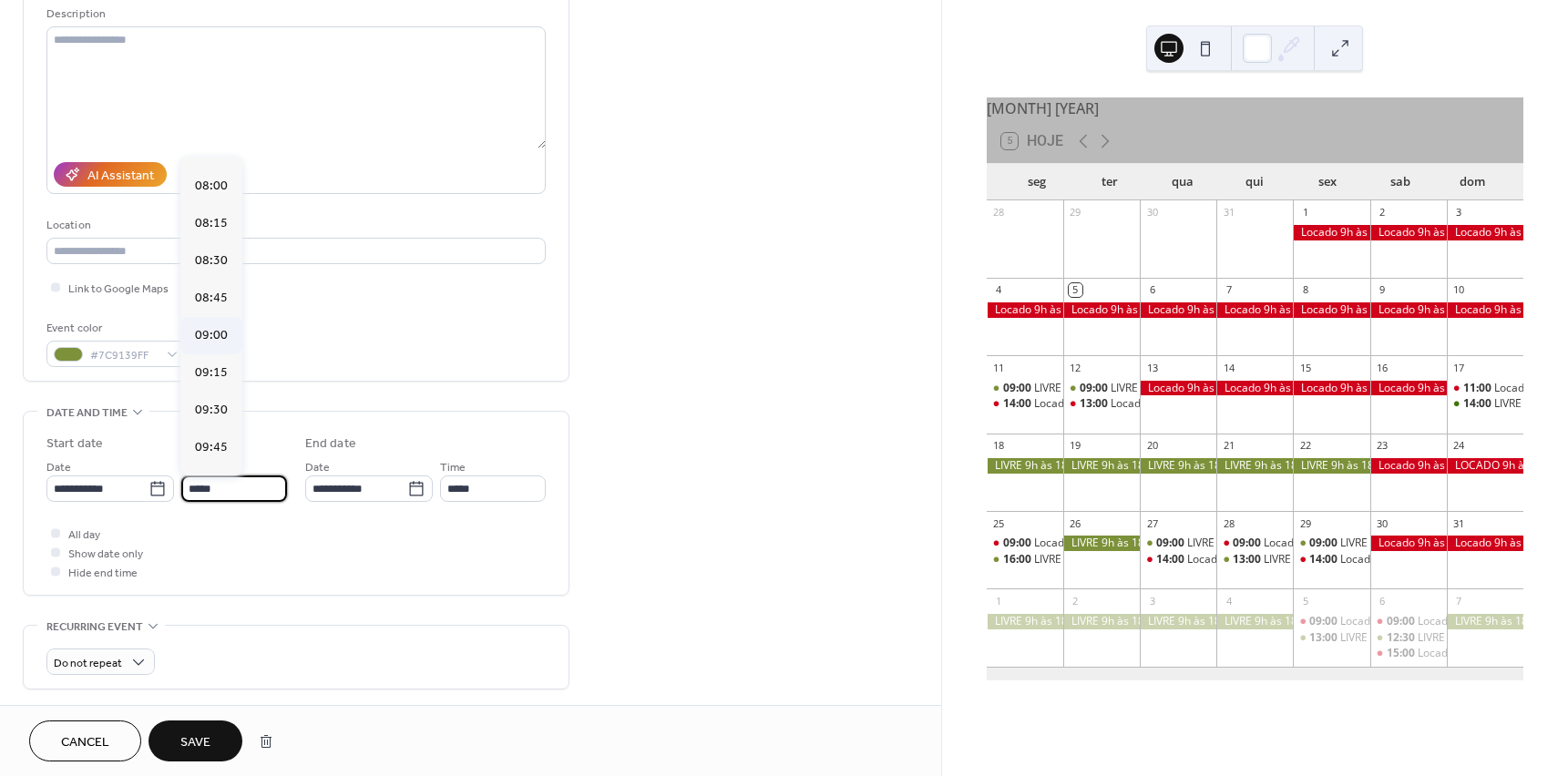 type on "*****" 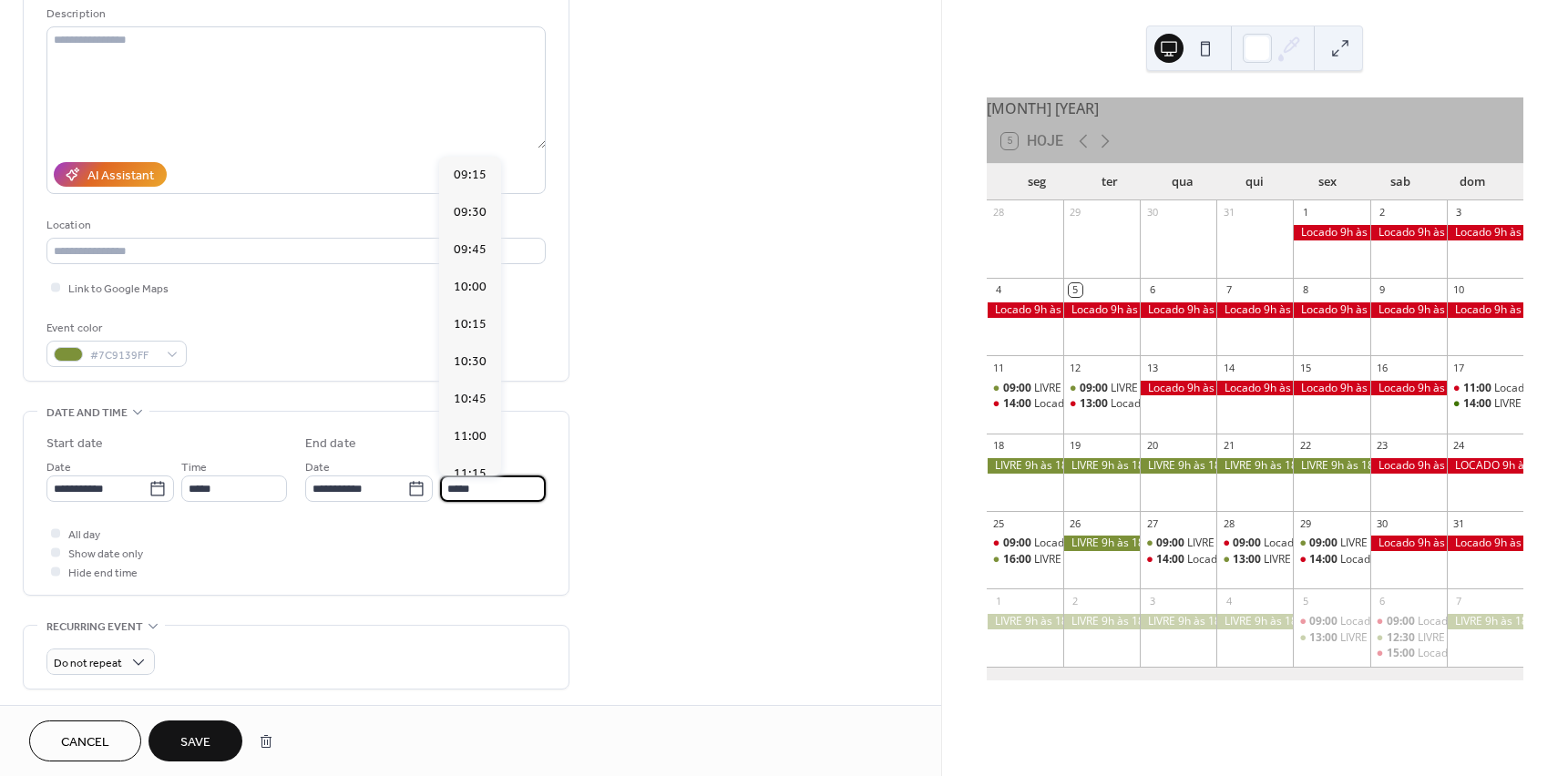 click on "*****" at bounding box center [493, 488] 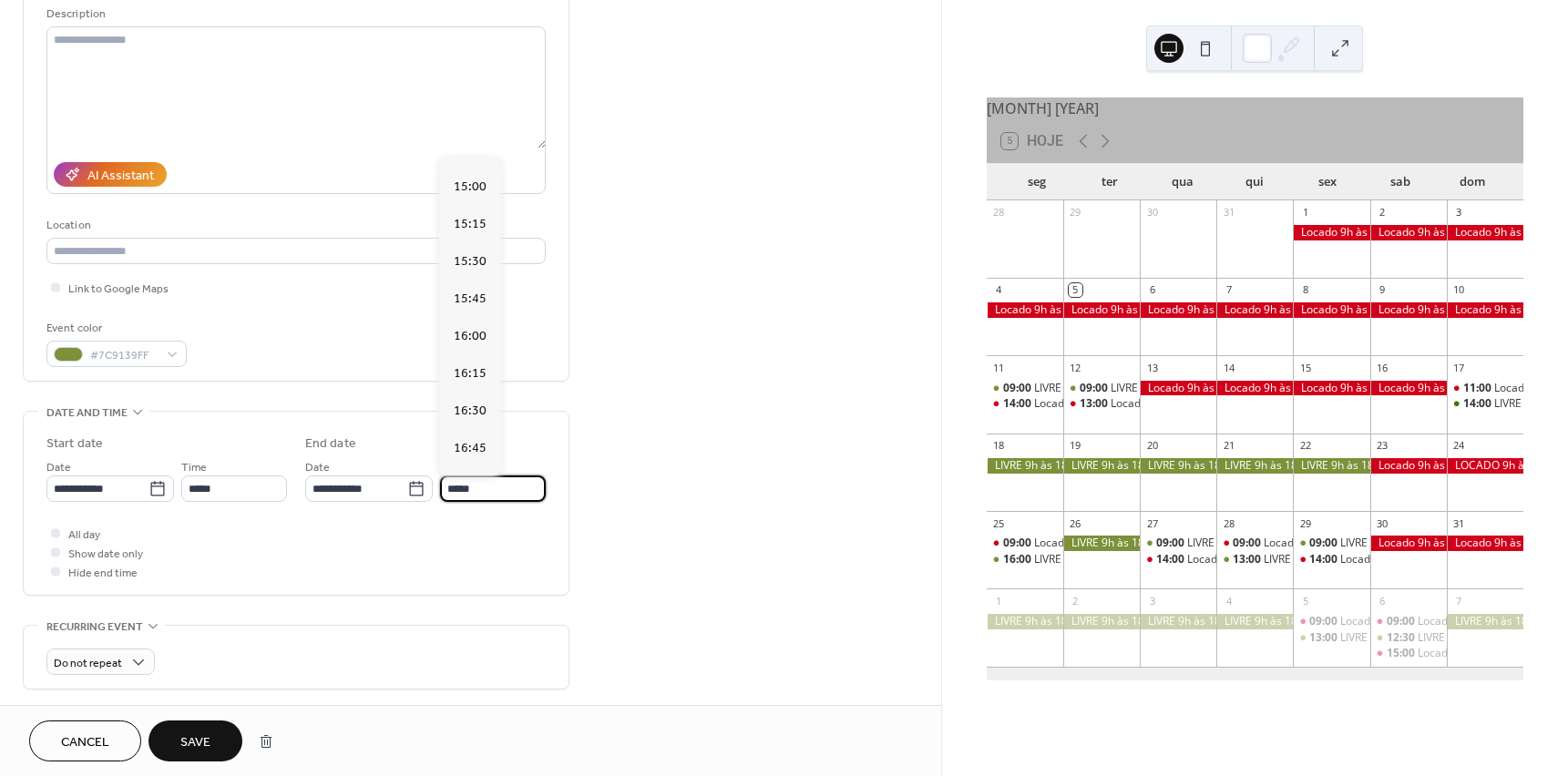 scroll, scrollTop: 911, scrollLeft: 0, axis: vertical 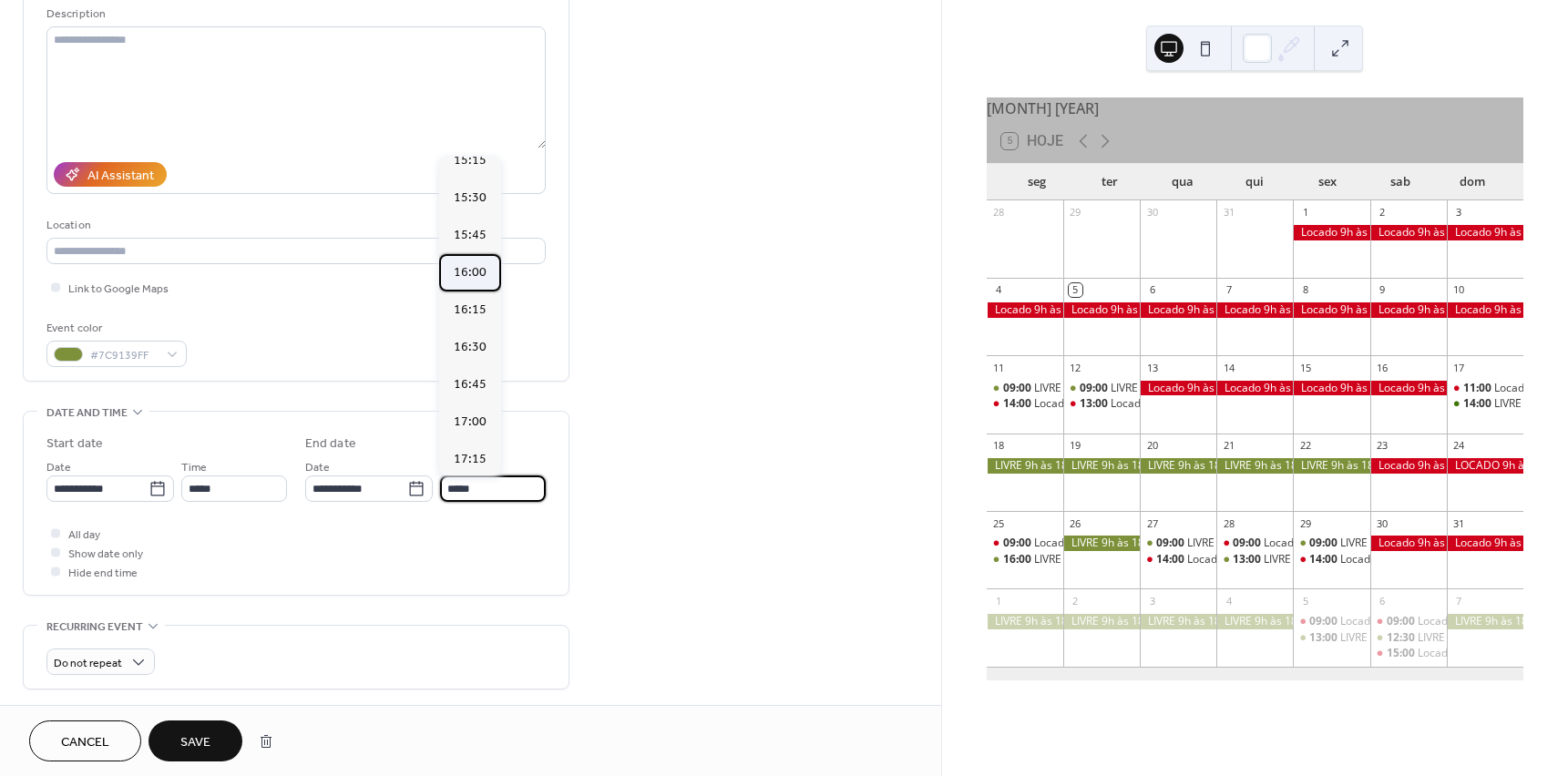 click on "16:00" at bounding box center (470, 272) 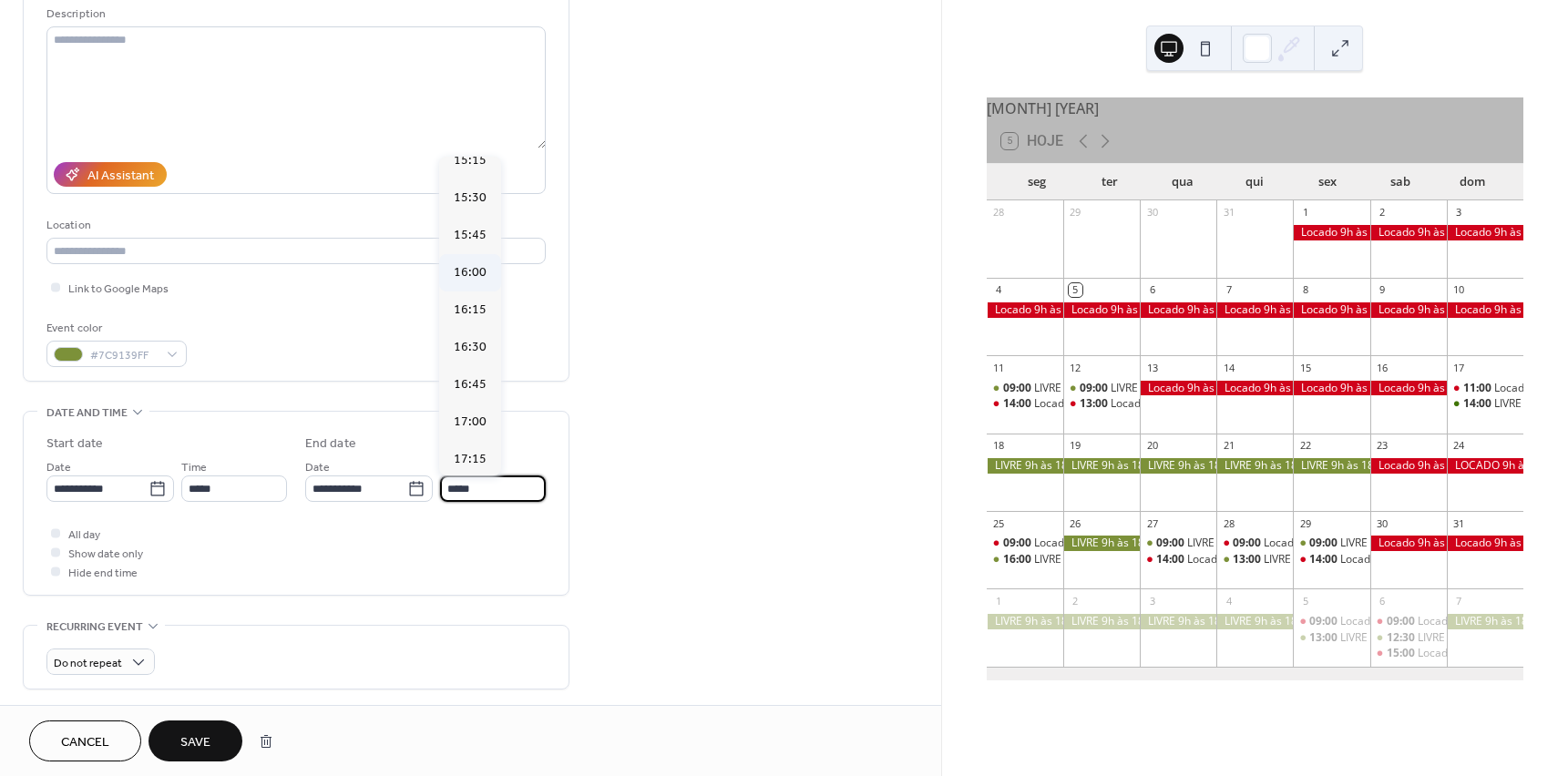 type on "*****" 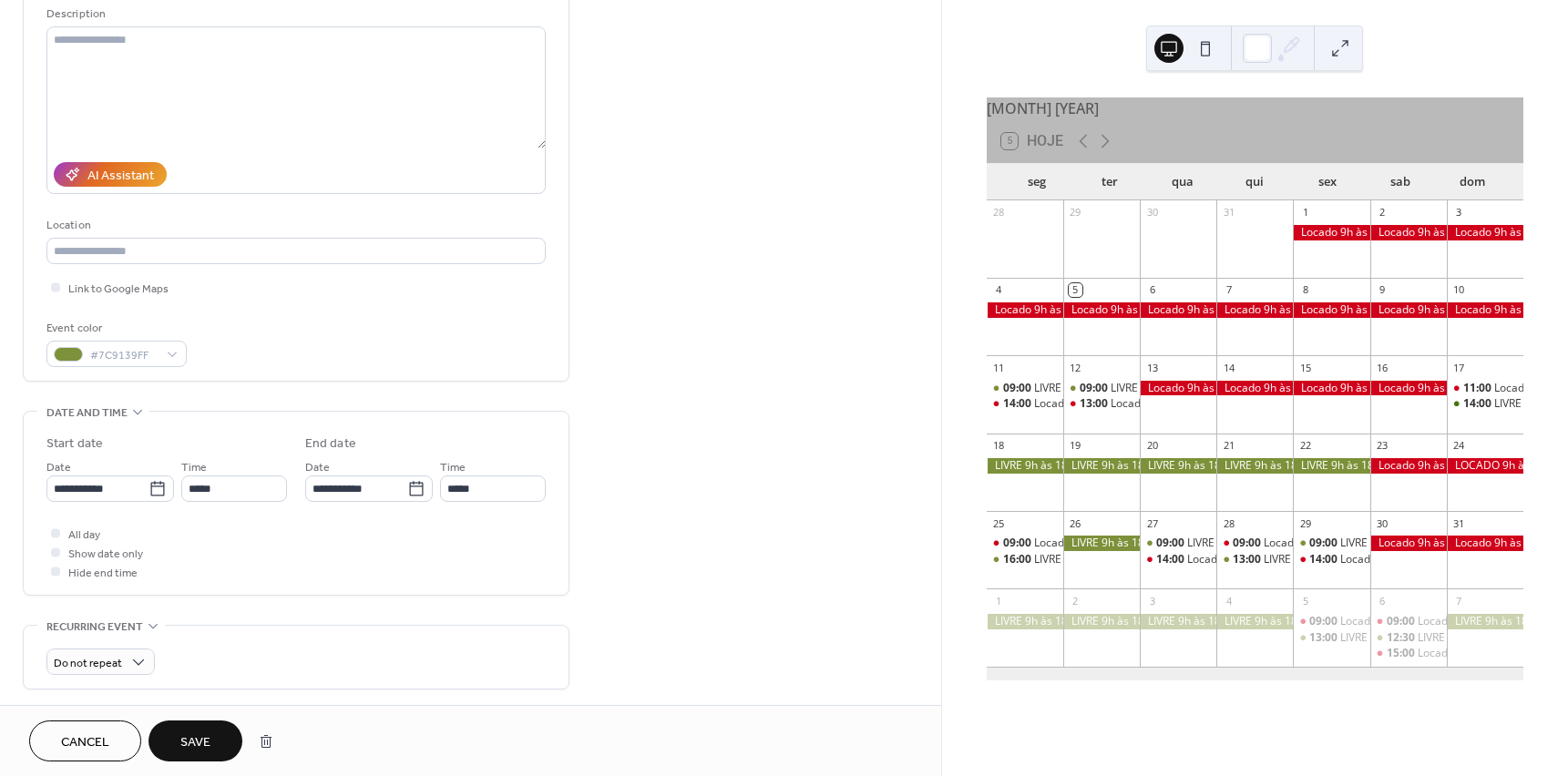 click on "Save" at bounding box center (195, 742) 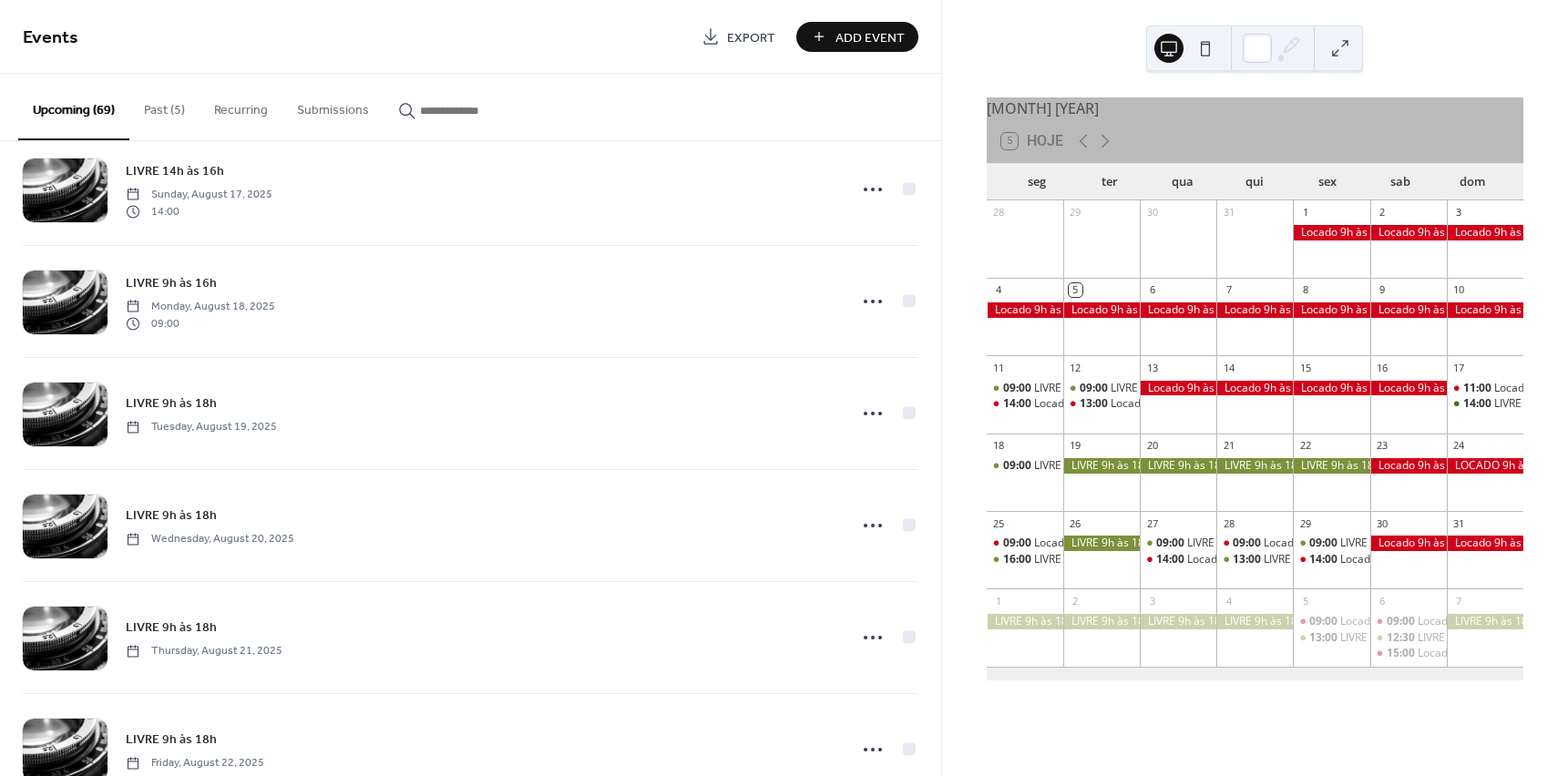 scroll, scrollTop: 1822, scrollLeft: 0, axis: vertical 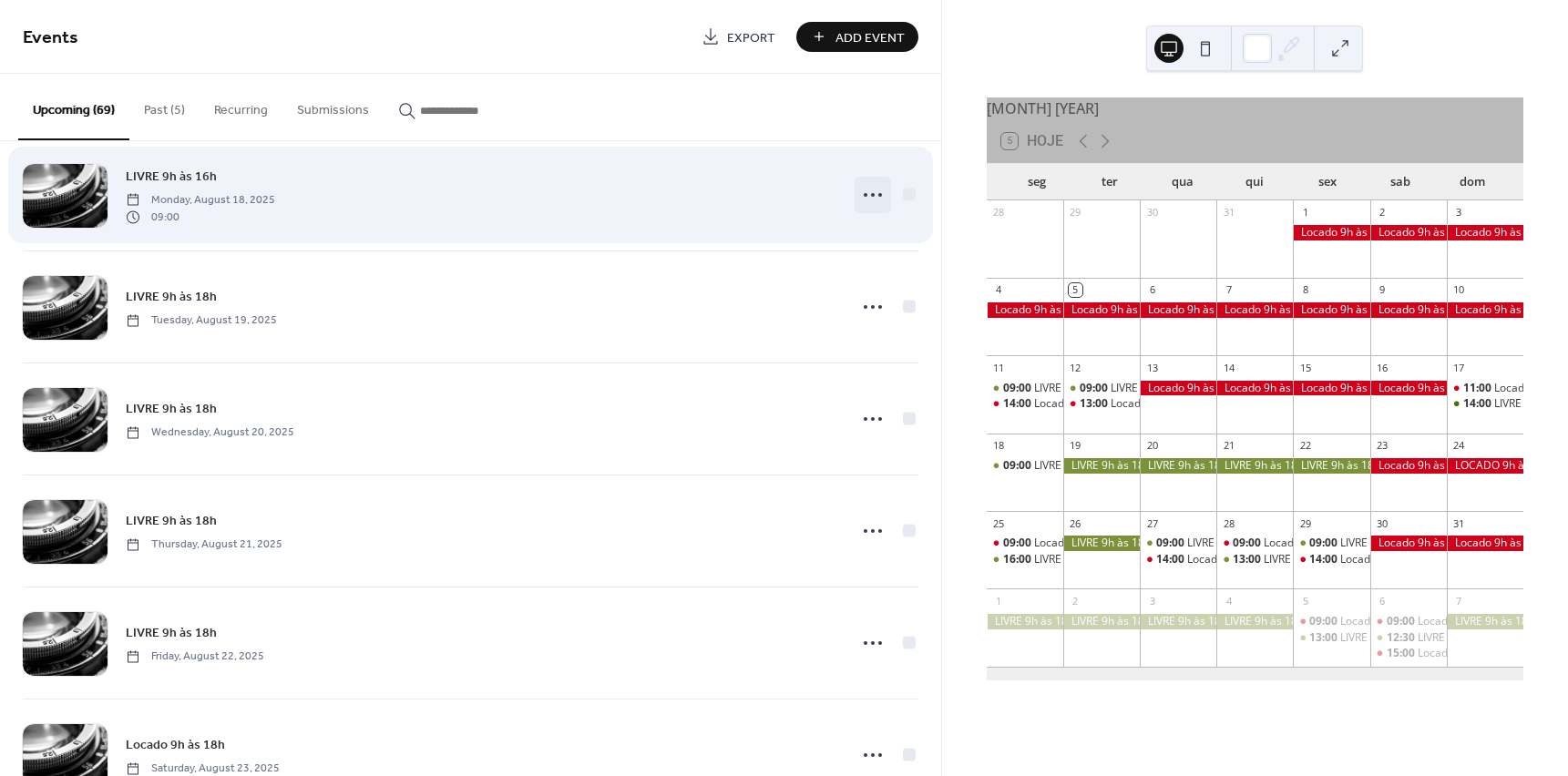 click 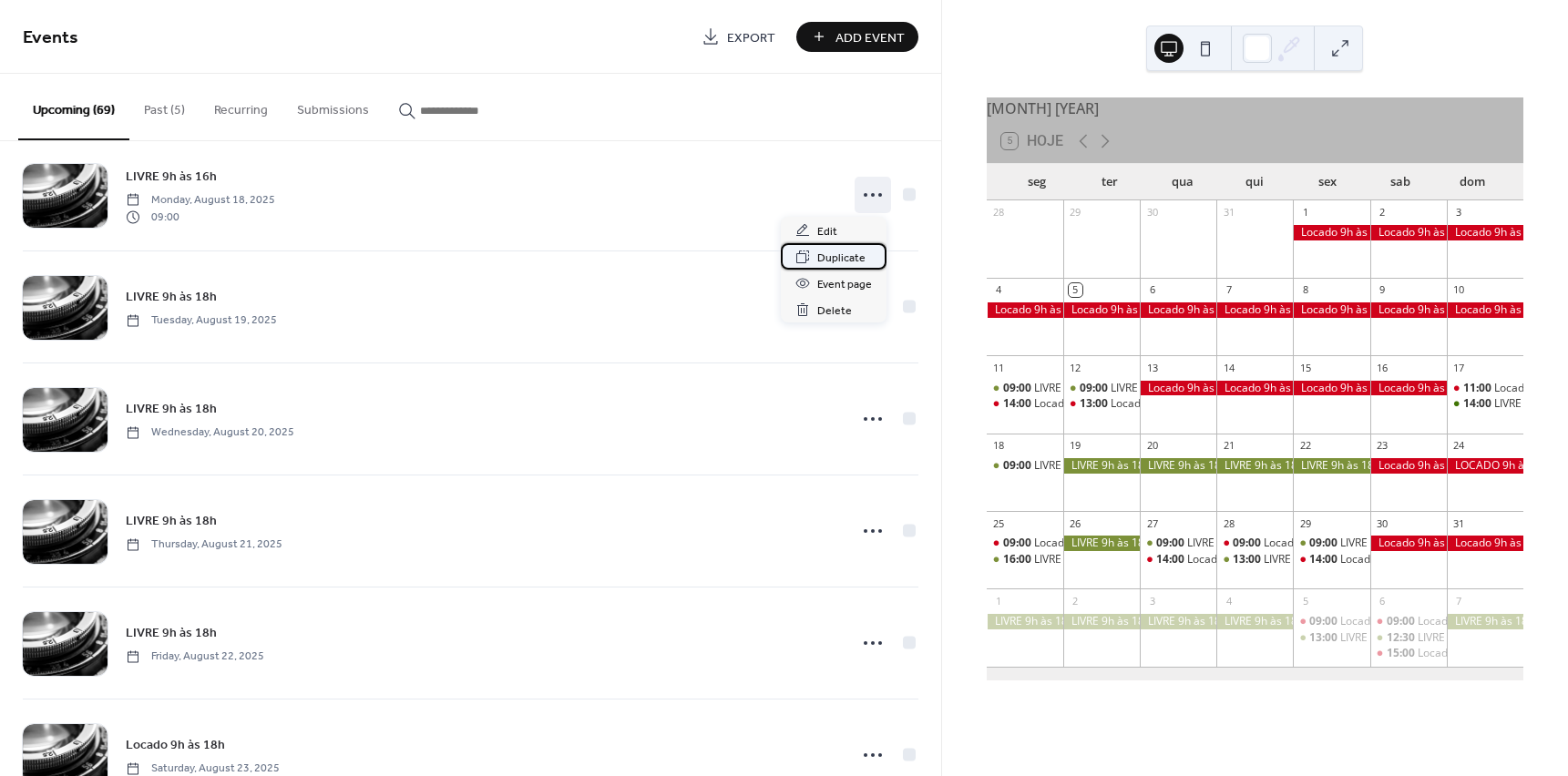 click on "Duplicate" at bounding box center [841, 258] 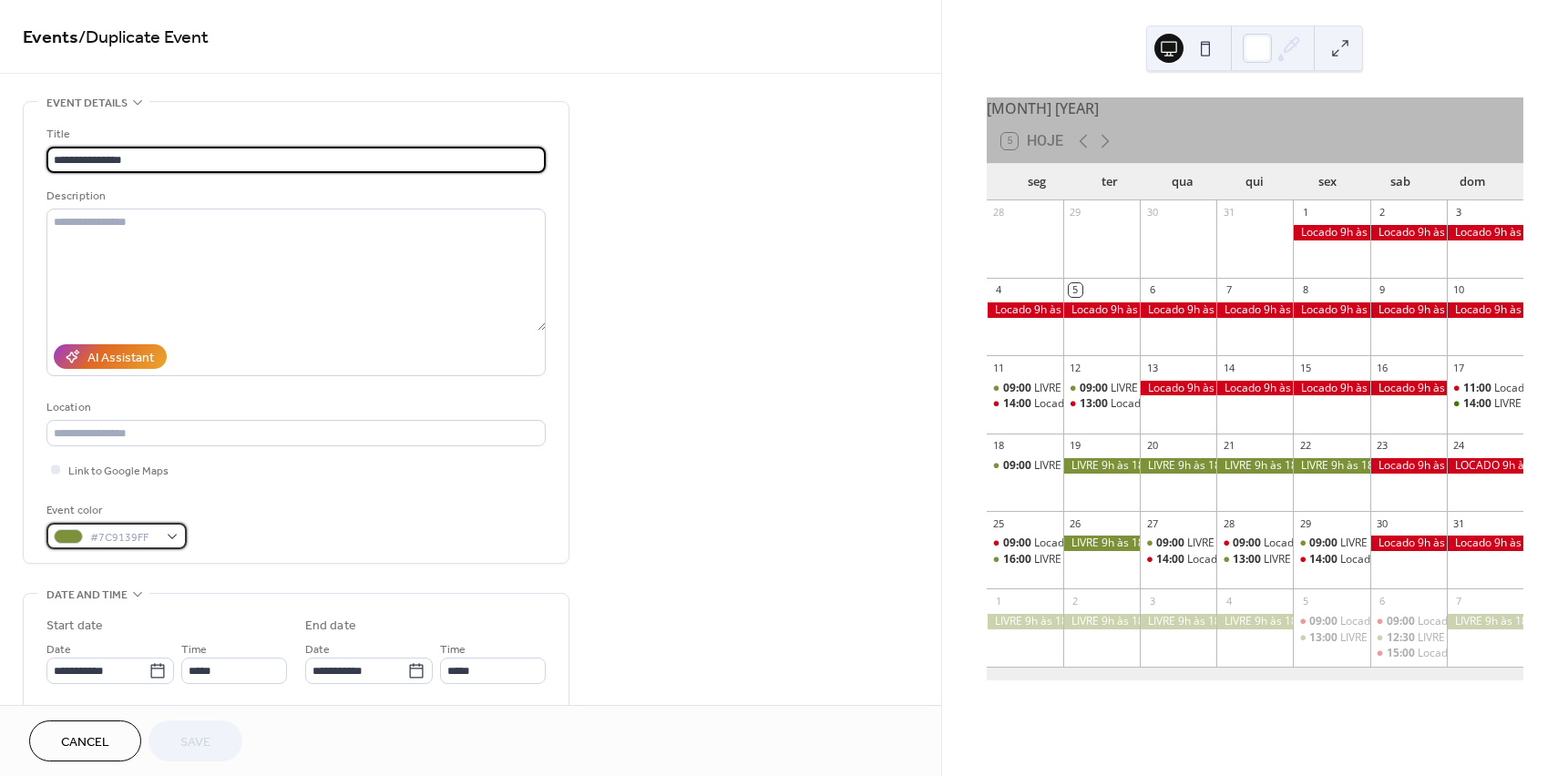 click on "#7C9139FF" at bounding box center (117, 536) 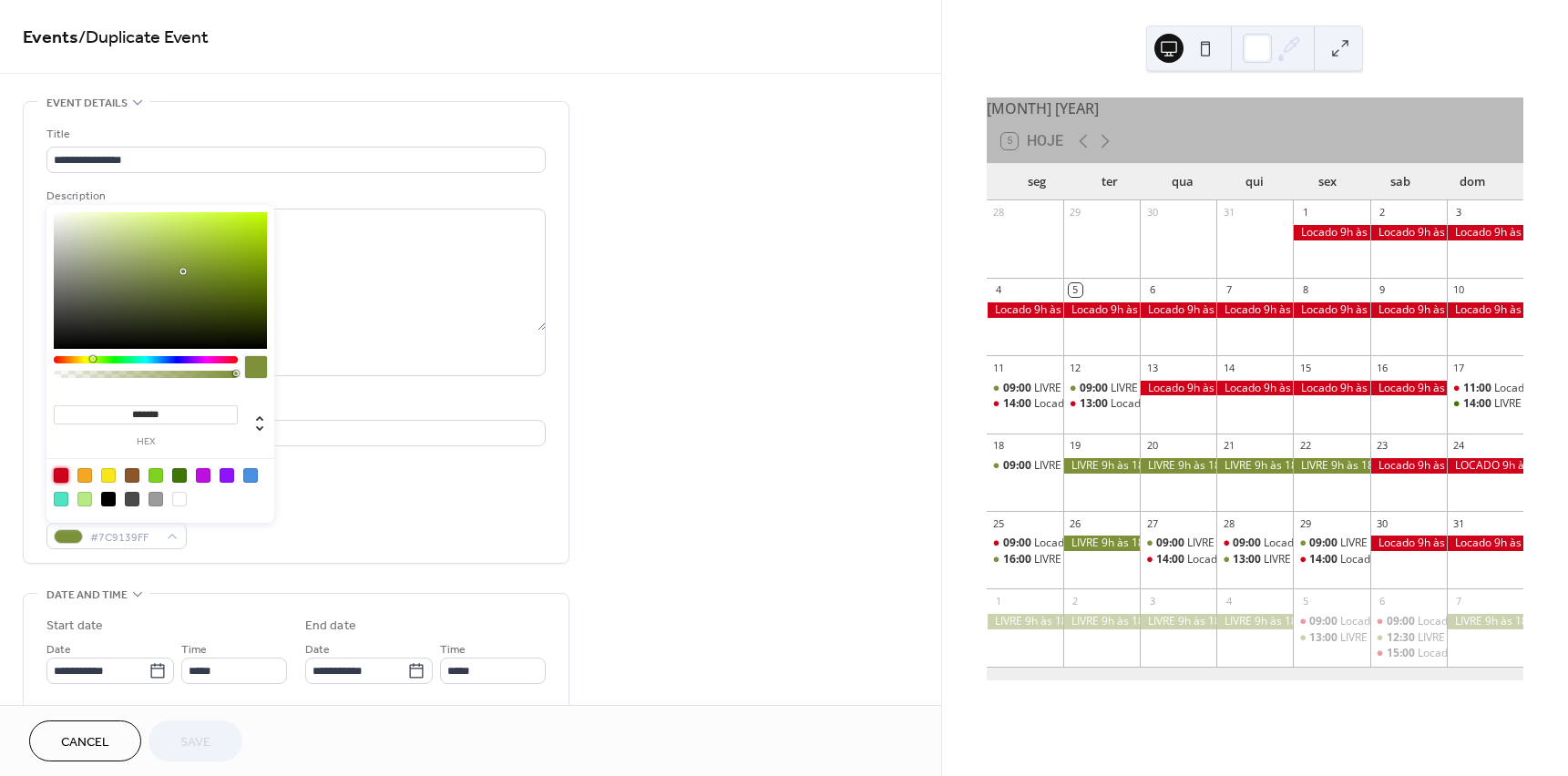 click at bounding box center [61, 475] 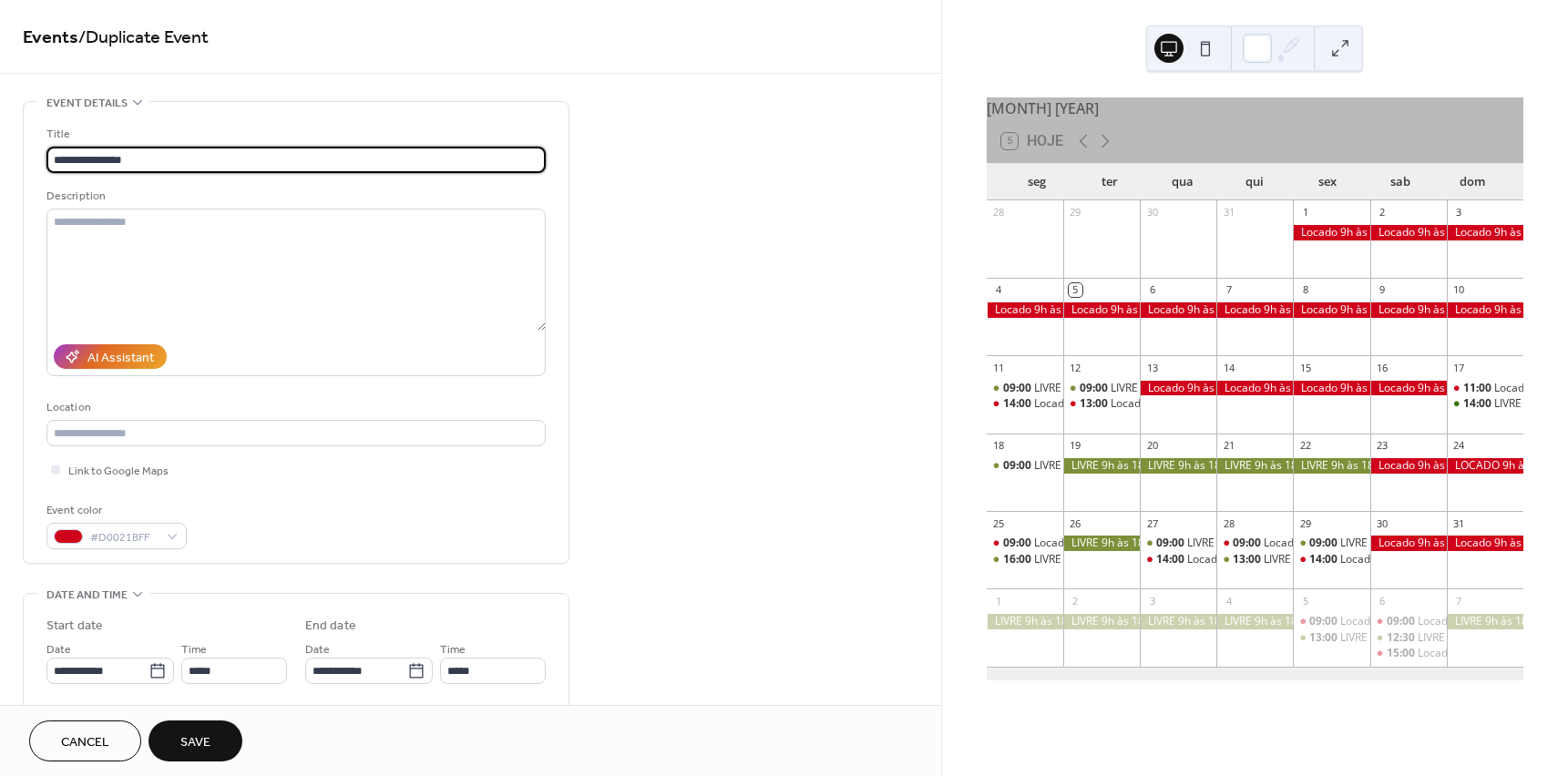 drag, startPoint x: 149, startPoint y: 157, endPoint x: 16, endPoint y: 158, distance: 133.00376 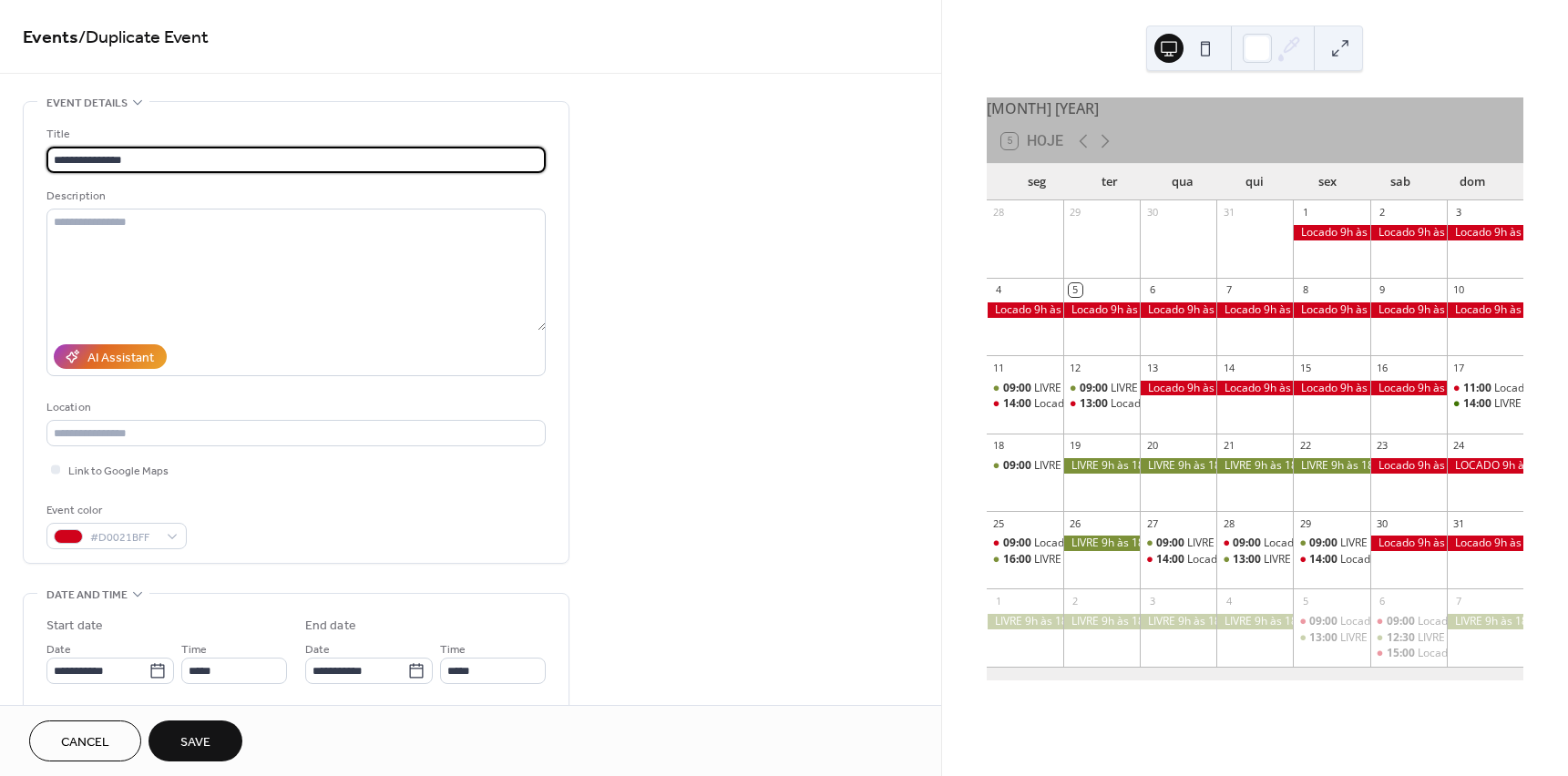 click on "**********" at bounding box center [470, 656] 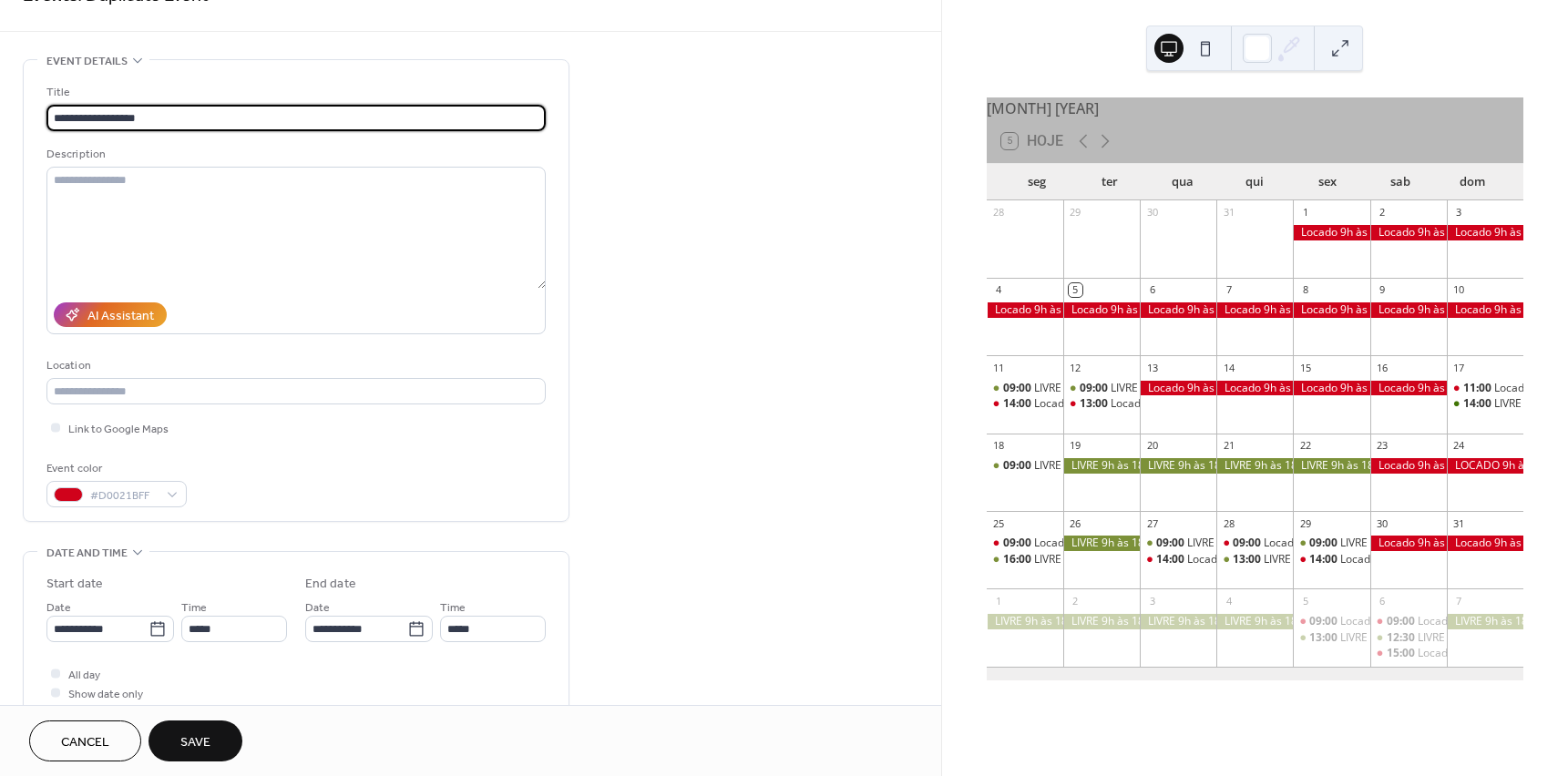 scroll, scrollTop: 182, scrollLeft: 0, axis: vertical 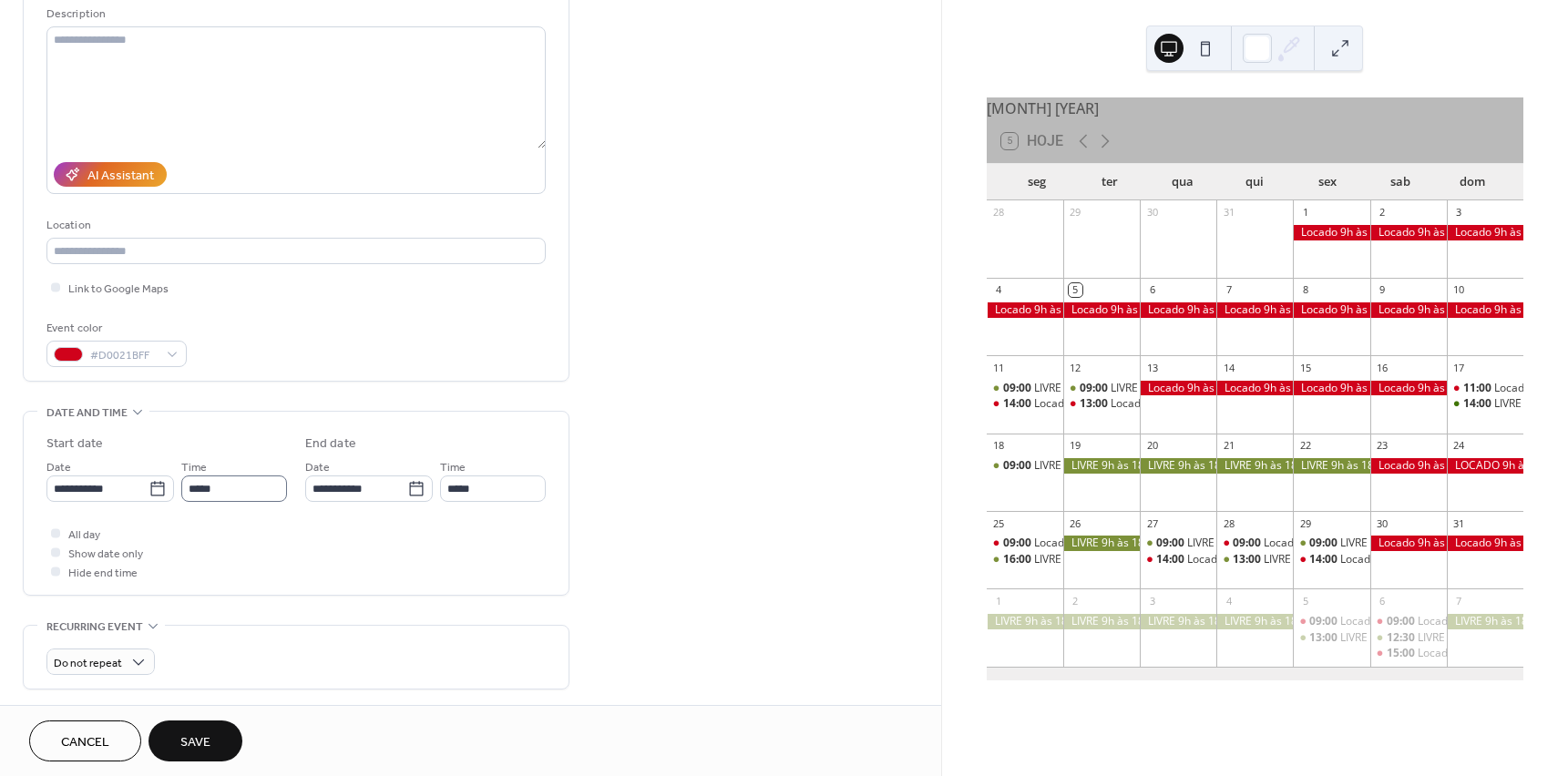 type on "**********" 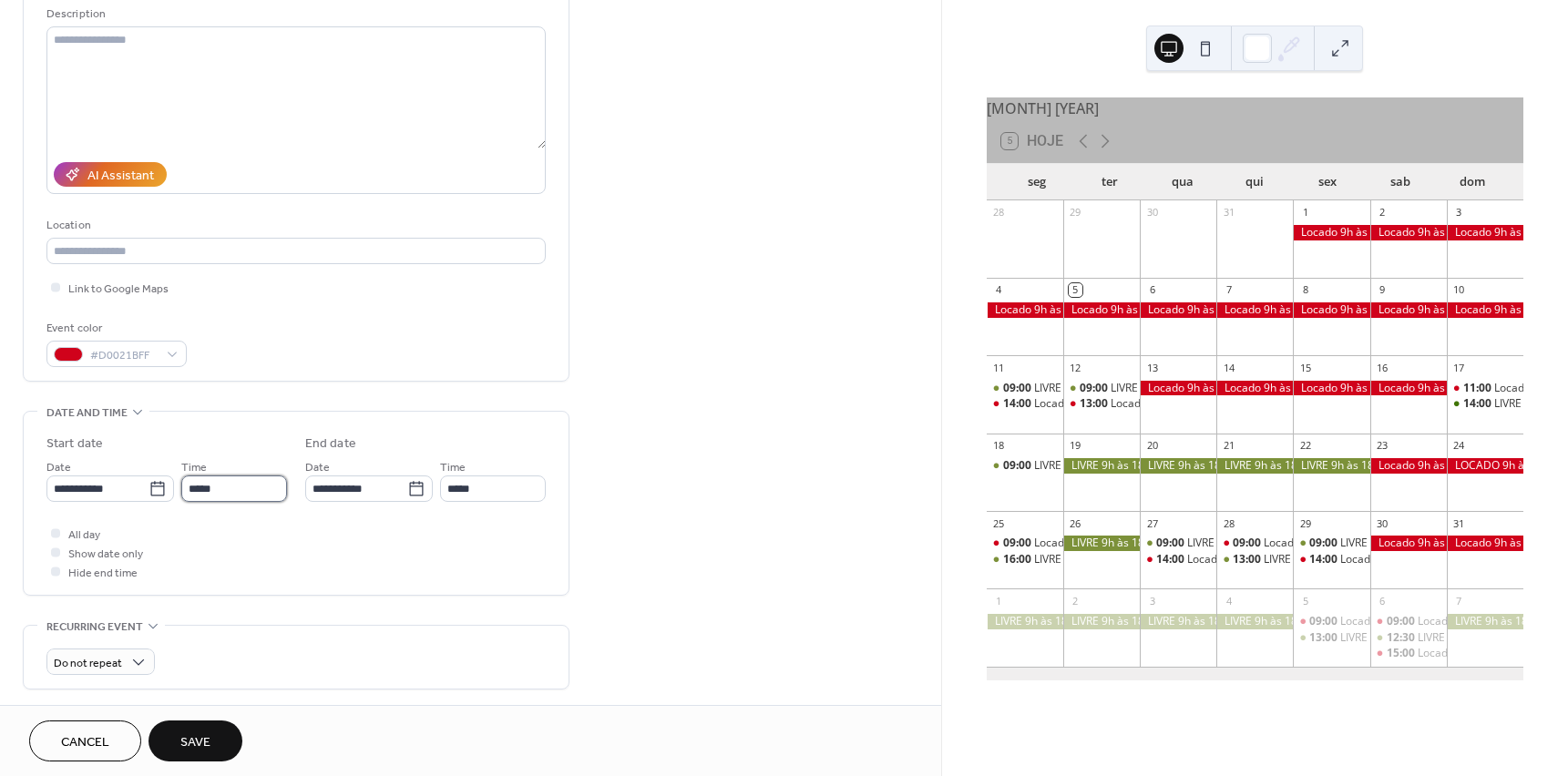 click on "*****" at bounding box center [234, 488] 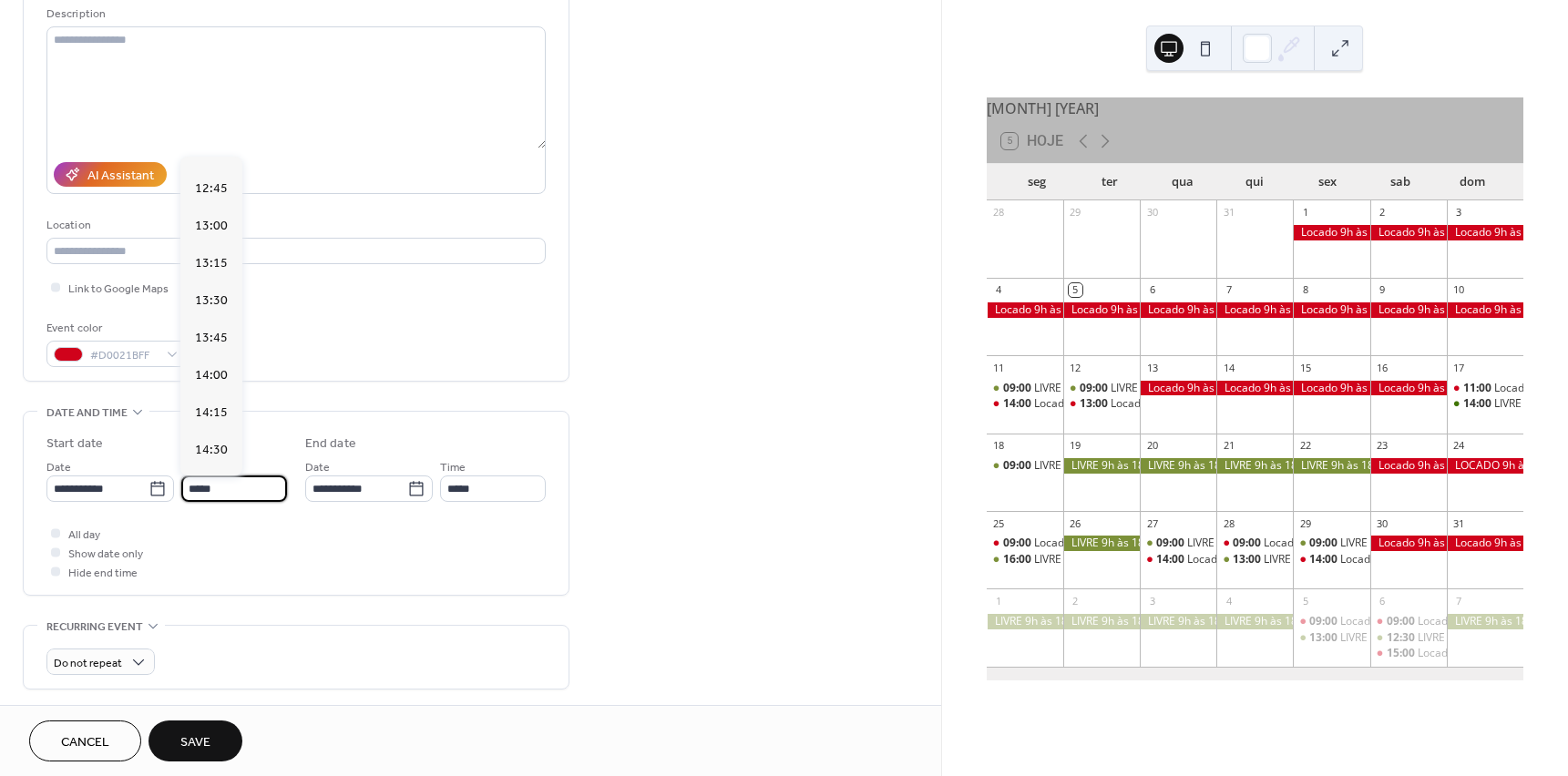 scroll, scrollTop: 2346, scrollLeft: 0, axis: vertical 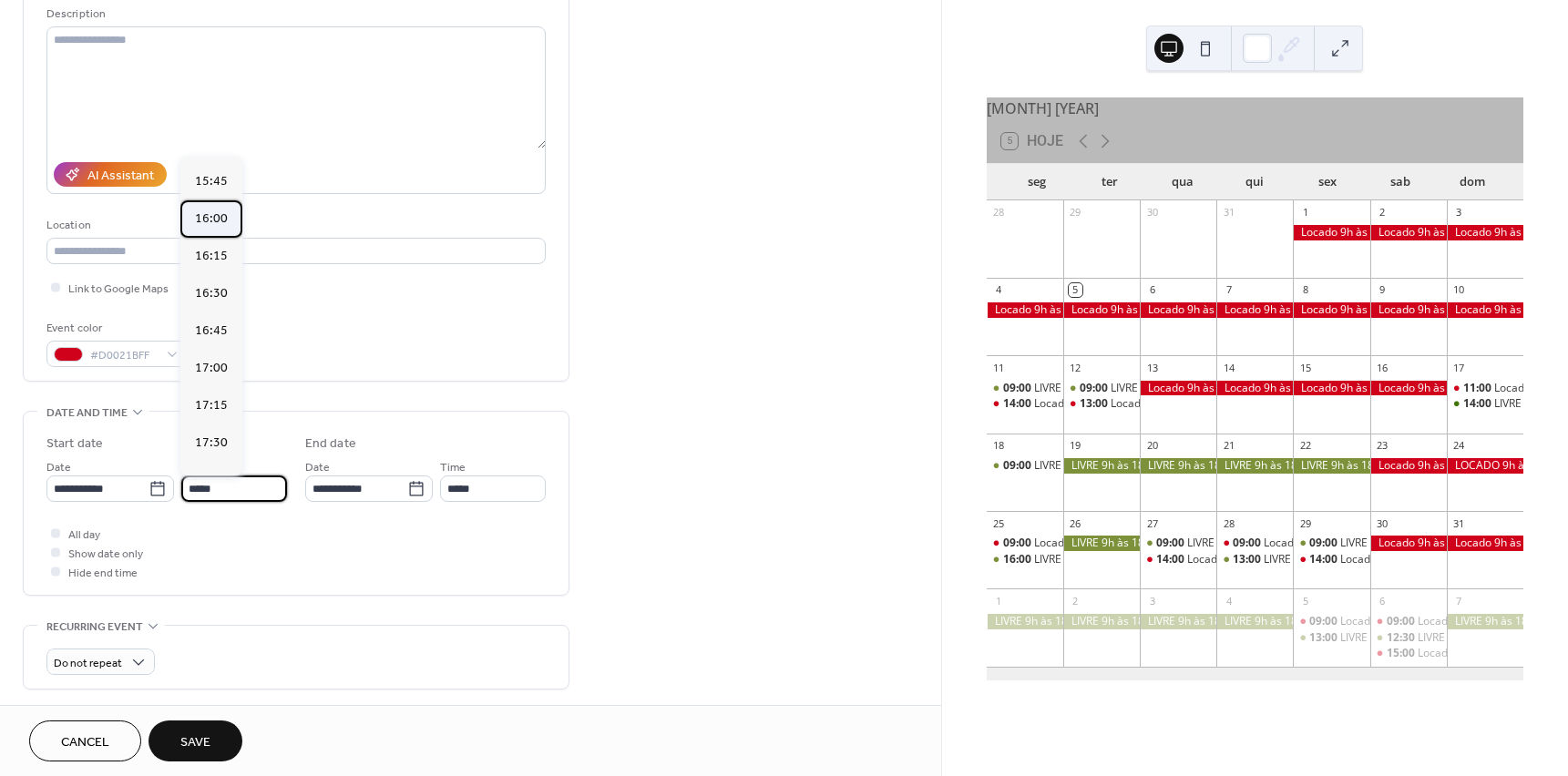 click on "16:00" at bounding box center [211, 219] 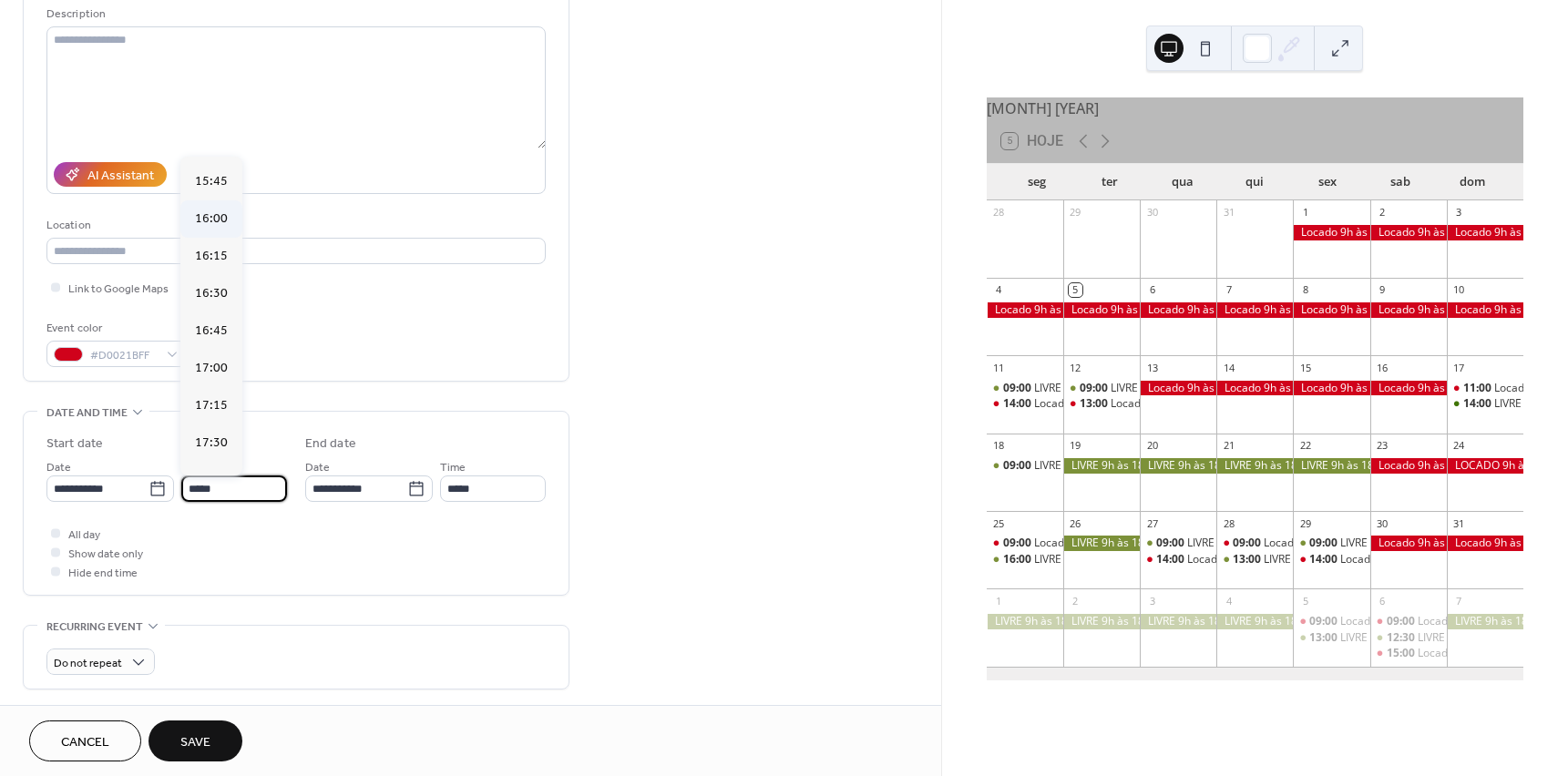type on "*****" 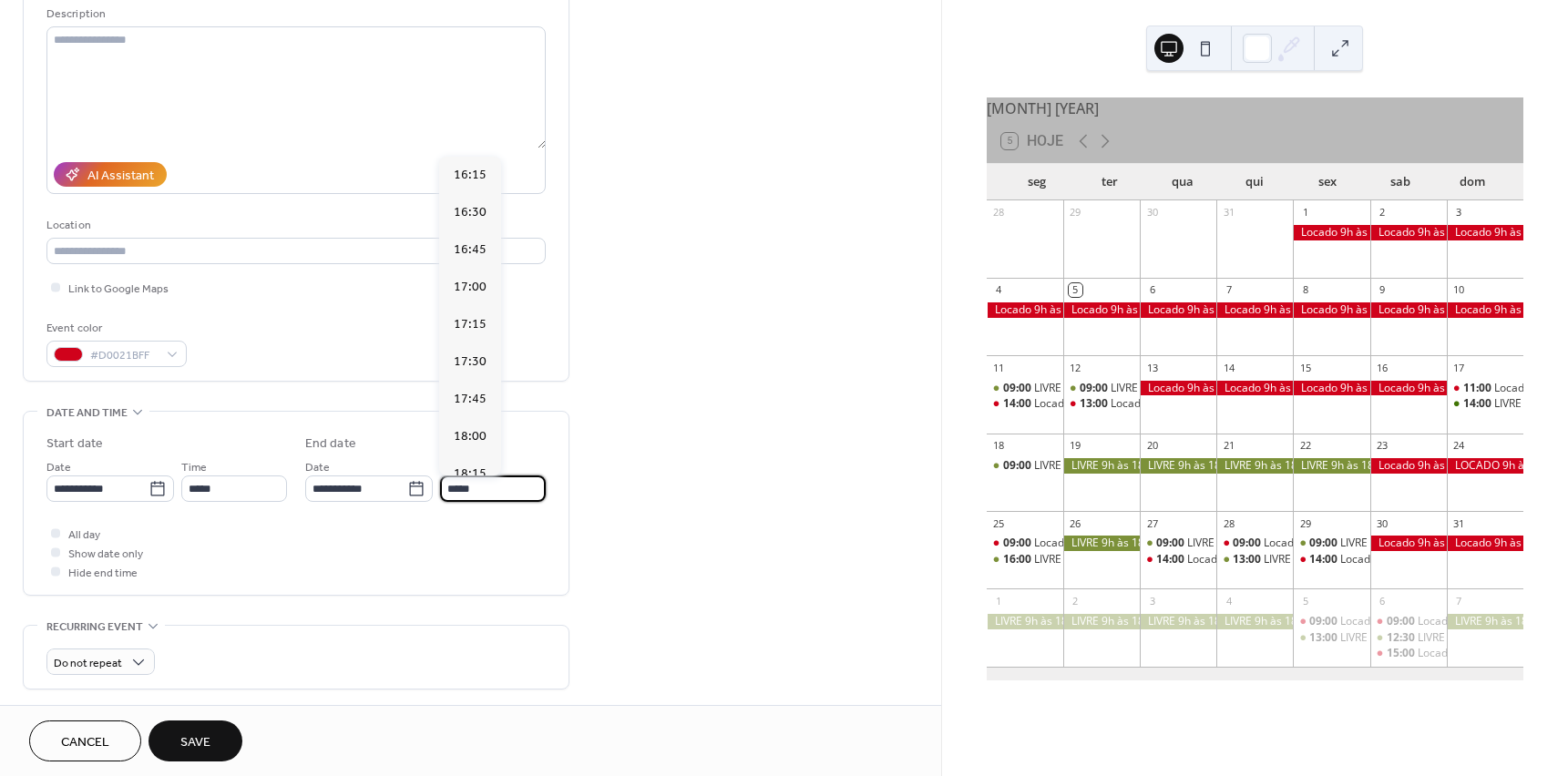 click on "*****" at bounding box center [493, 488] 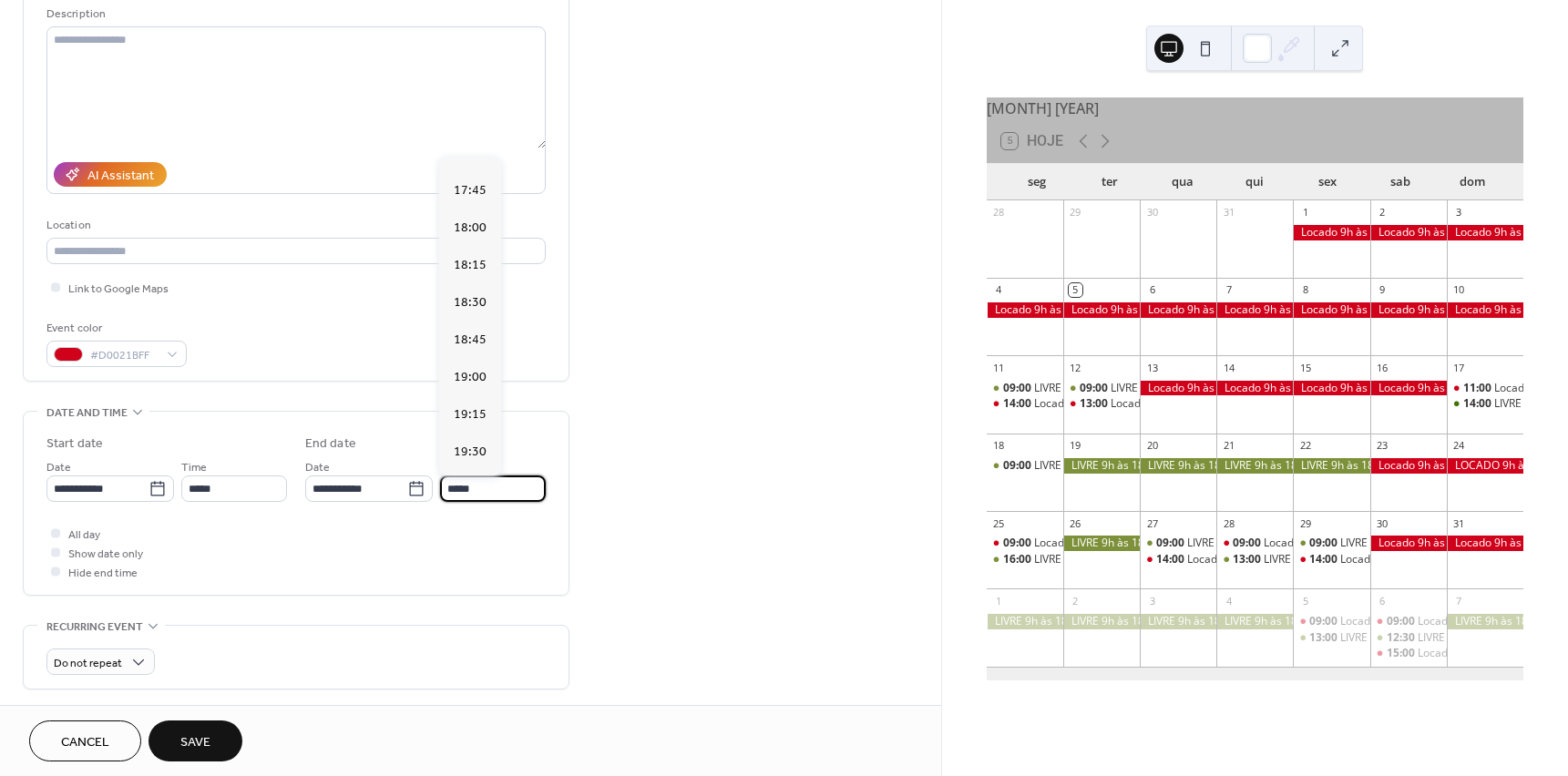 scroll, scrollTop: 110, scrollLeft: 0, axis: vertical 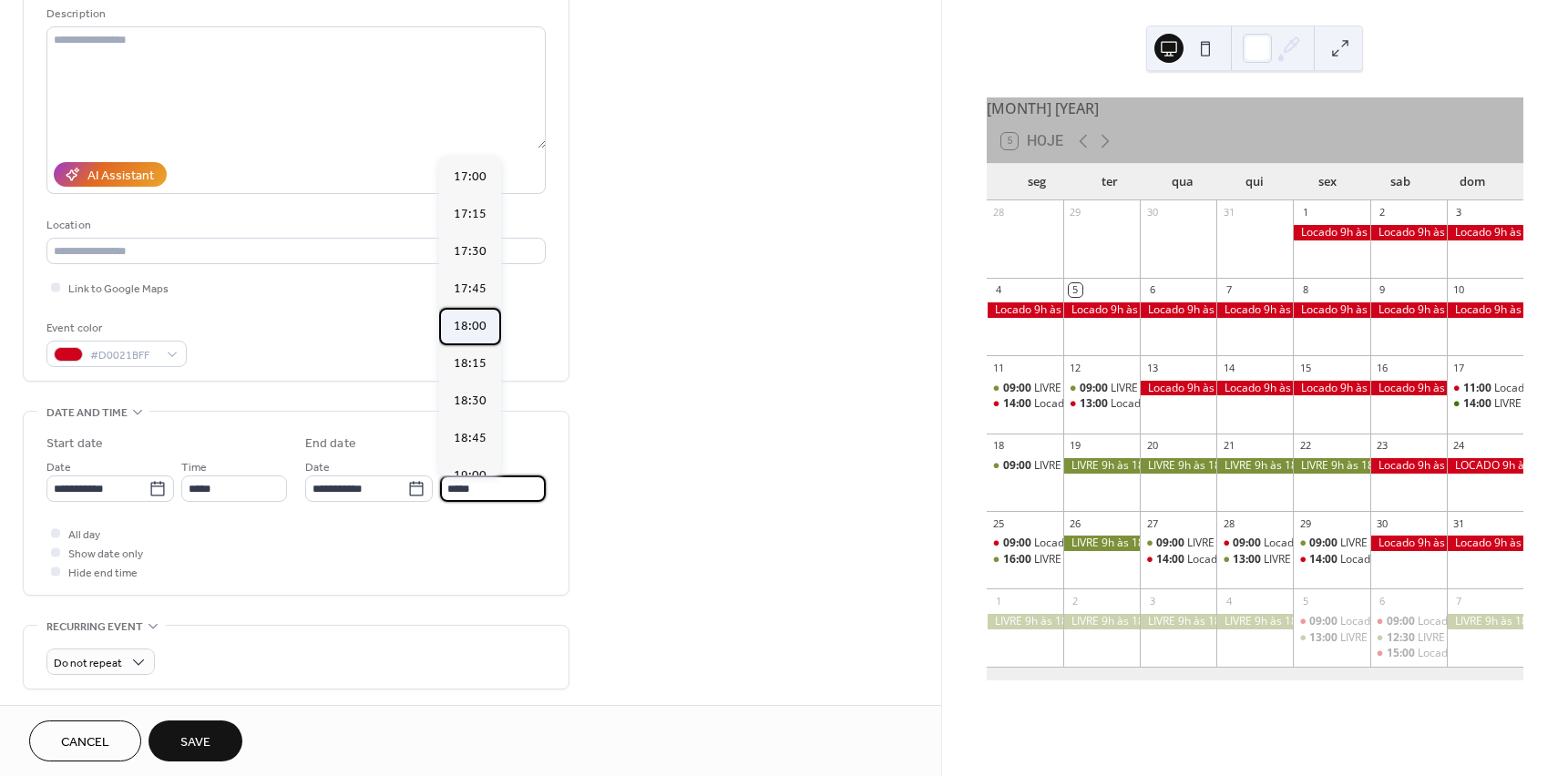 click on "18:00" at bounding box center (470, 326) 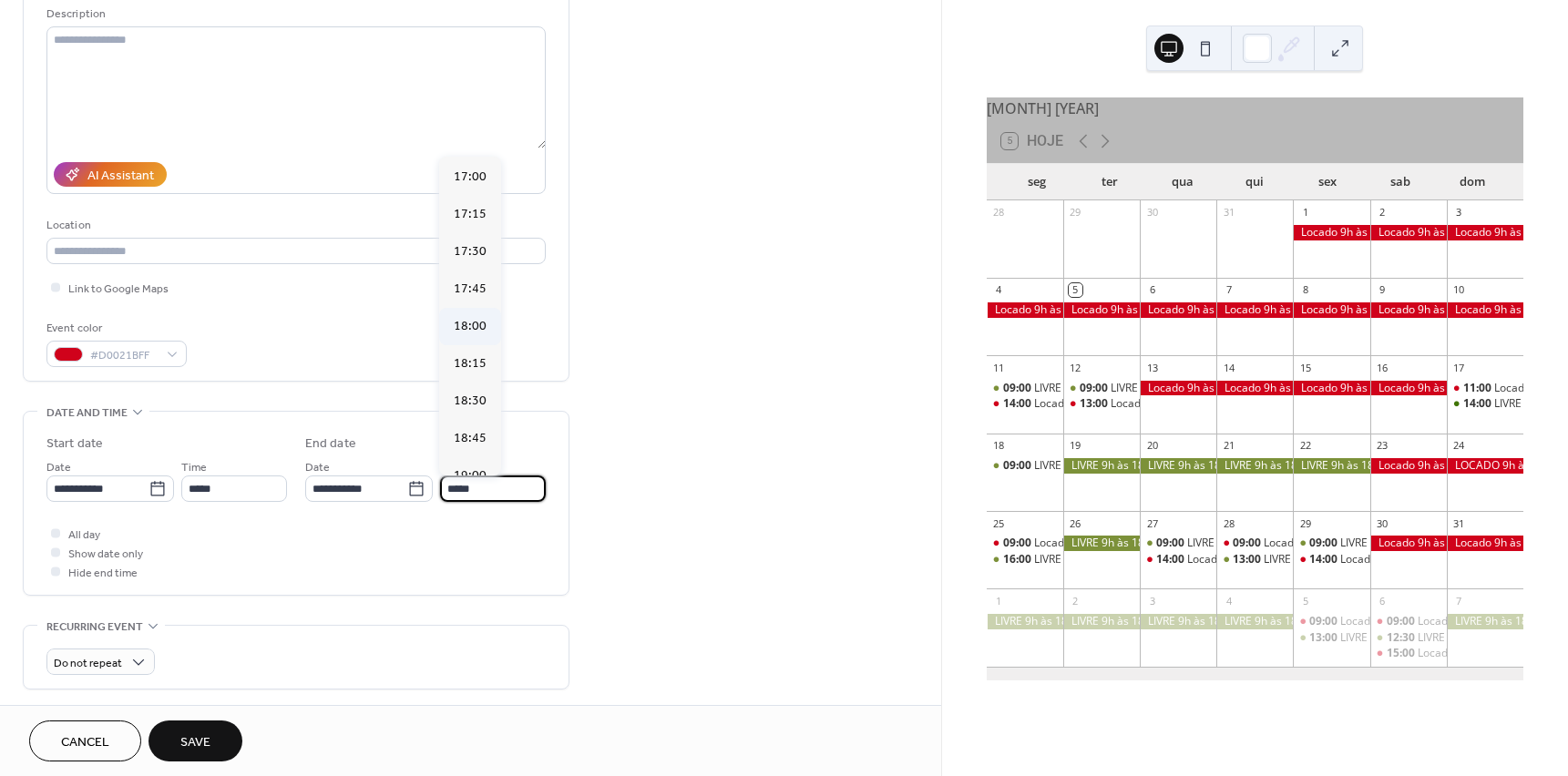 type on "*****" 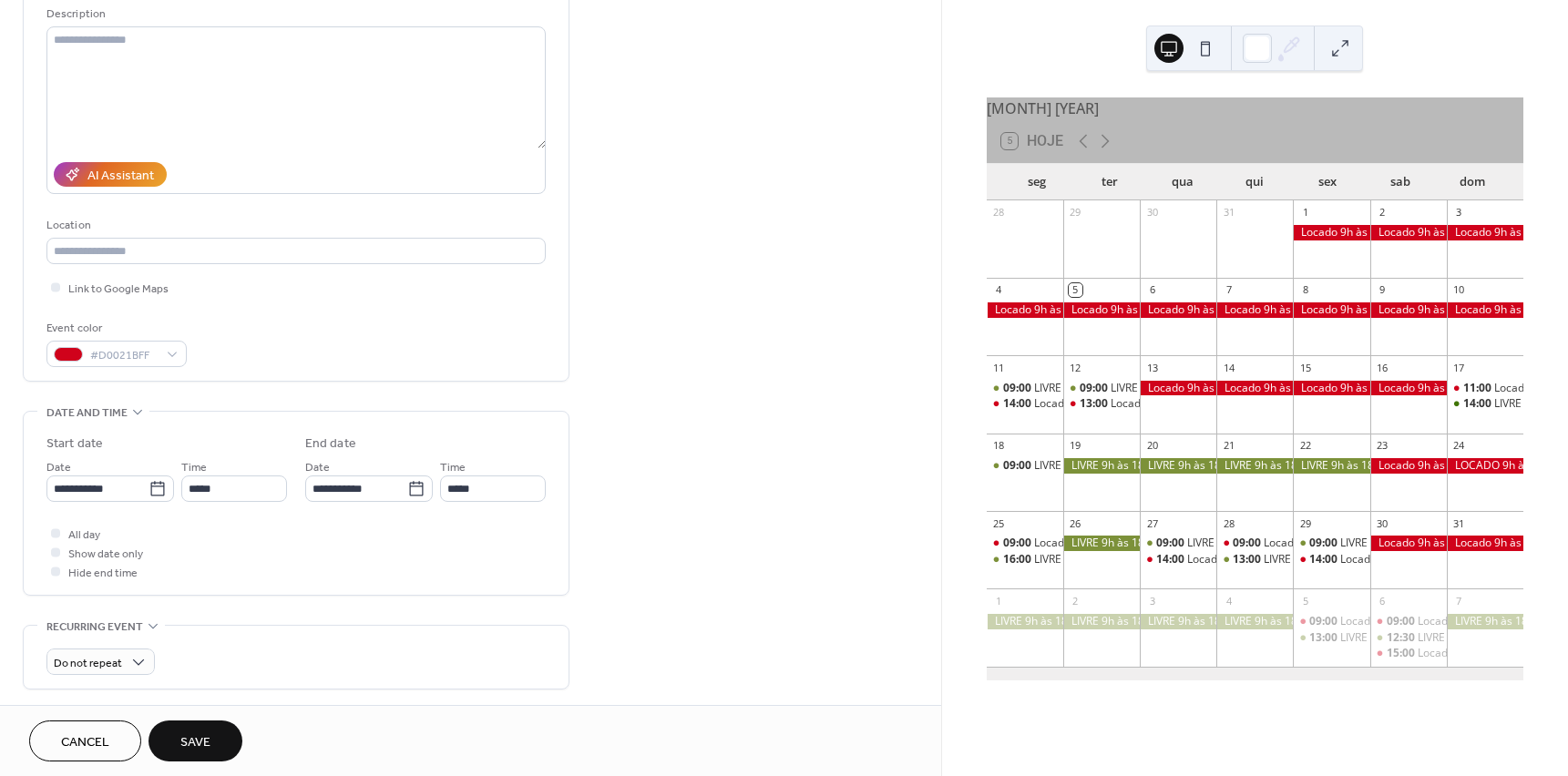 click on "Save" at bounding box center [195, 742] 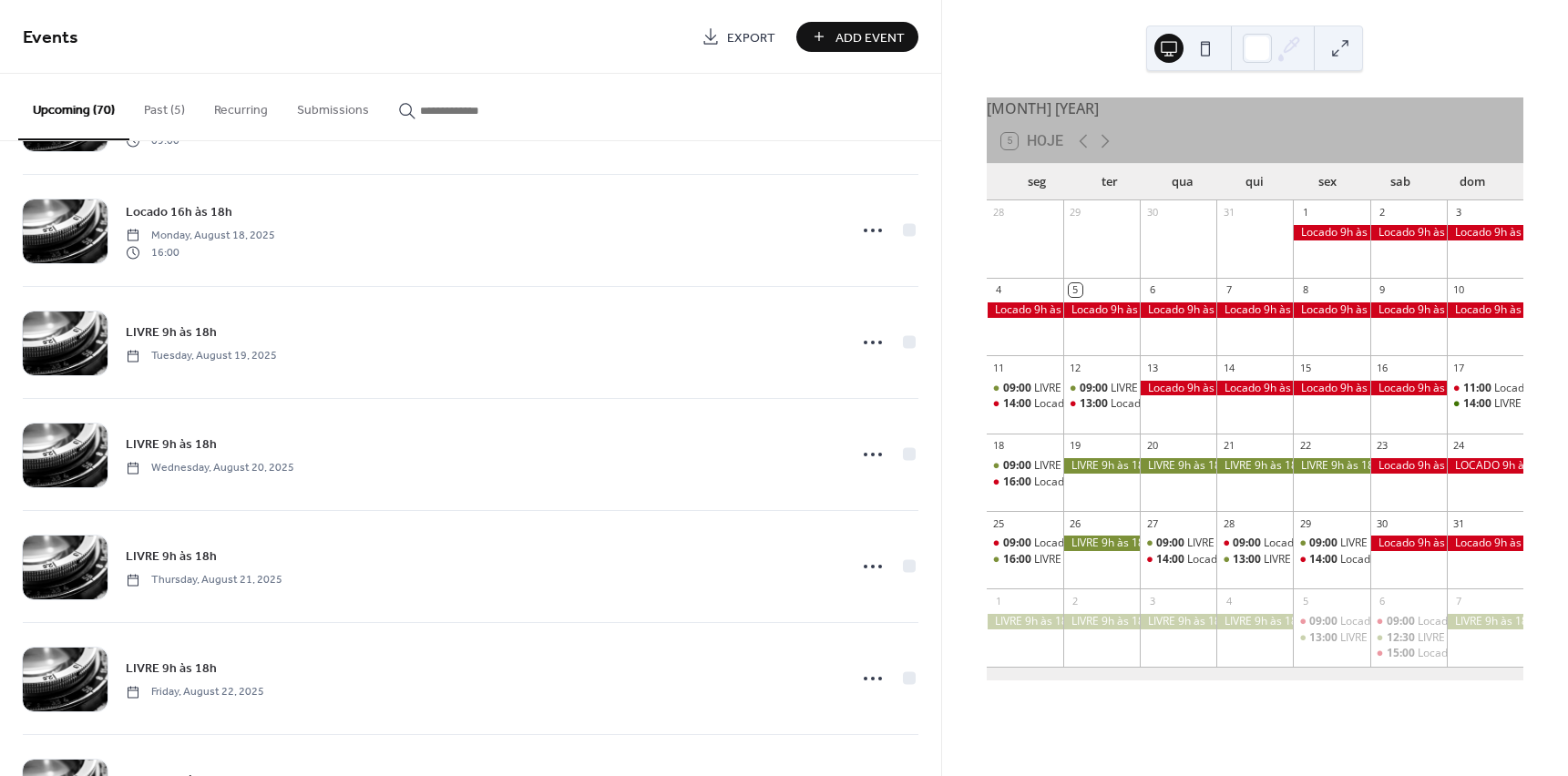 scroll, scrollTop: 1822, scrollLeft: 0, axis: vertical 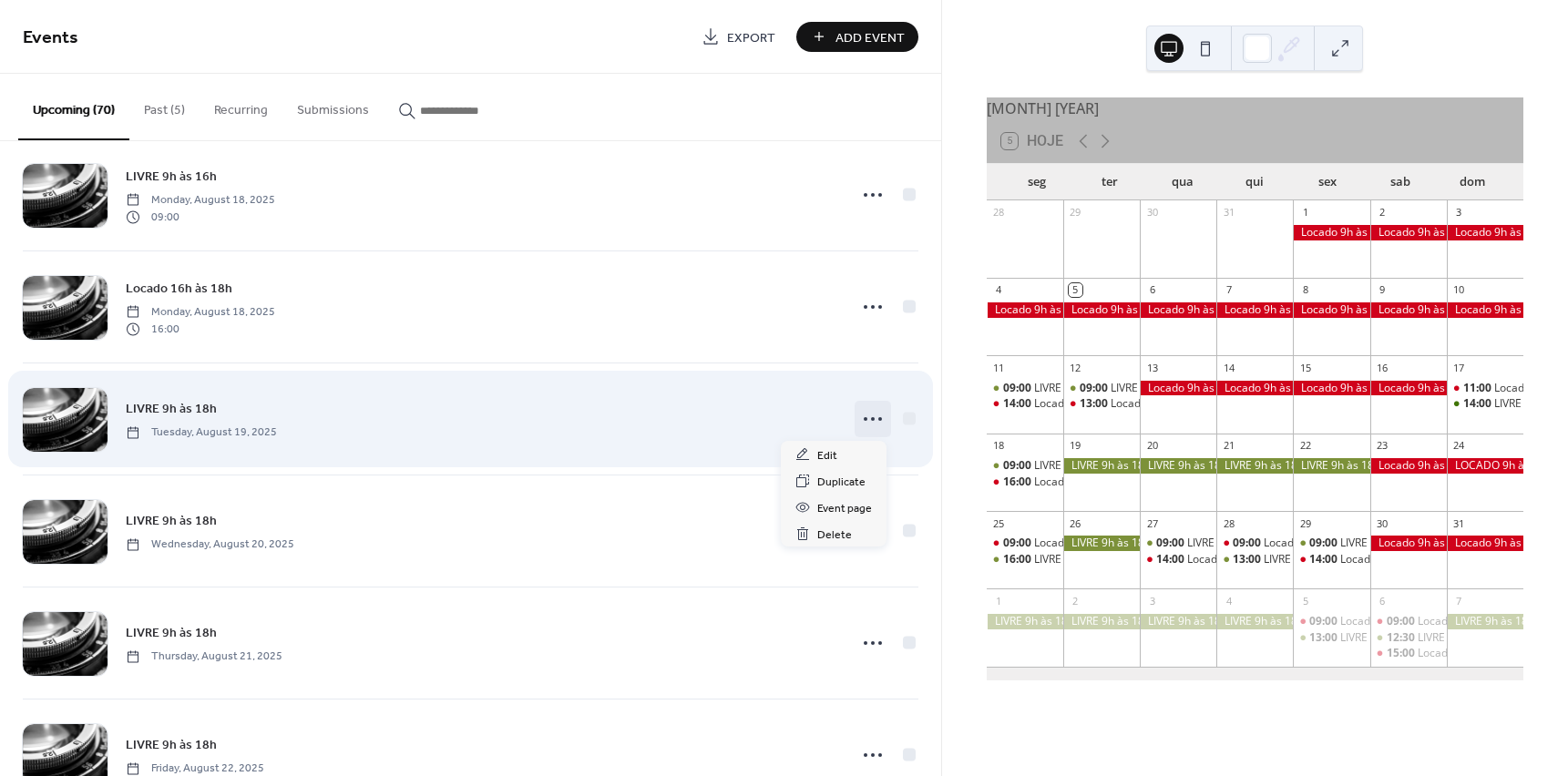 click 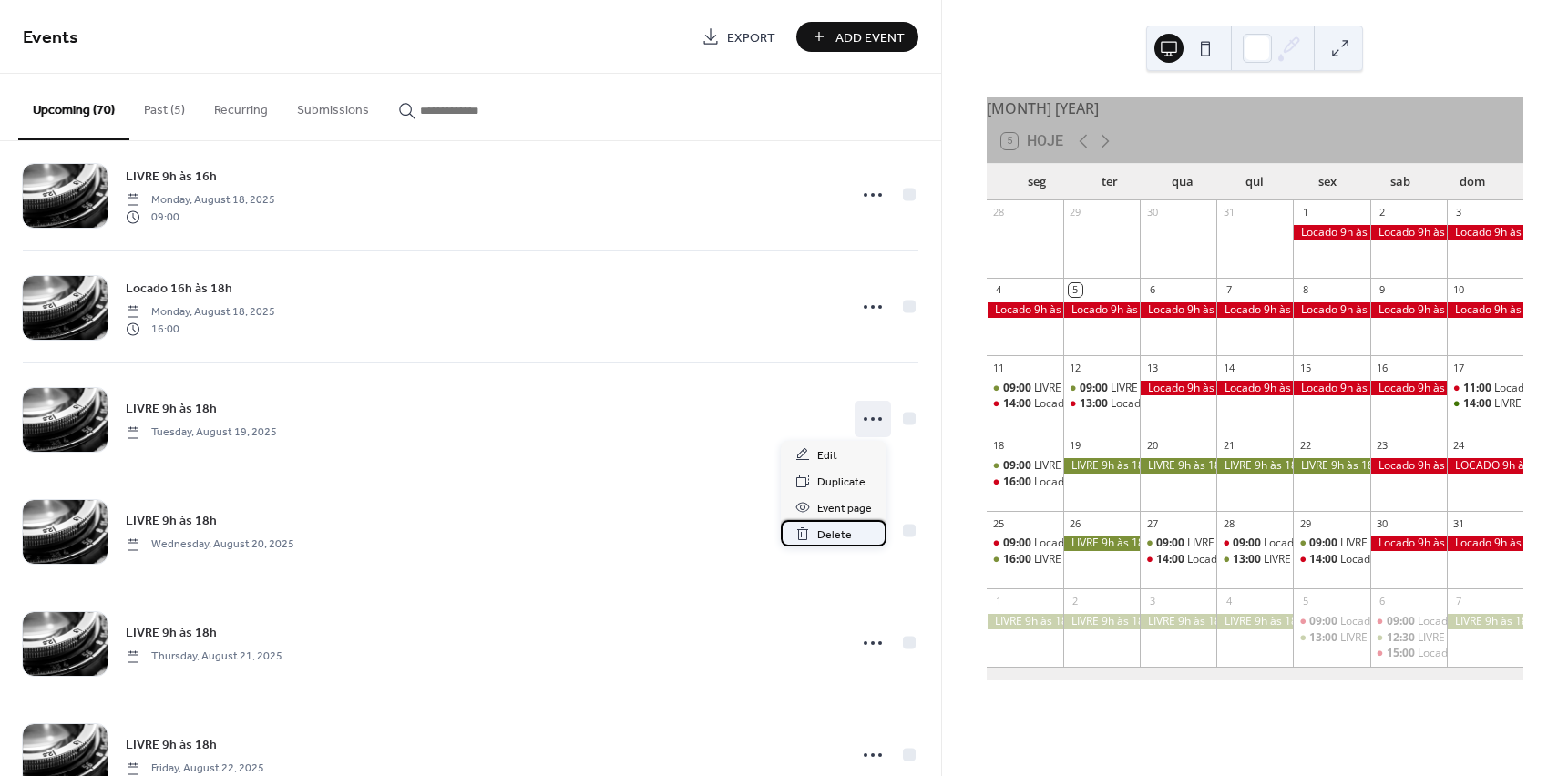 click on "Delete" at bounding box center [835, 535] 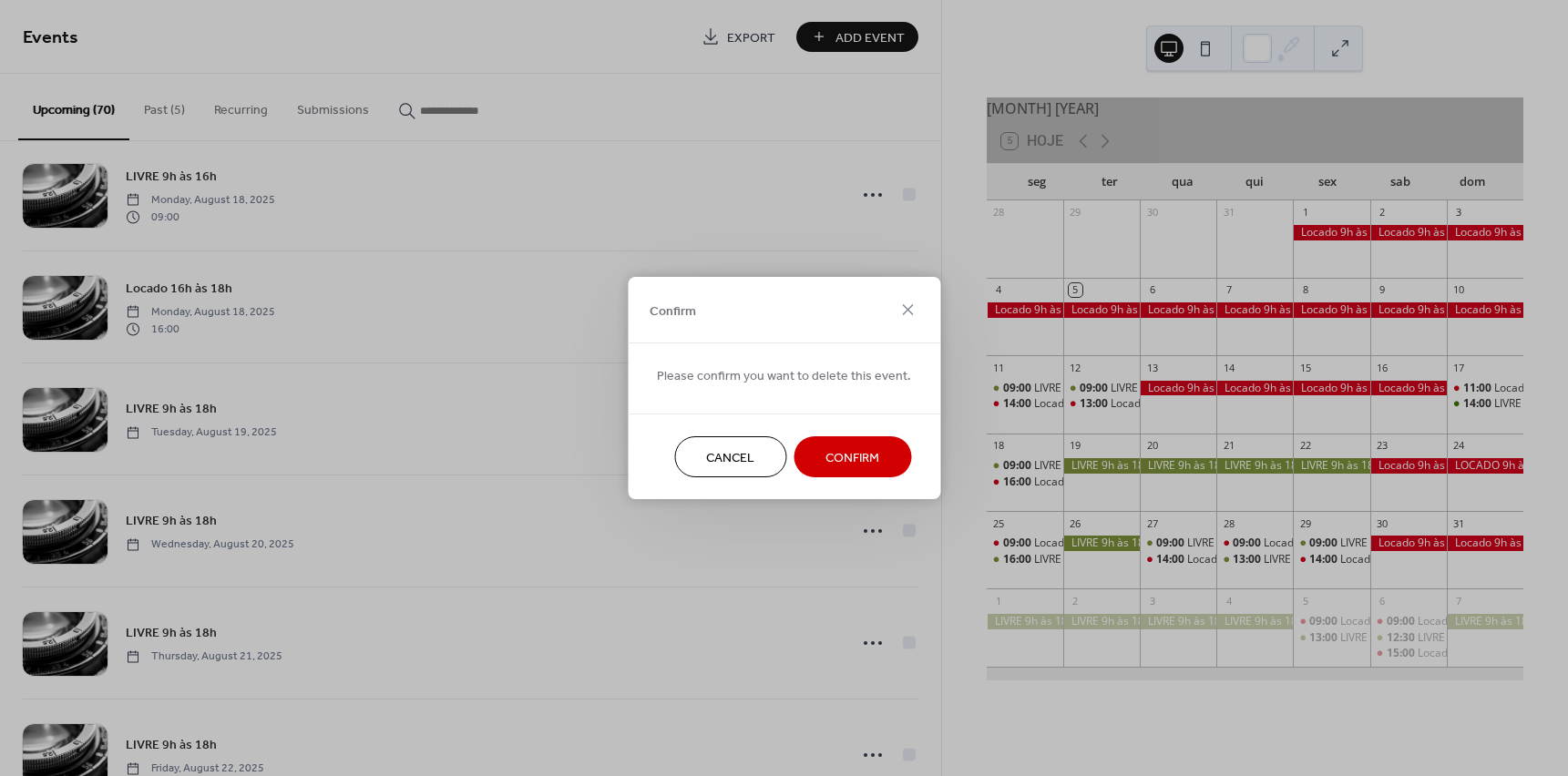 click on "Confirm" at bounding box center (852, 458) 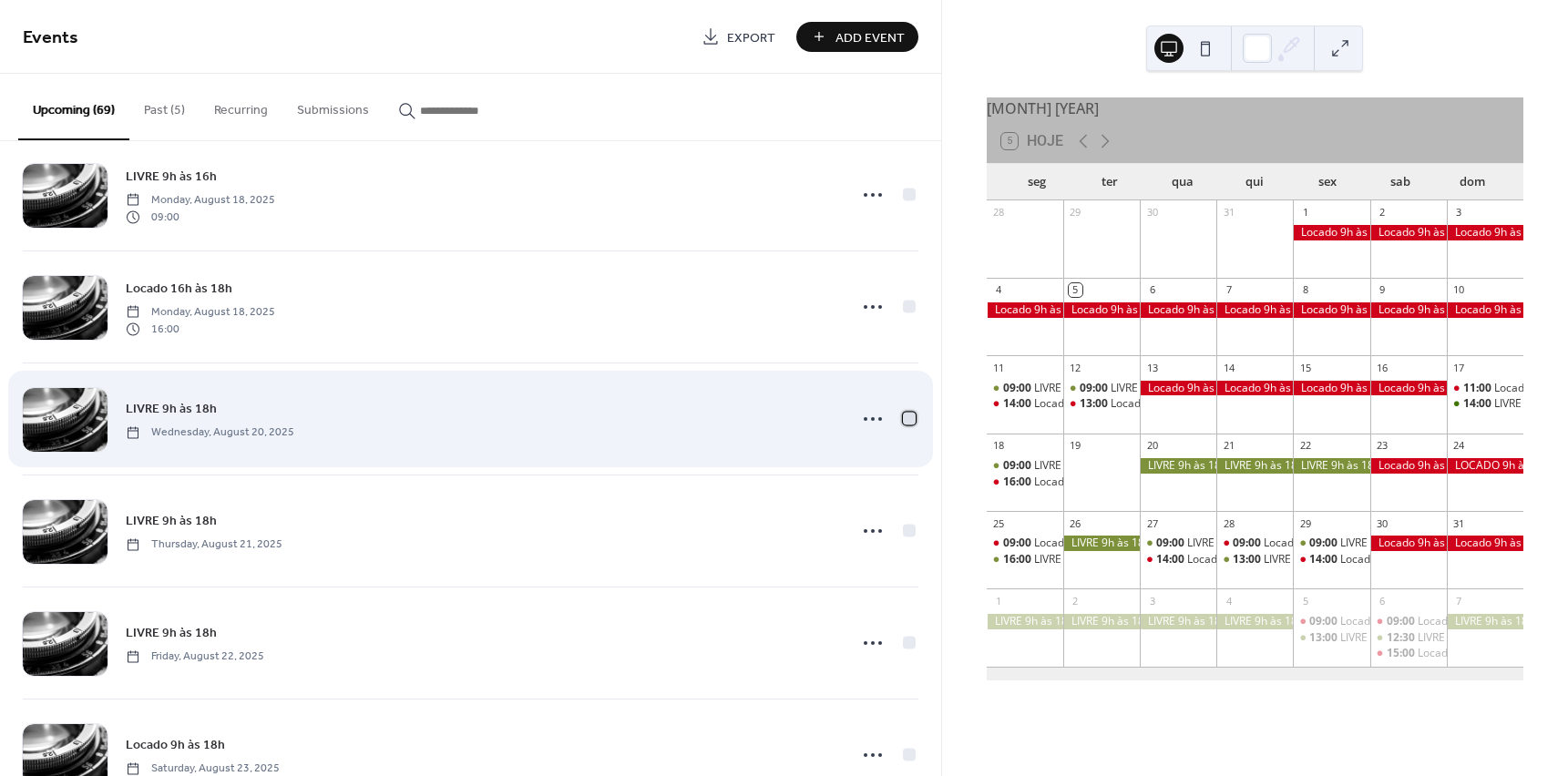 click at bounding box center (909, 418) 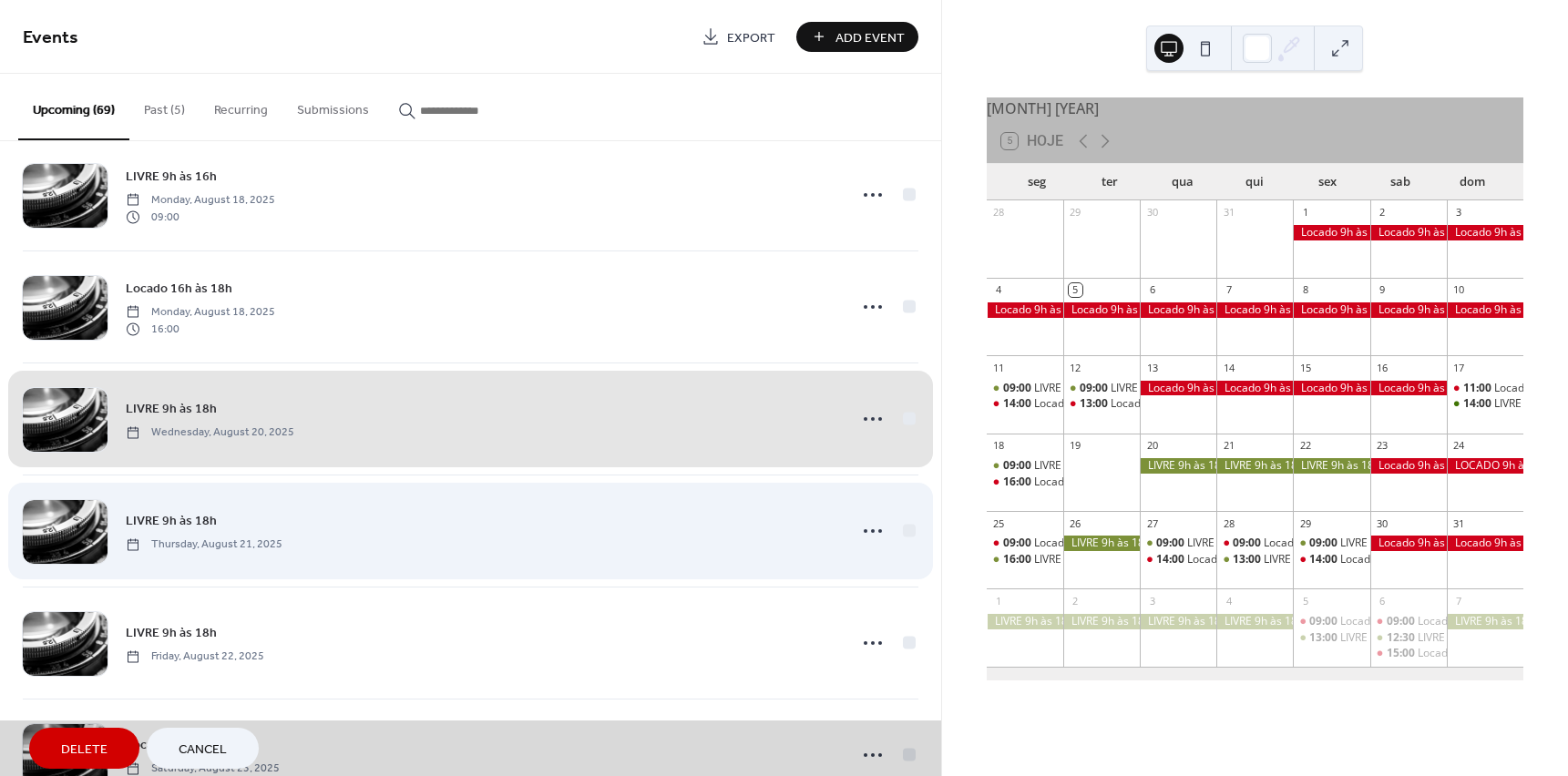 click on "LIVRE 9h às 18h Thursday, August 21, 2025" at bounding box center (470, 530) 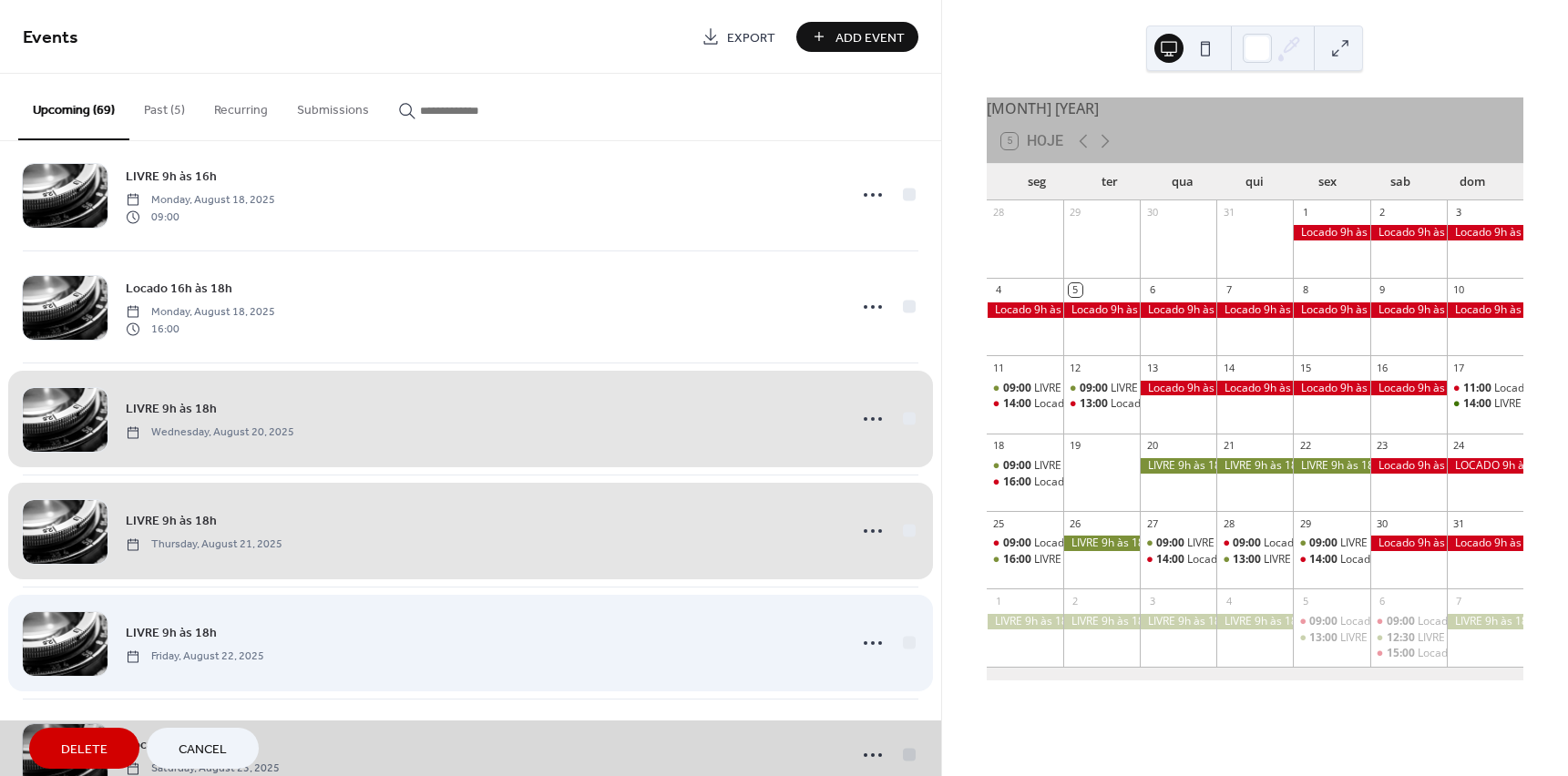click on "LIVRE 9h às 18h Friday, August 22, 2025" at bounding box center (470, 642) 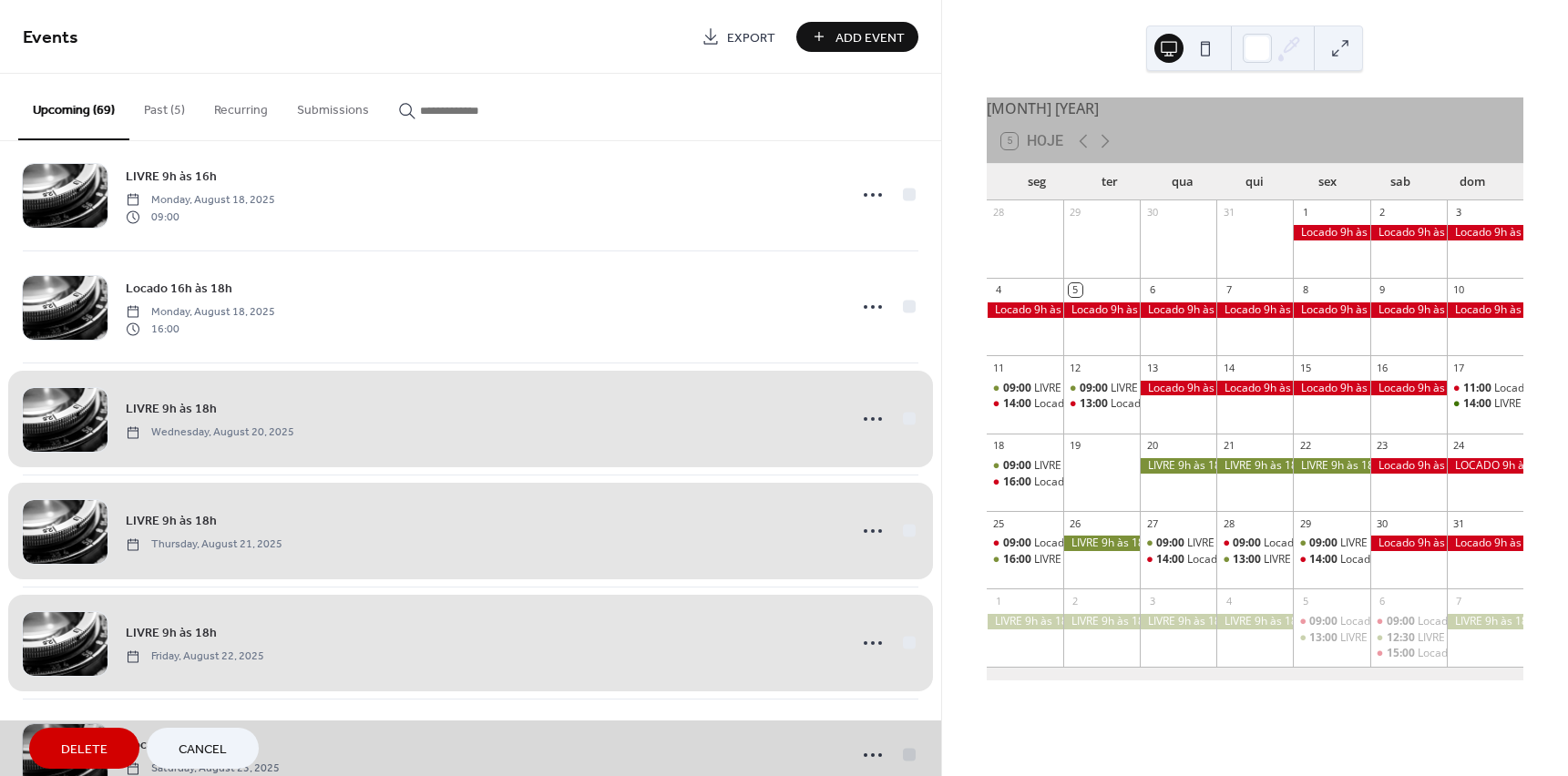 click on "Delete" at bounding box center [84, 750] 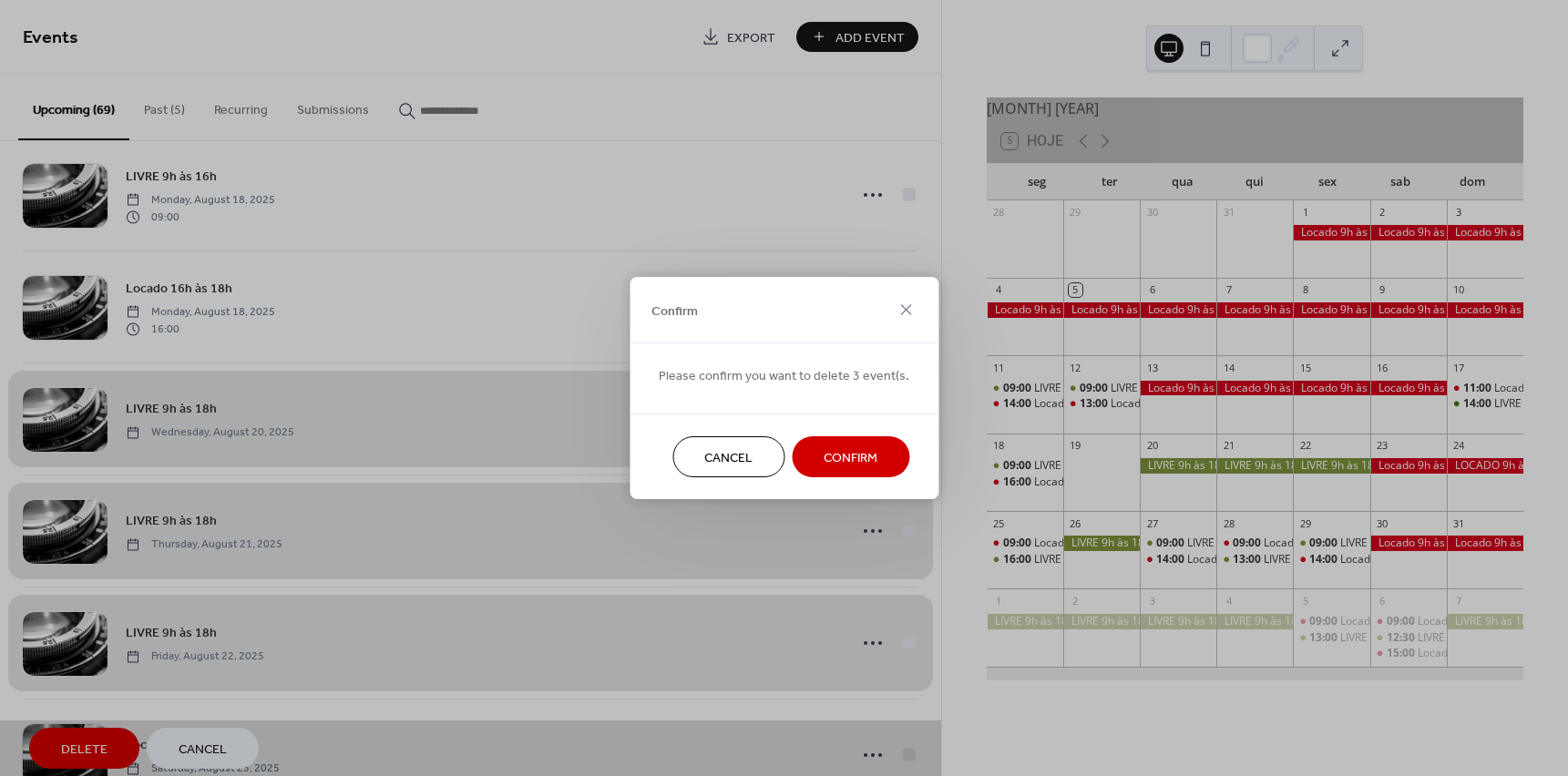 click on "Confirm" at bounding box center [850, 458] 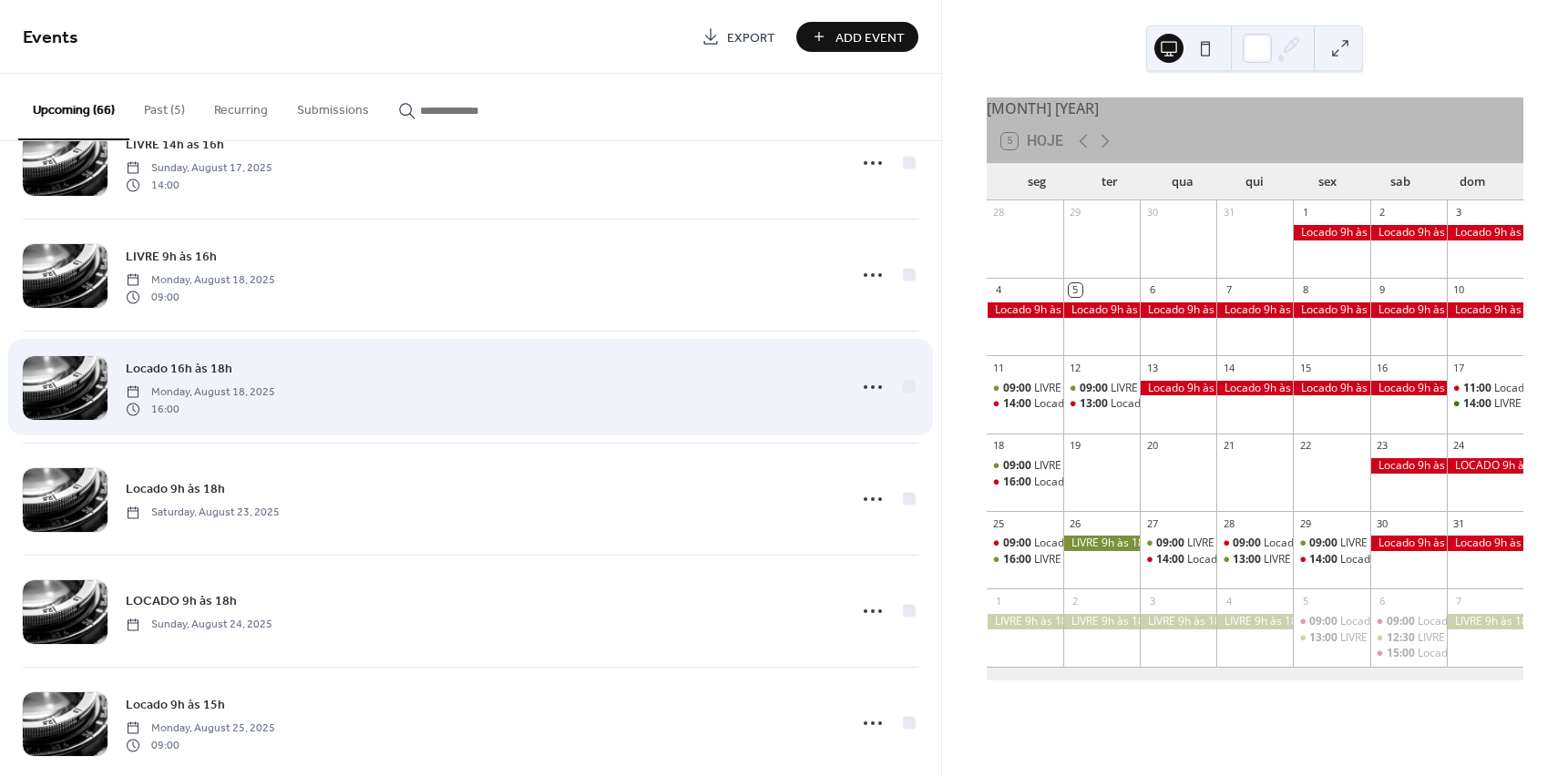 scroll, scrollTop: 1731, scrollLeft: 0, axis: vertical 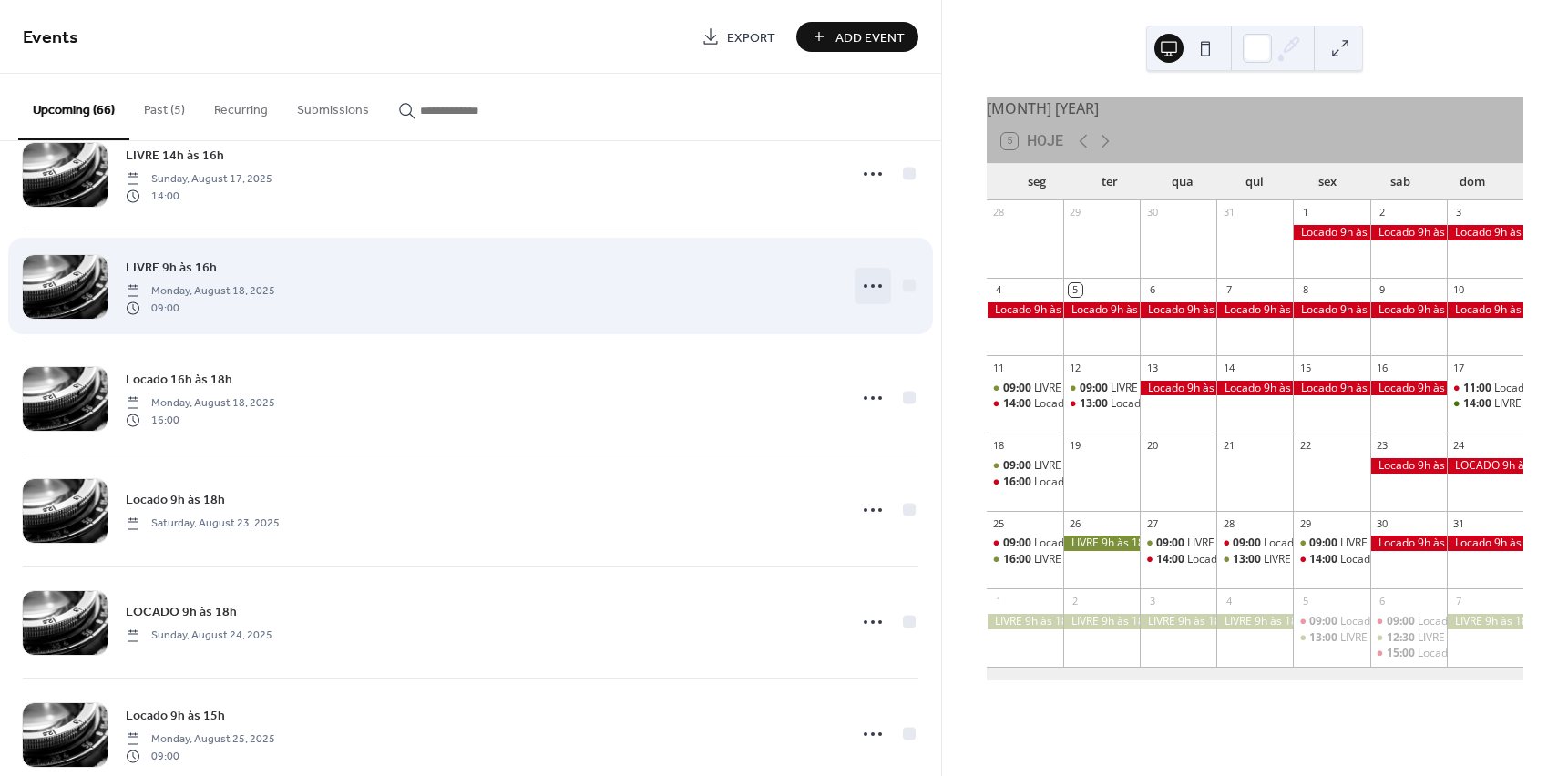 click 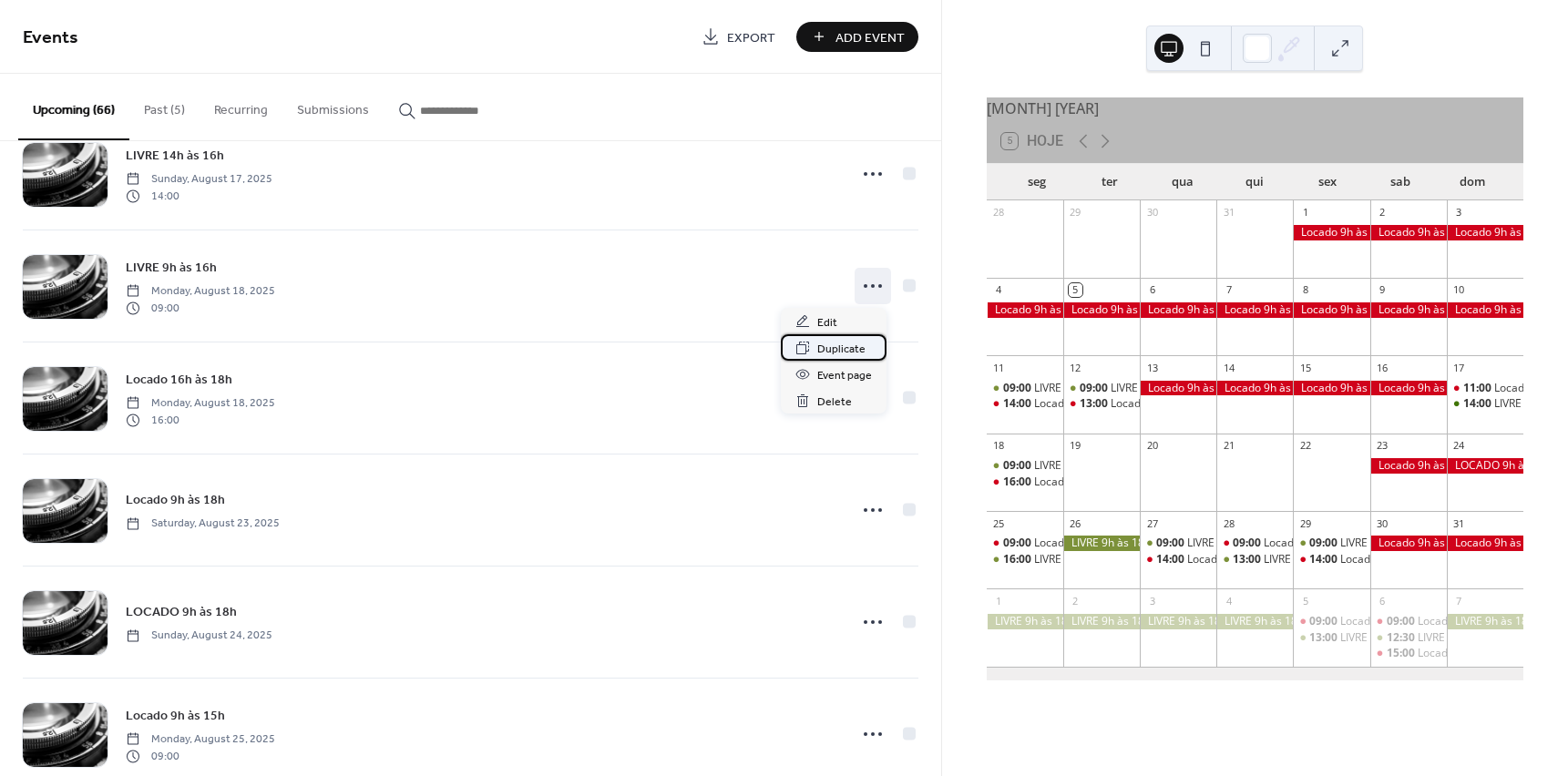 click on "Duplicate" at bounding box center (841, 349) 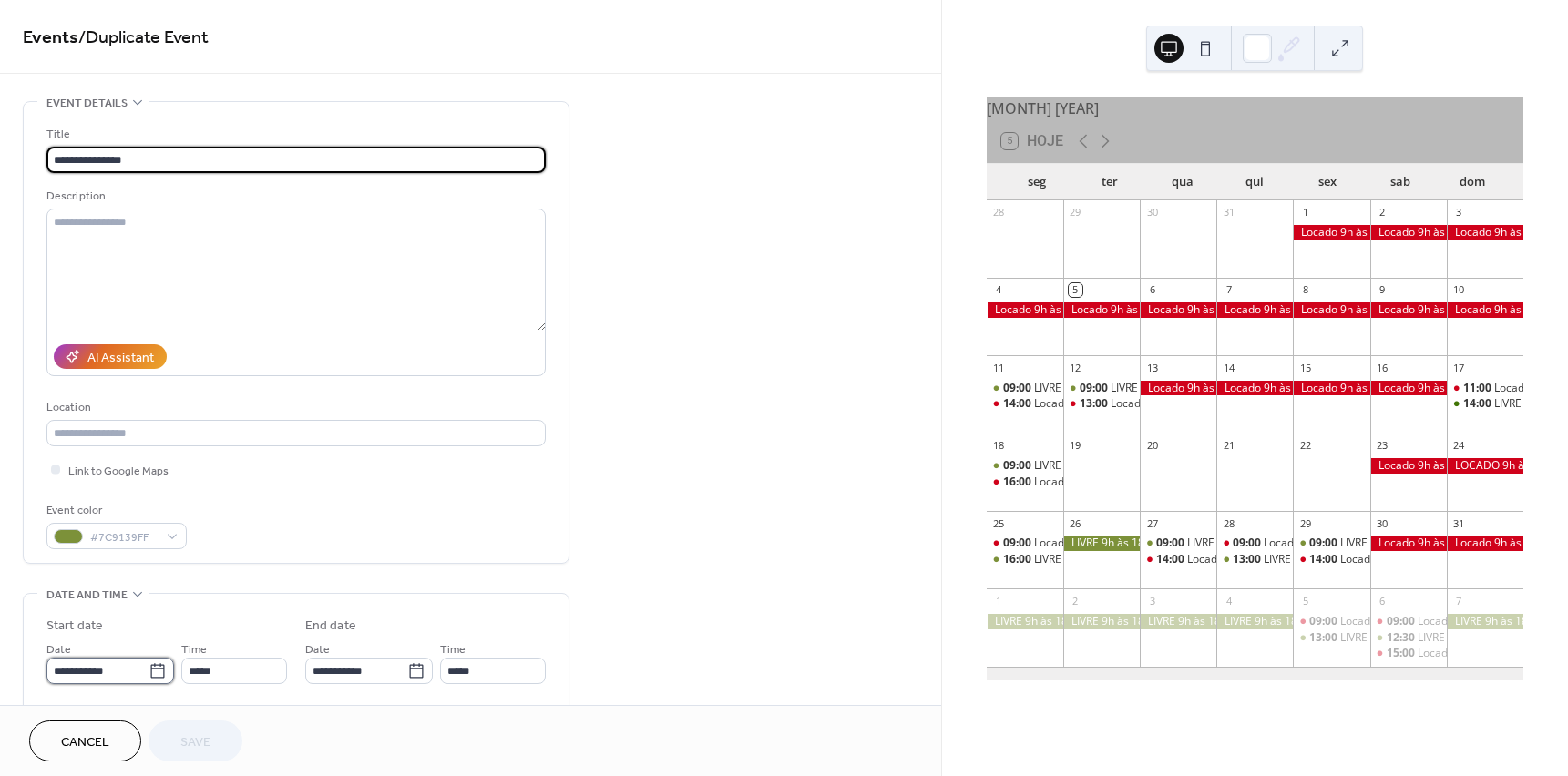 click on "**********" at bounding box center (97, 670) 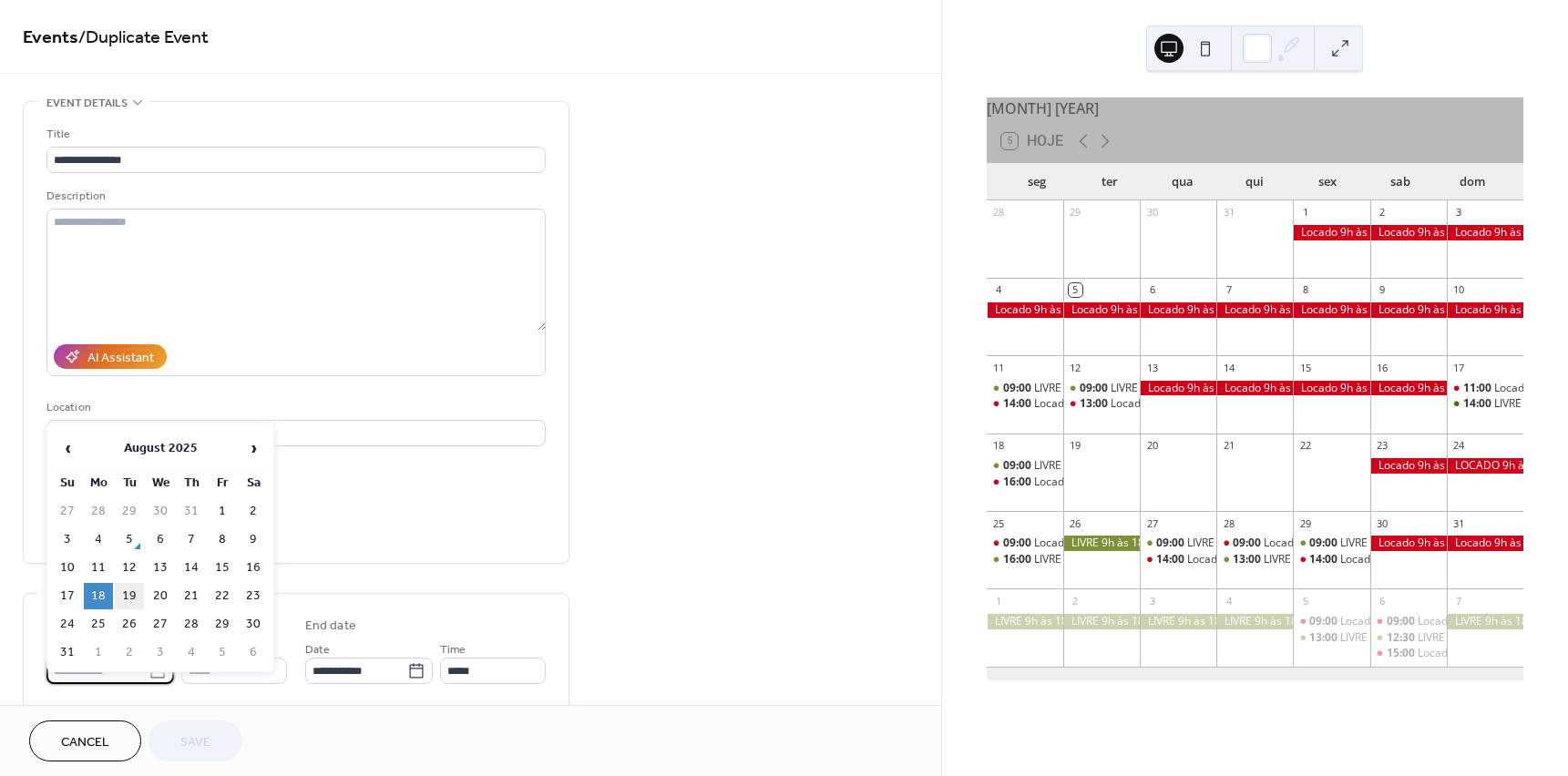 click on "19" at bounding box center [129, 596] 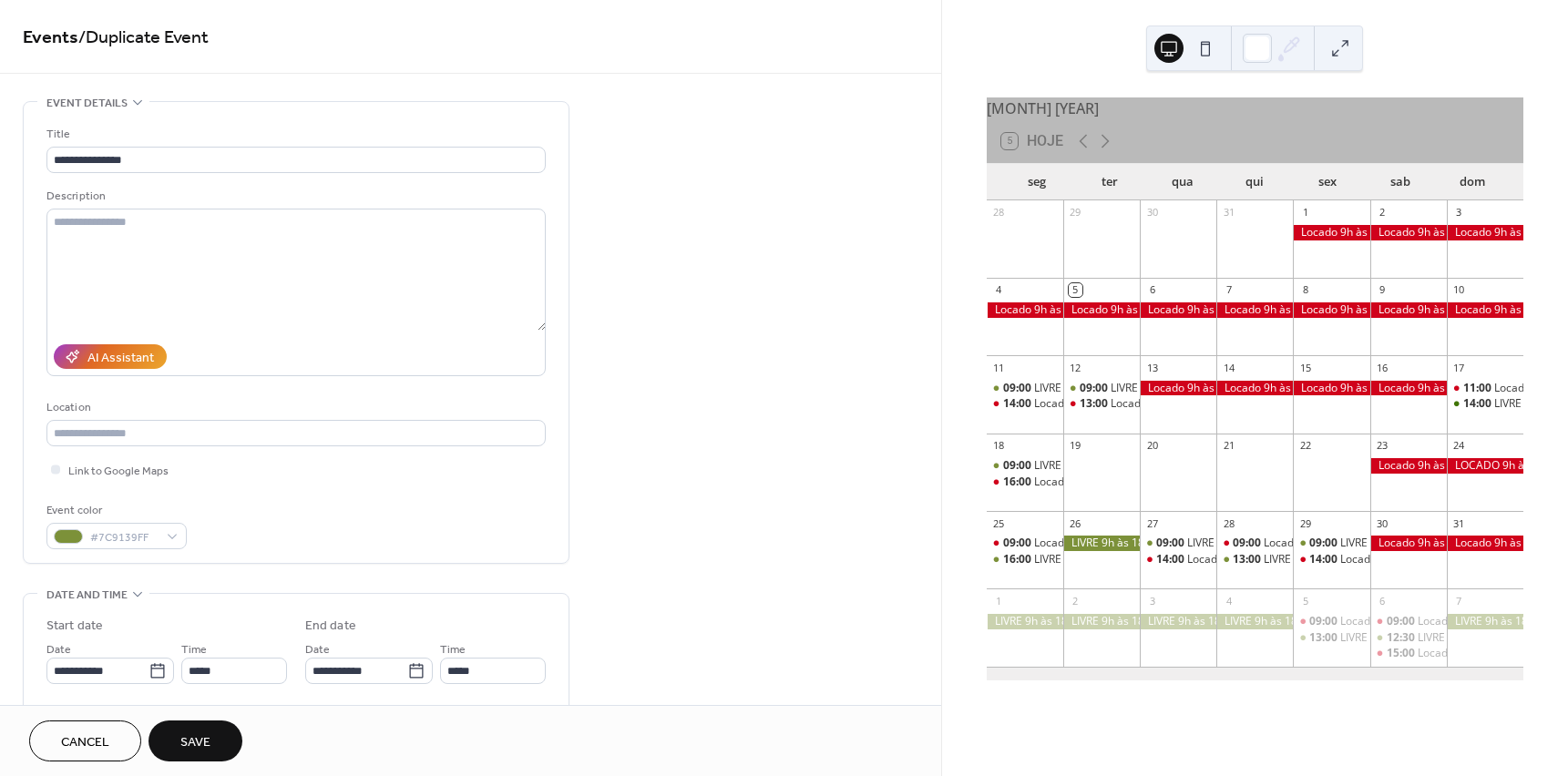 click on "Save" at bounding box center [195, 742] 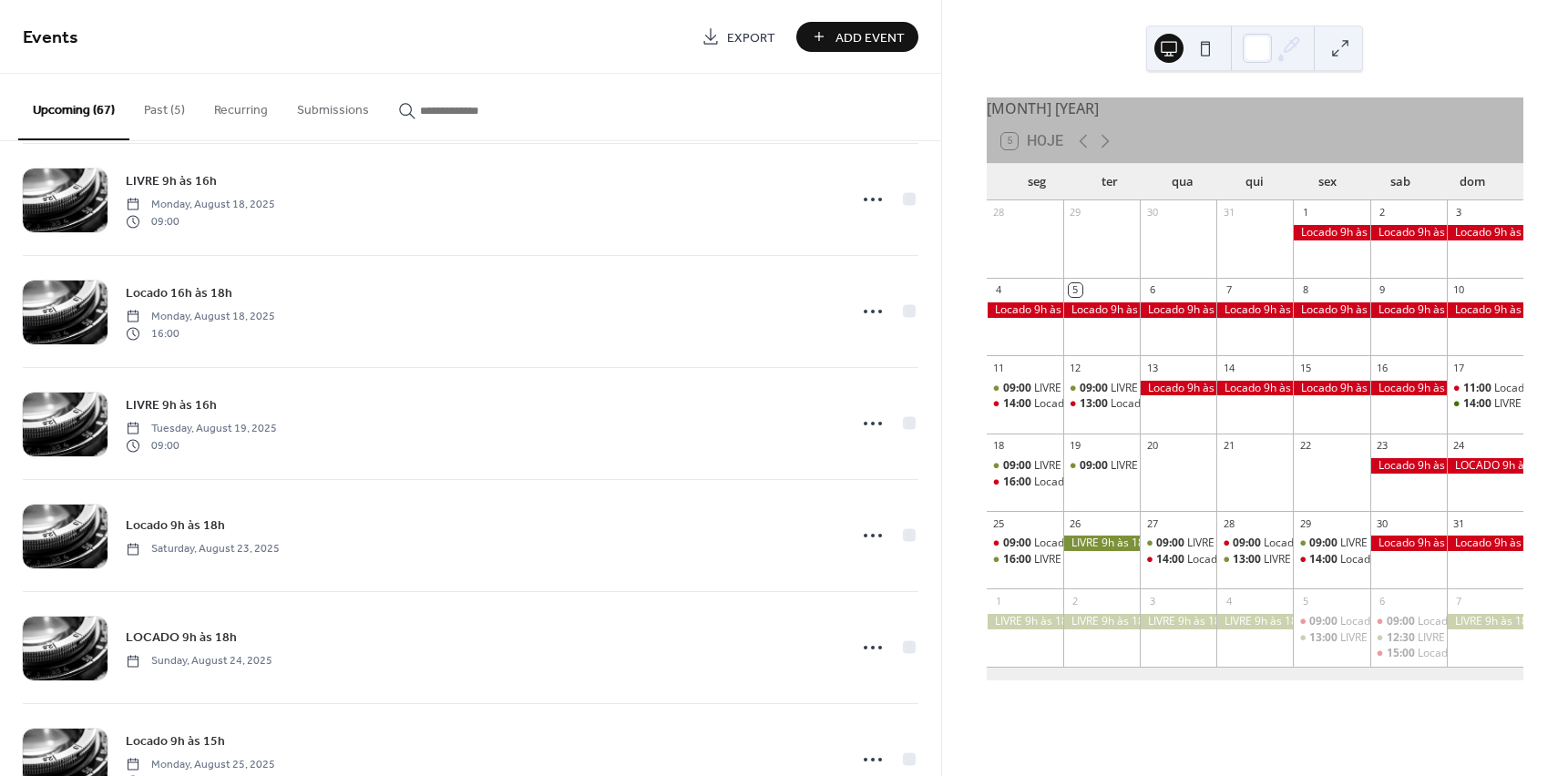 scroll, scrollTop: 1822, scrollLeft: 0, axis: vertical 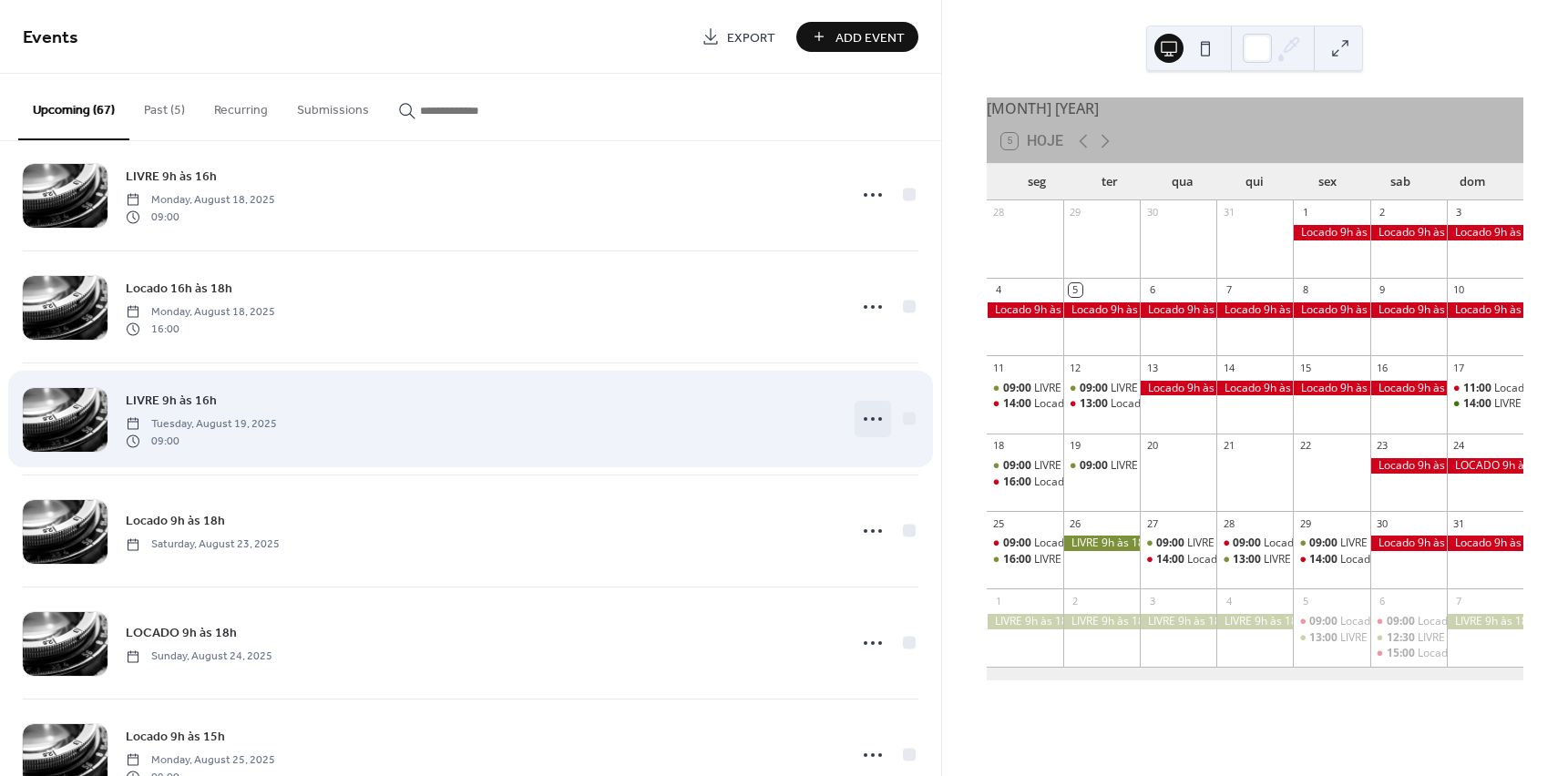 click 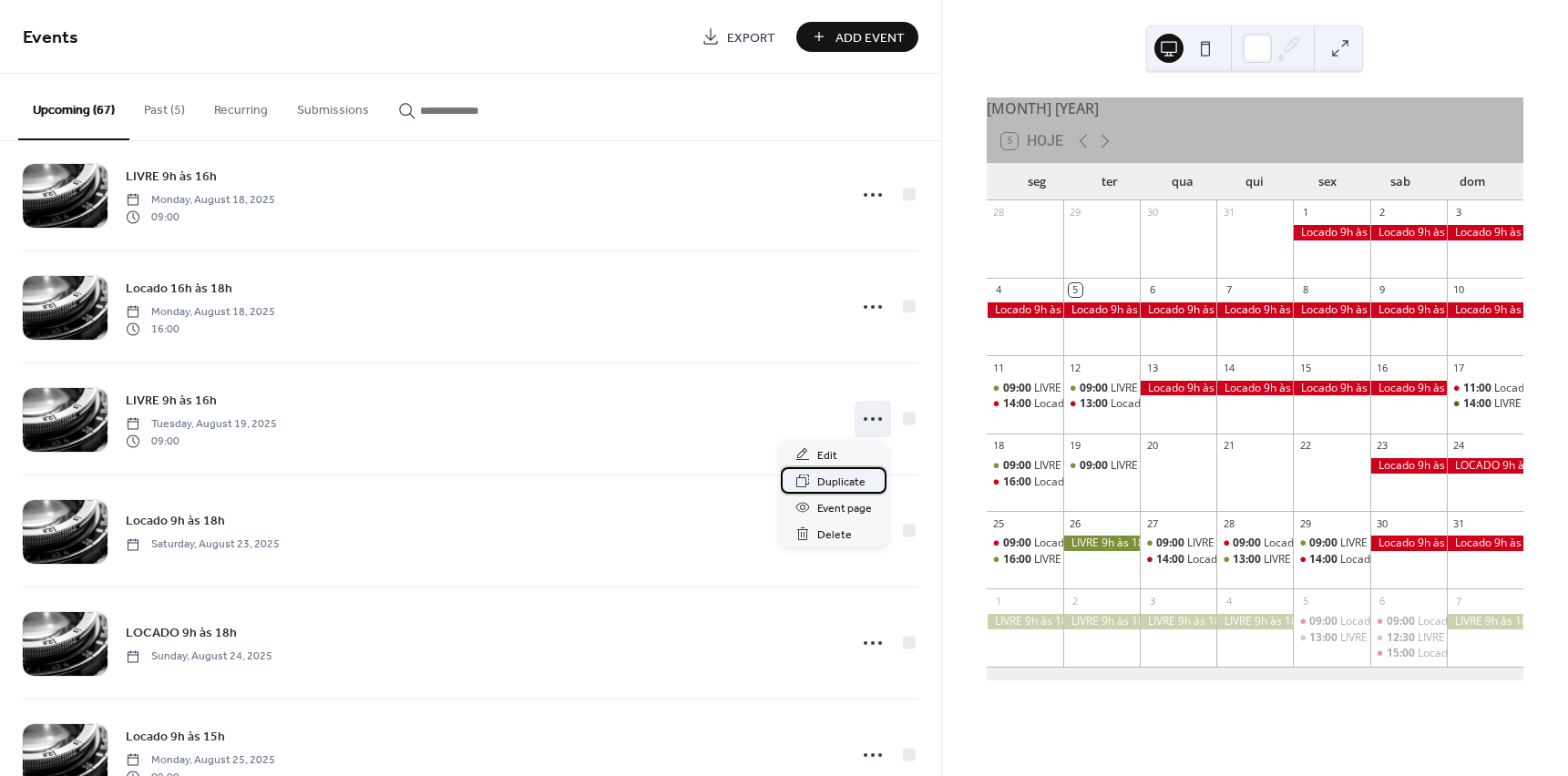 click on "Duplicate" at bounding box center (841, 482) 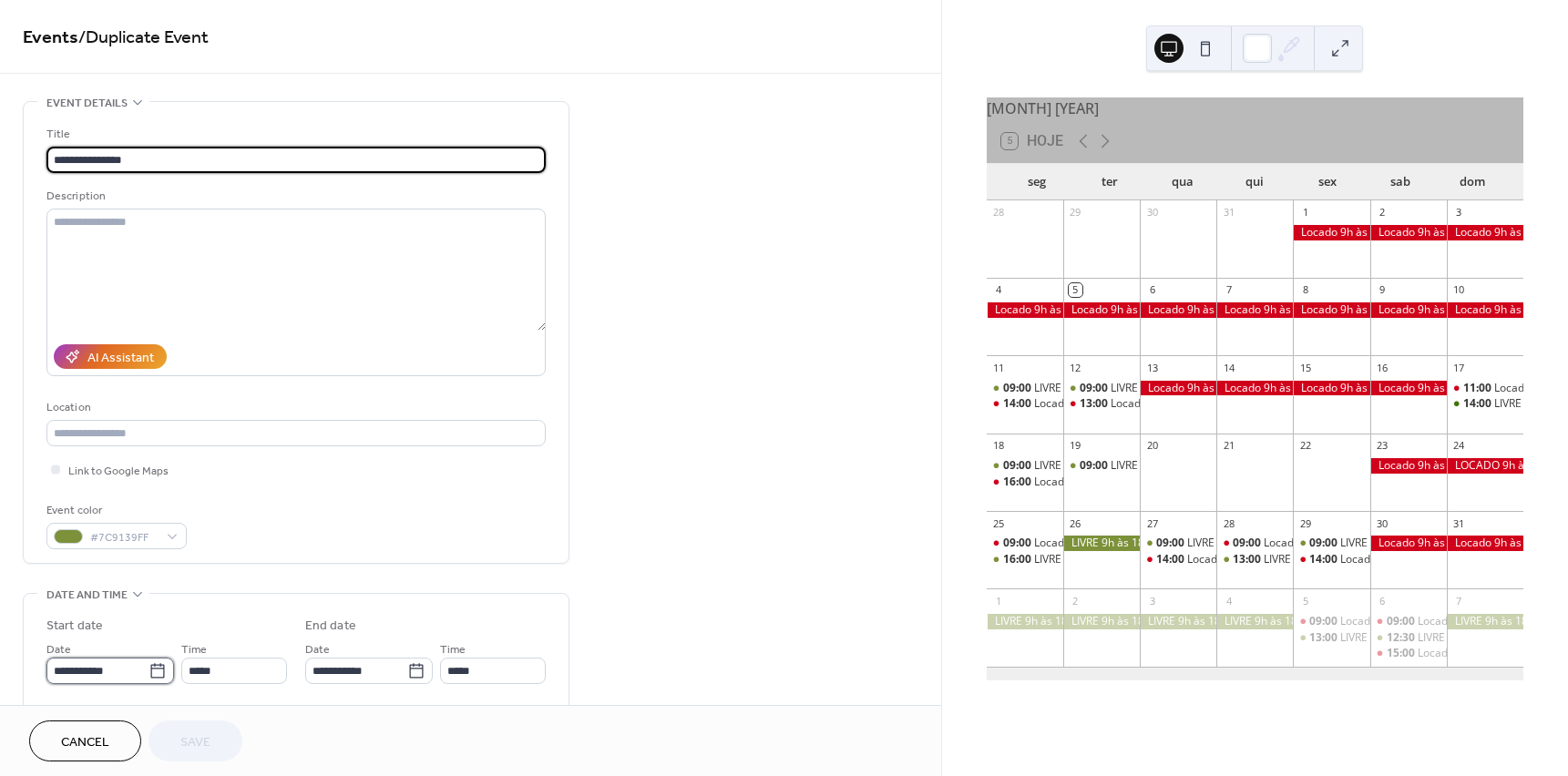 click on "**********" at bounding box center [97, 670] 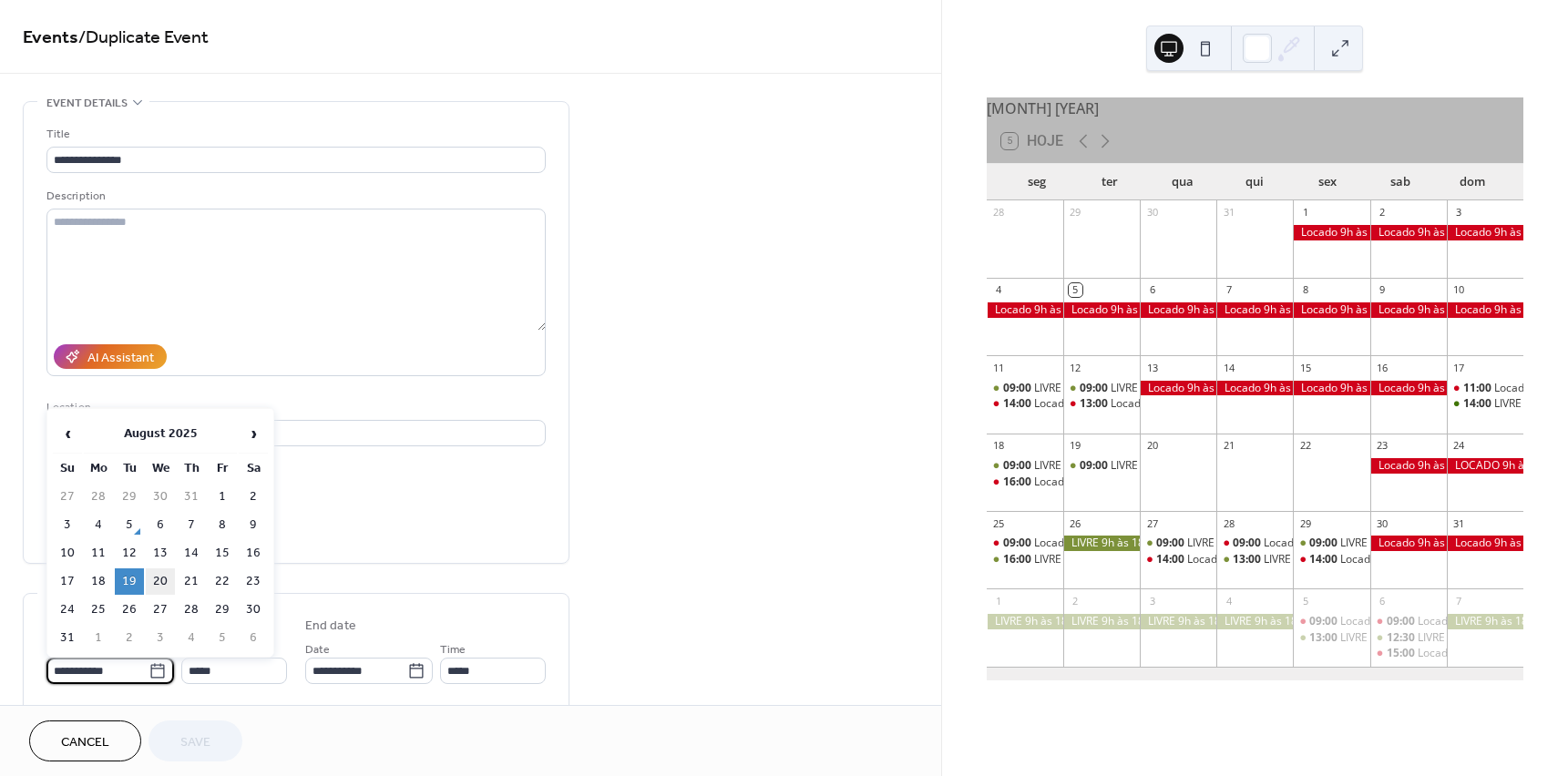 click on "20" at bounding box center (160, 581) 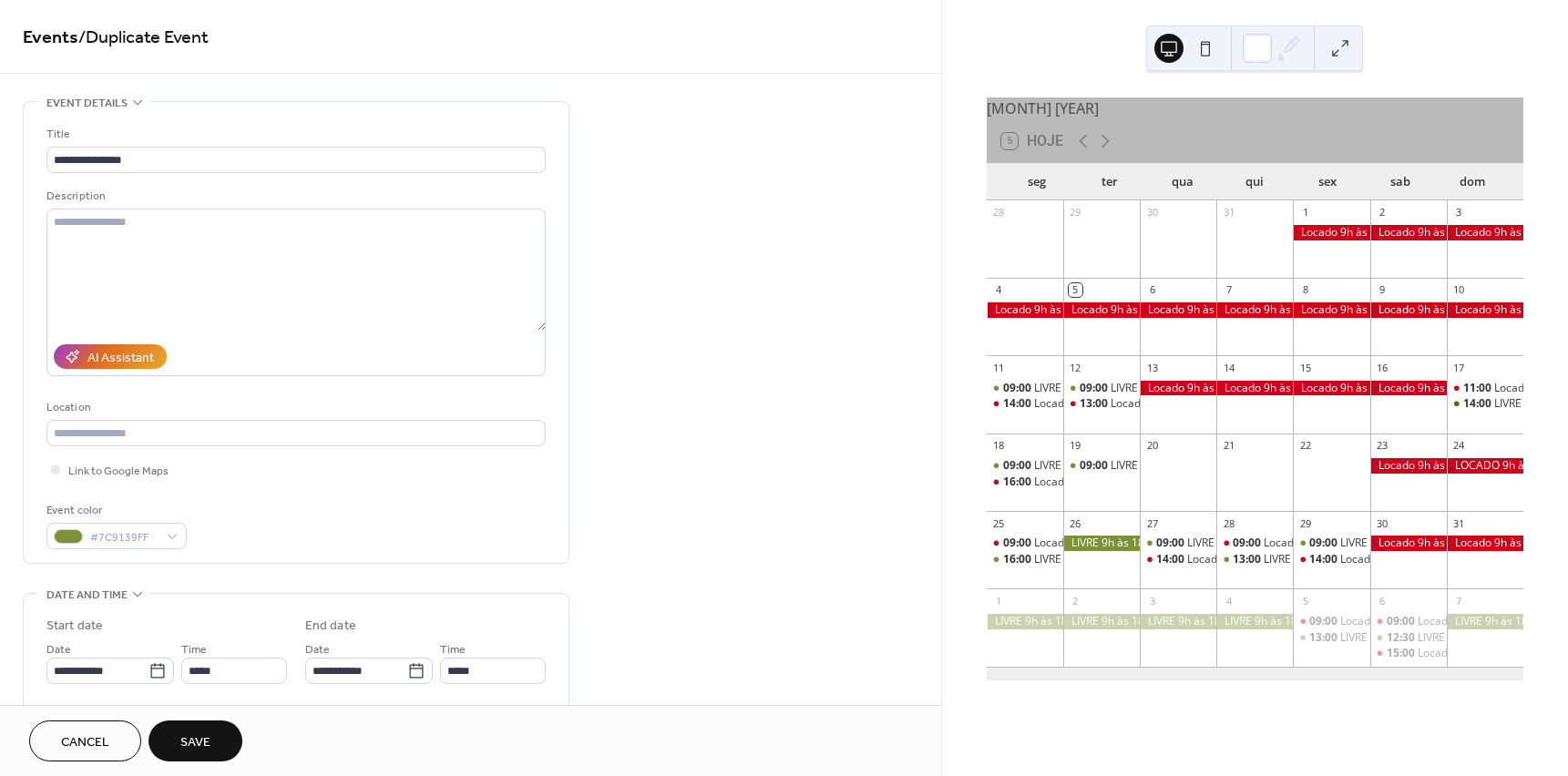 click on "Save" at bounding box center (195, 742) 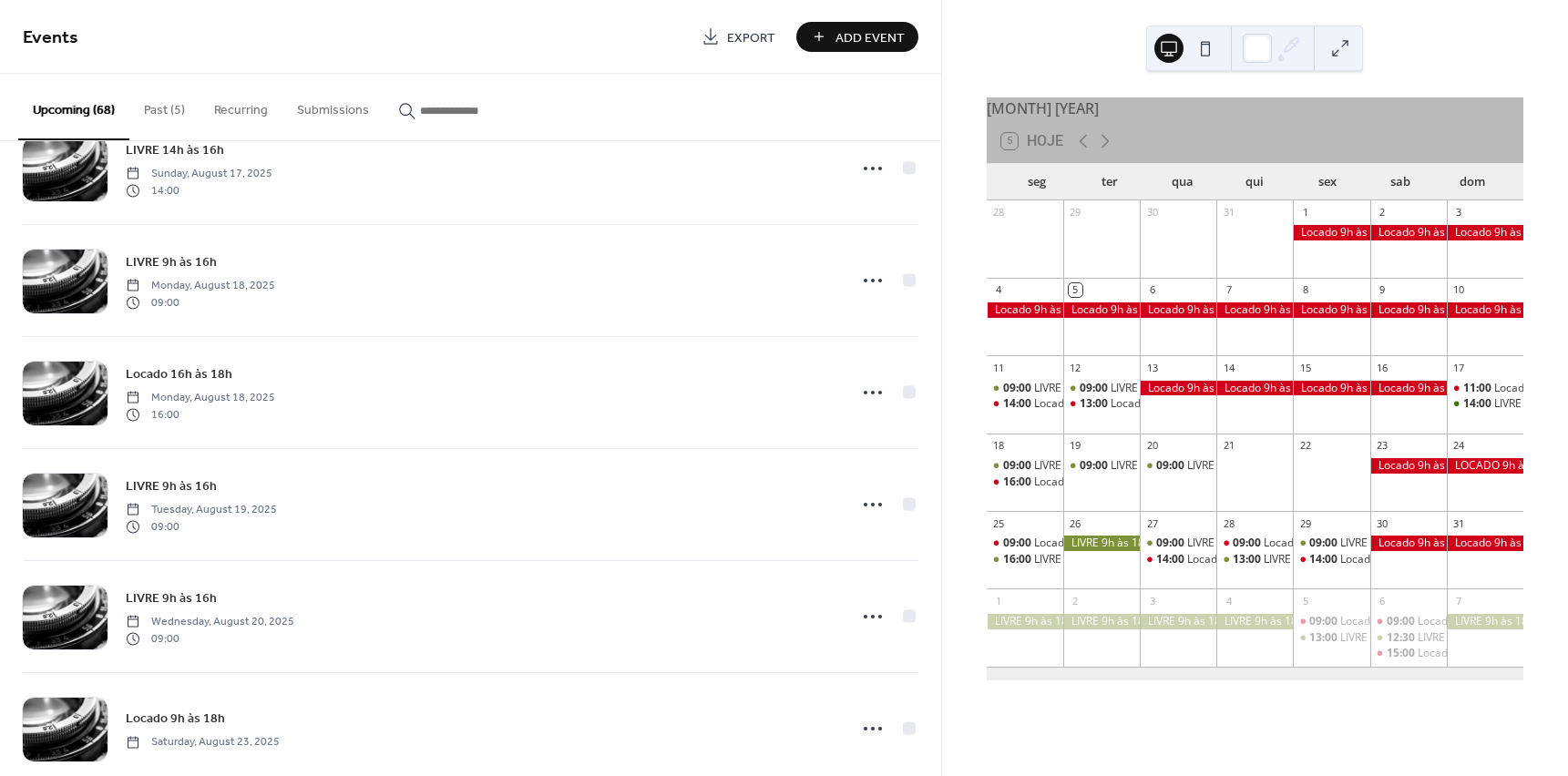 scroll, scrollTop: 1731, scrollLeft: 0, axis: vertical 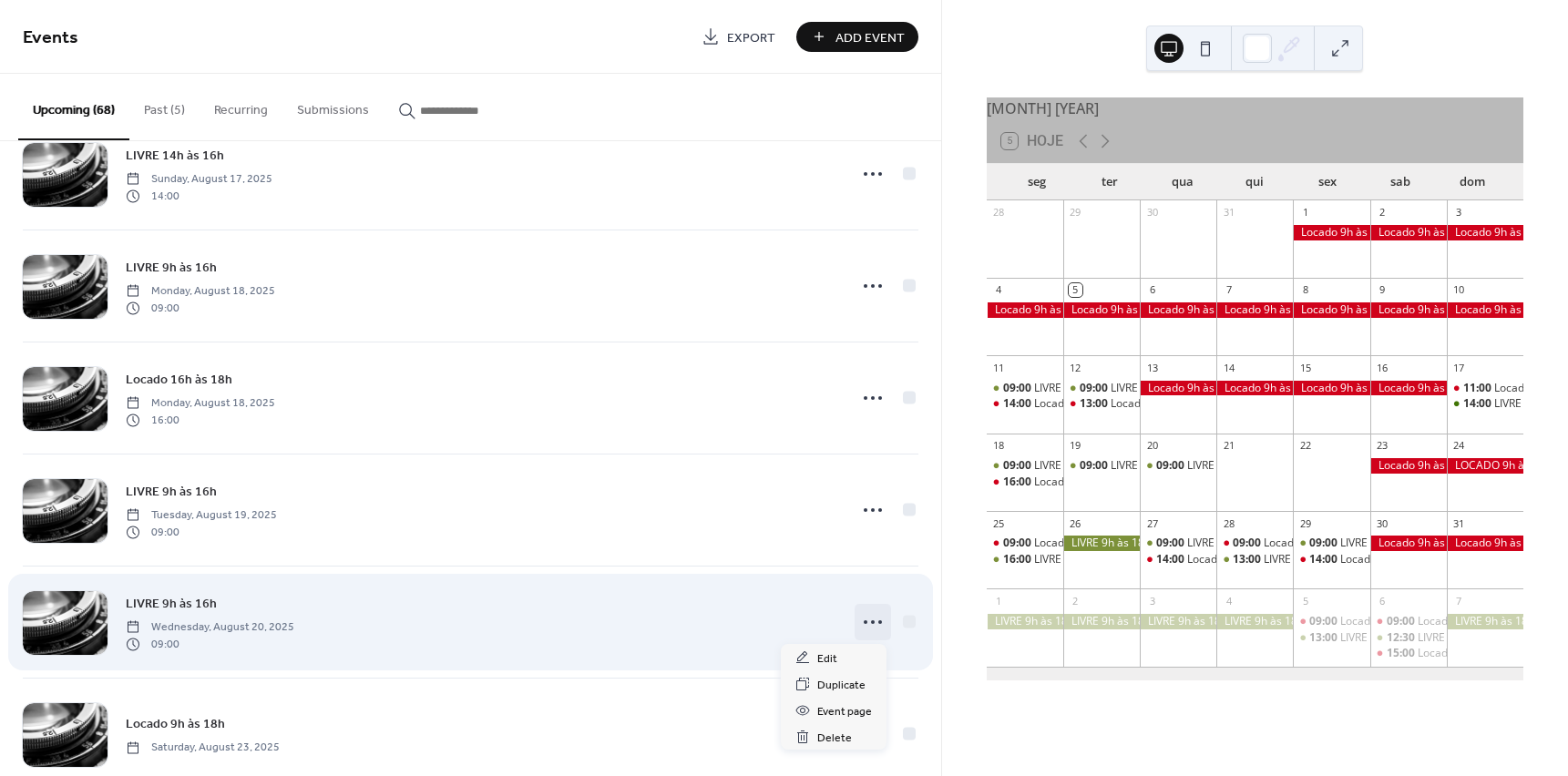 click 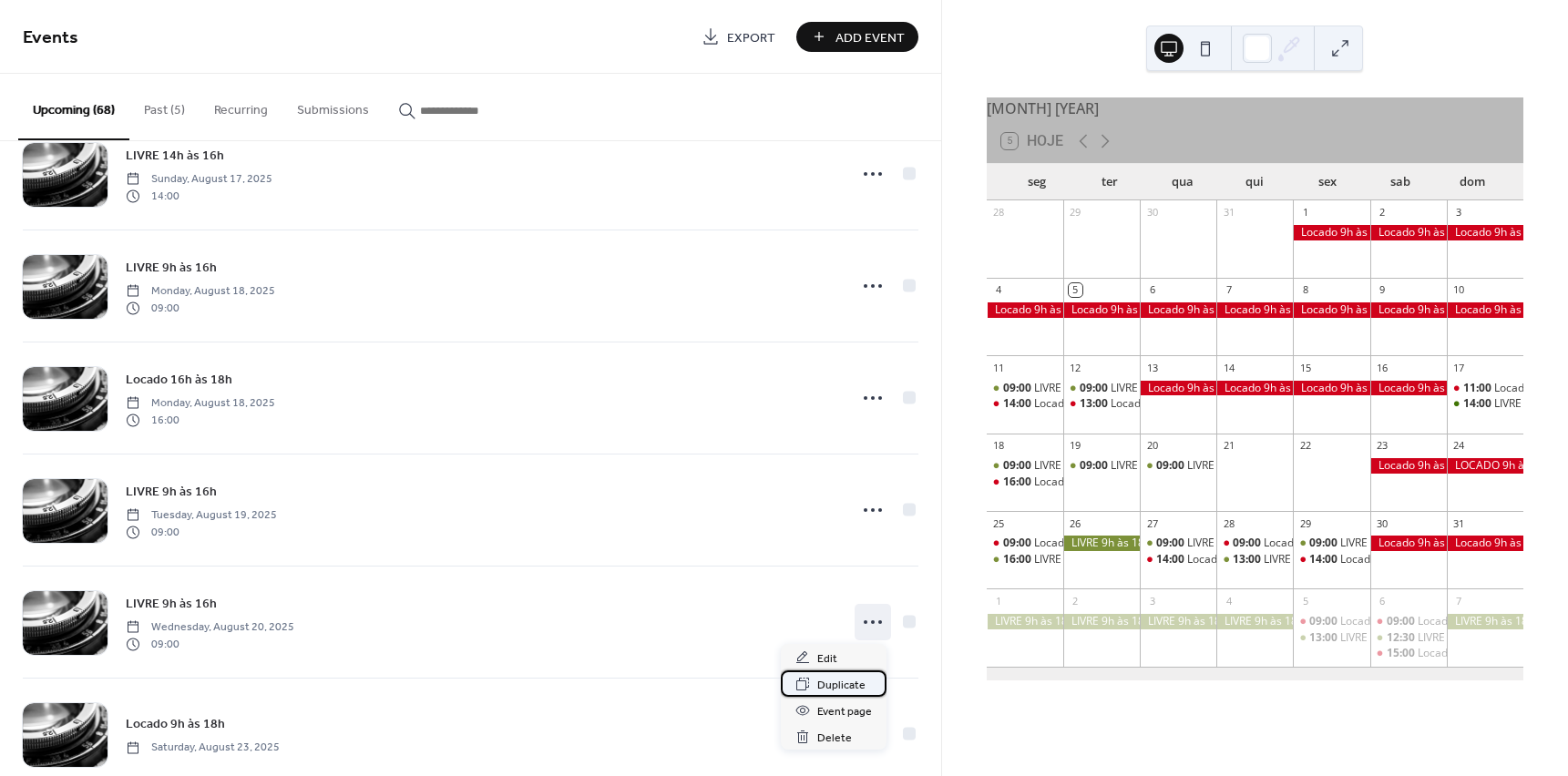 click on "Duplicate" at bounding box center (841, 685) 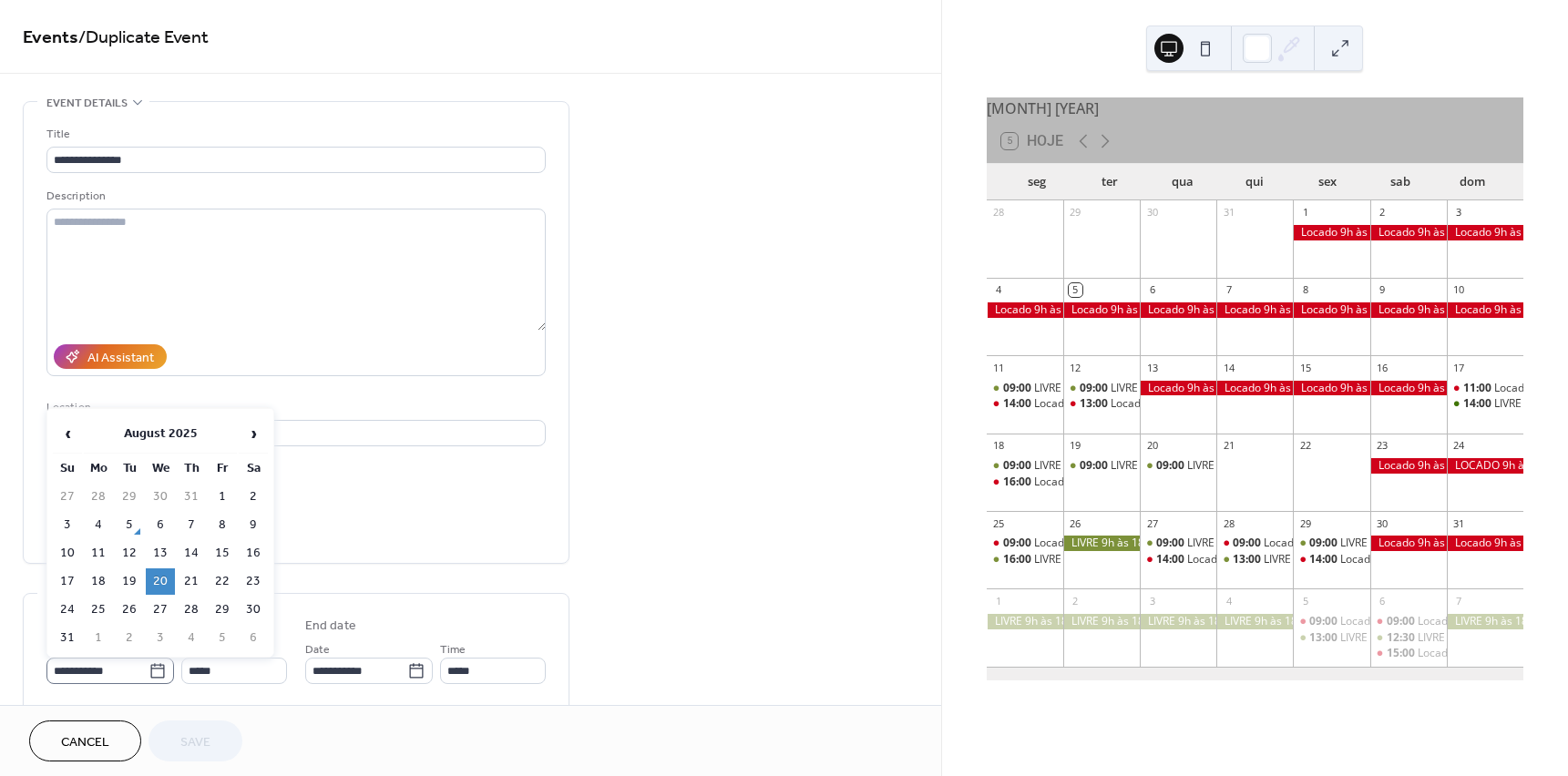click 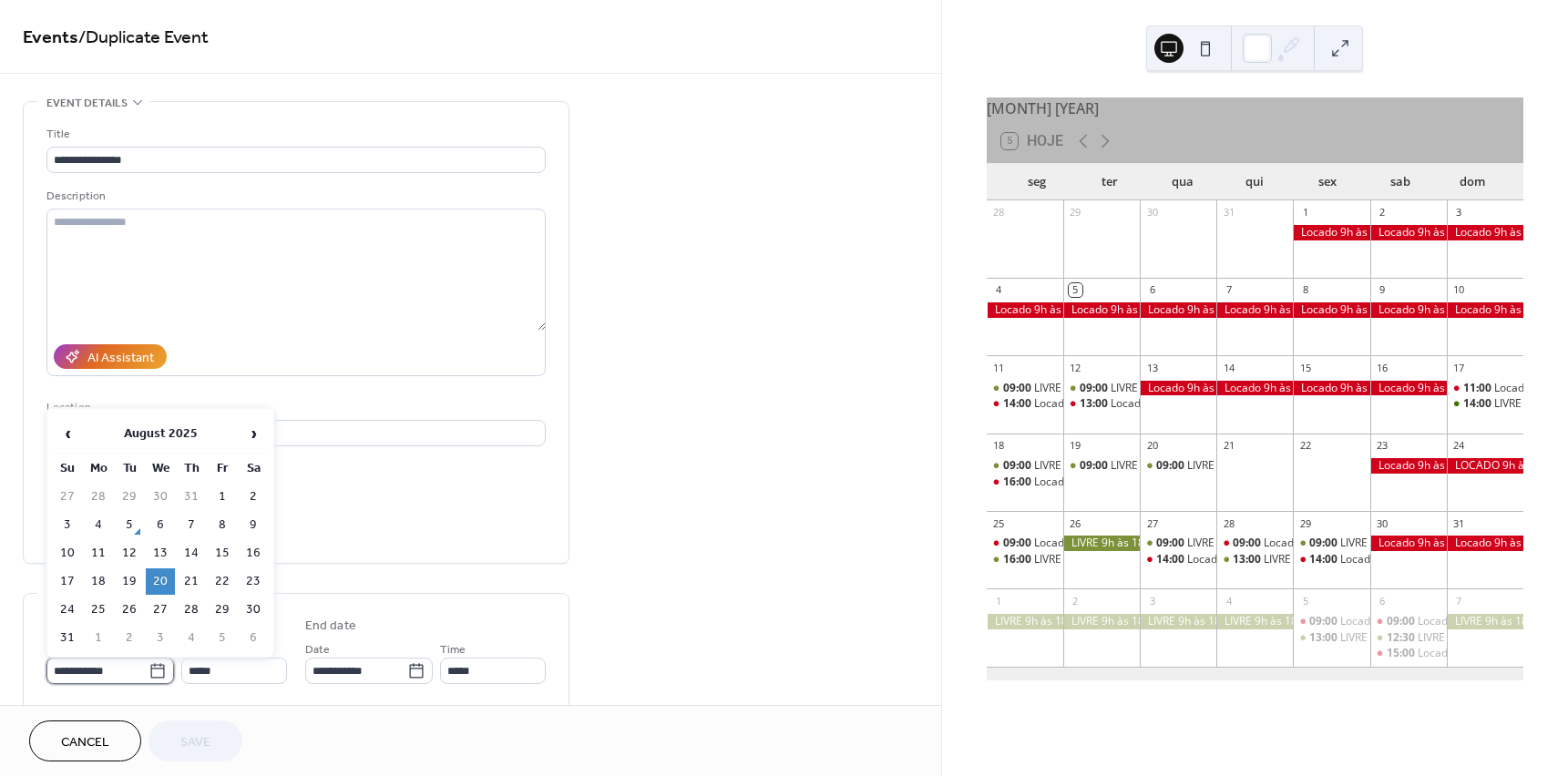 click on "**********" at bounding box center (97, 670) 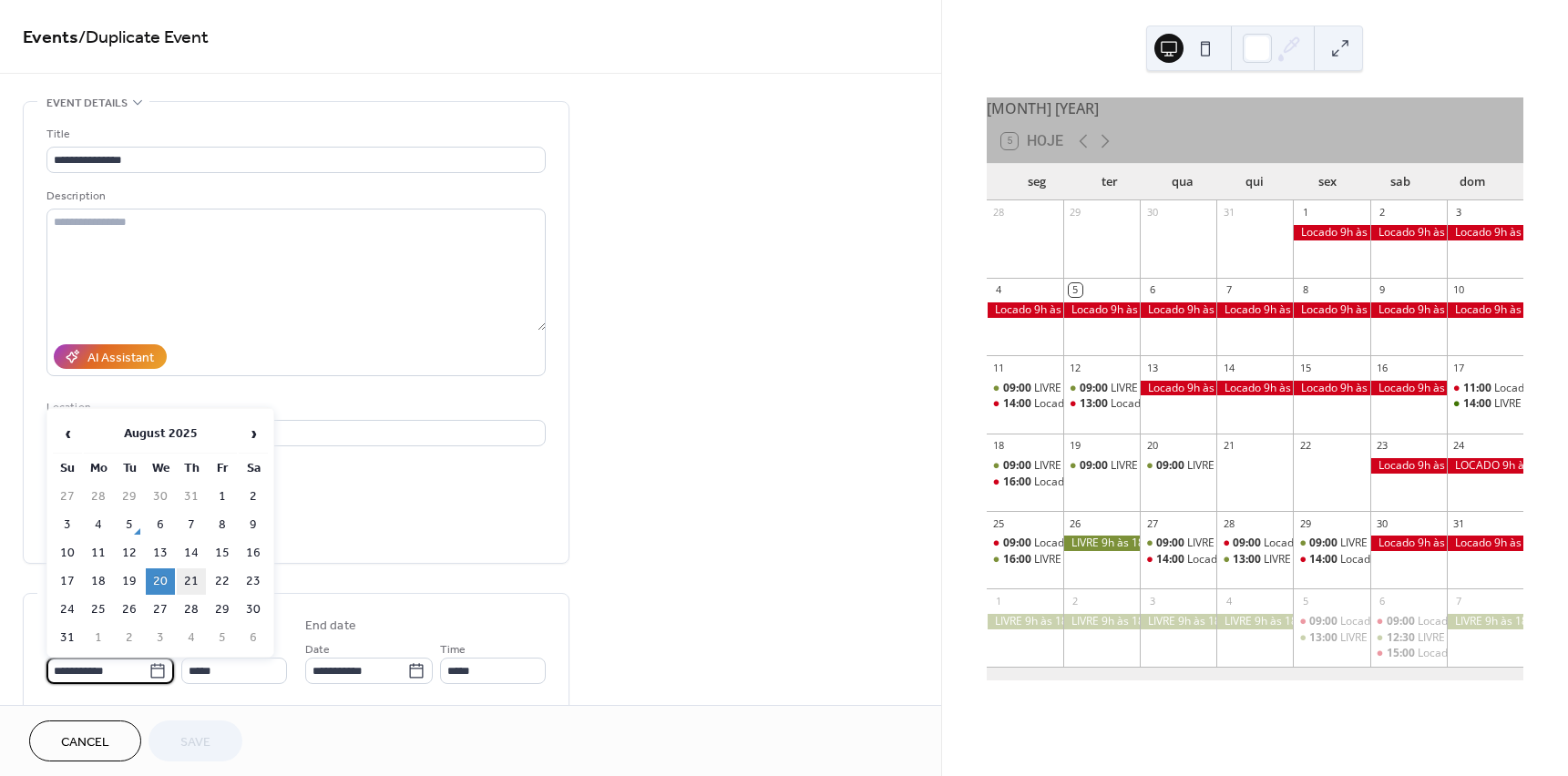 click on "21" at bounding box center (191, 581) 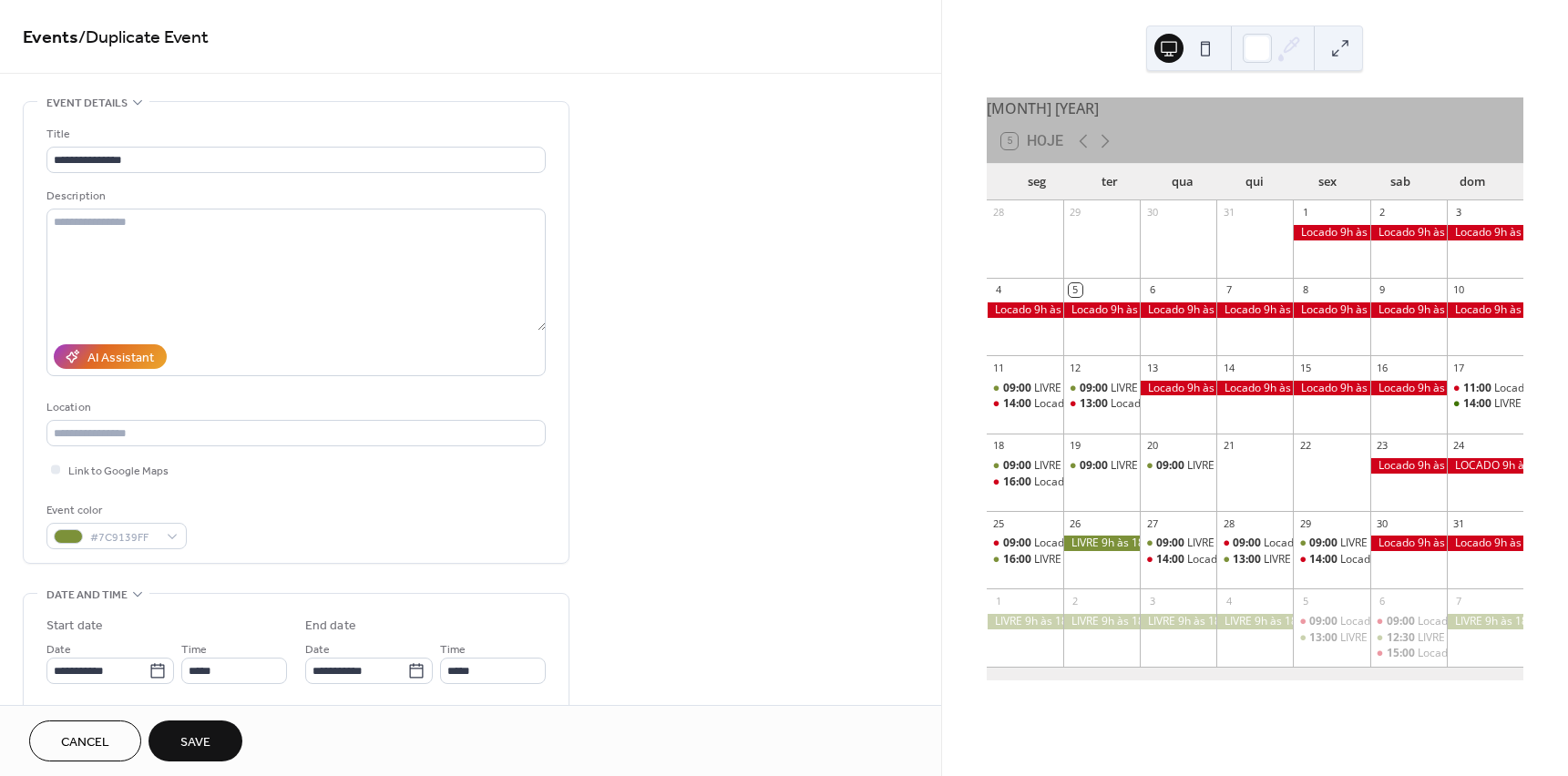 click on "Save" at bounding box center (195, 740) 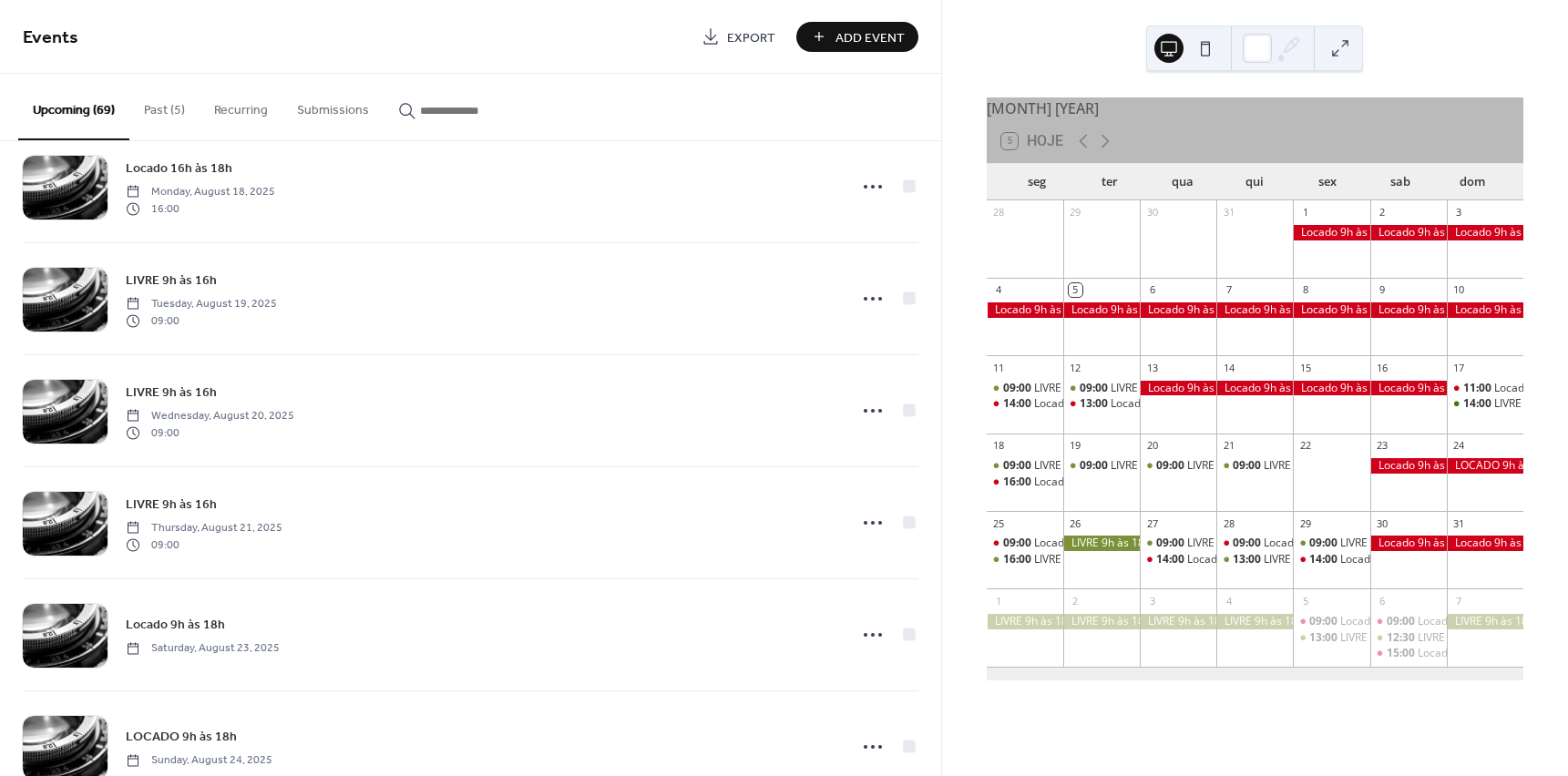 scroll, scrollTop: 2004, scrollLeft: 0, axis: vertical 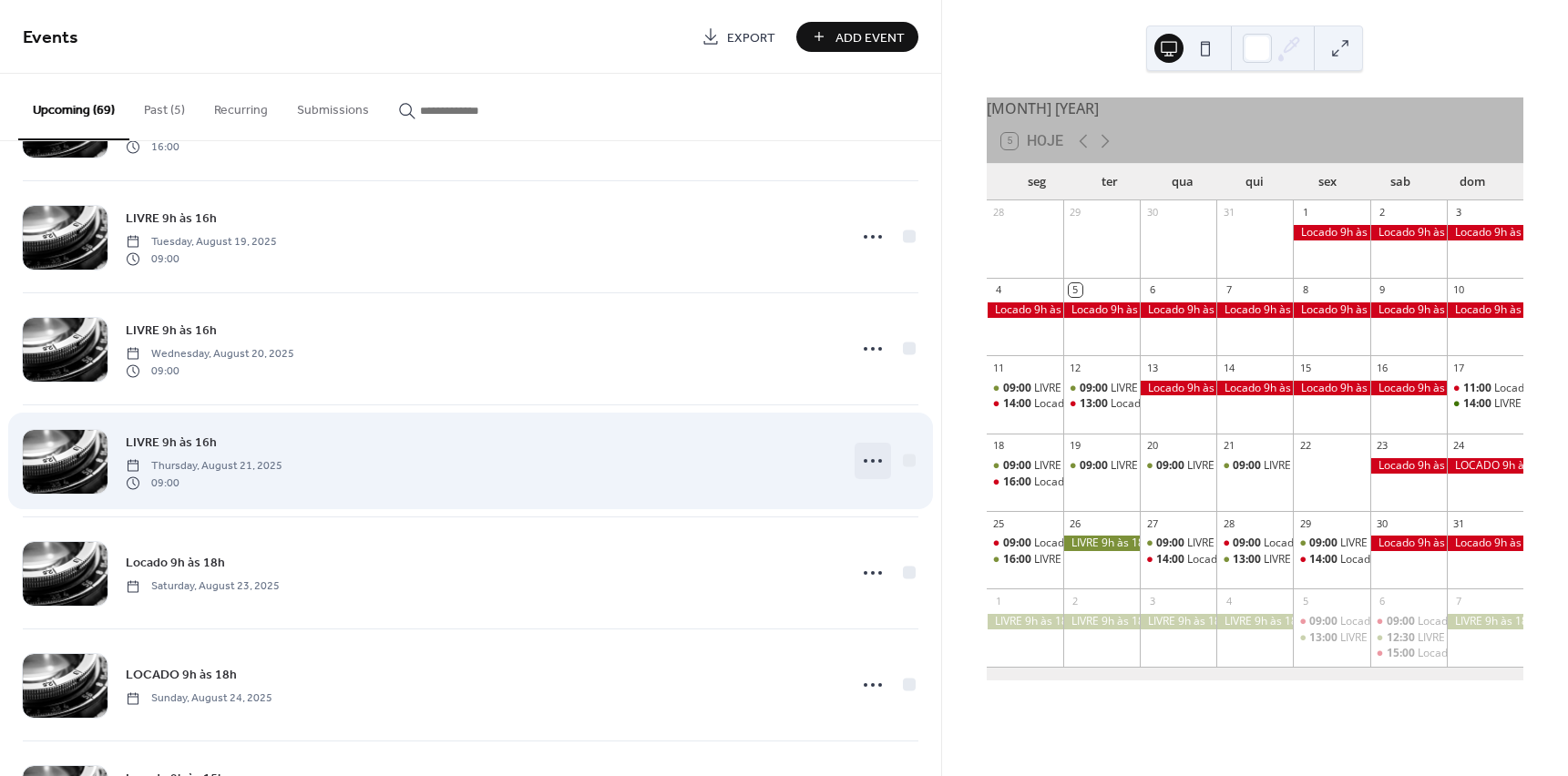 click 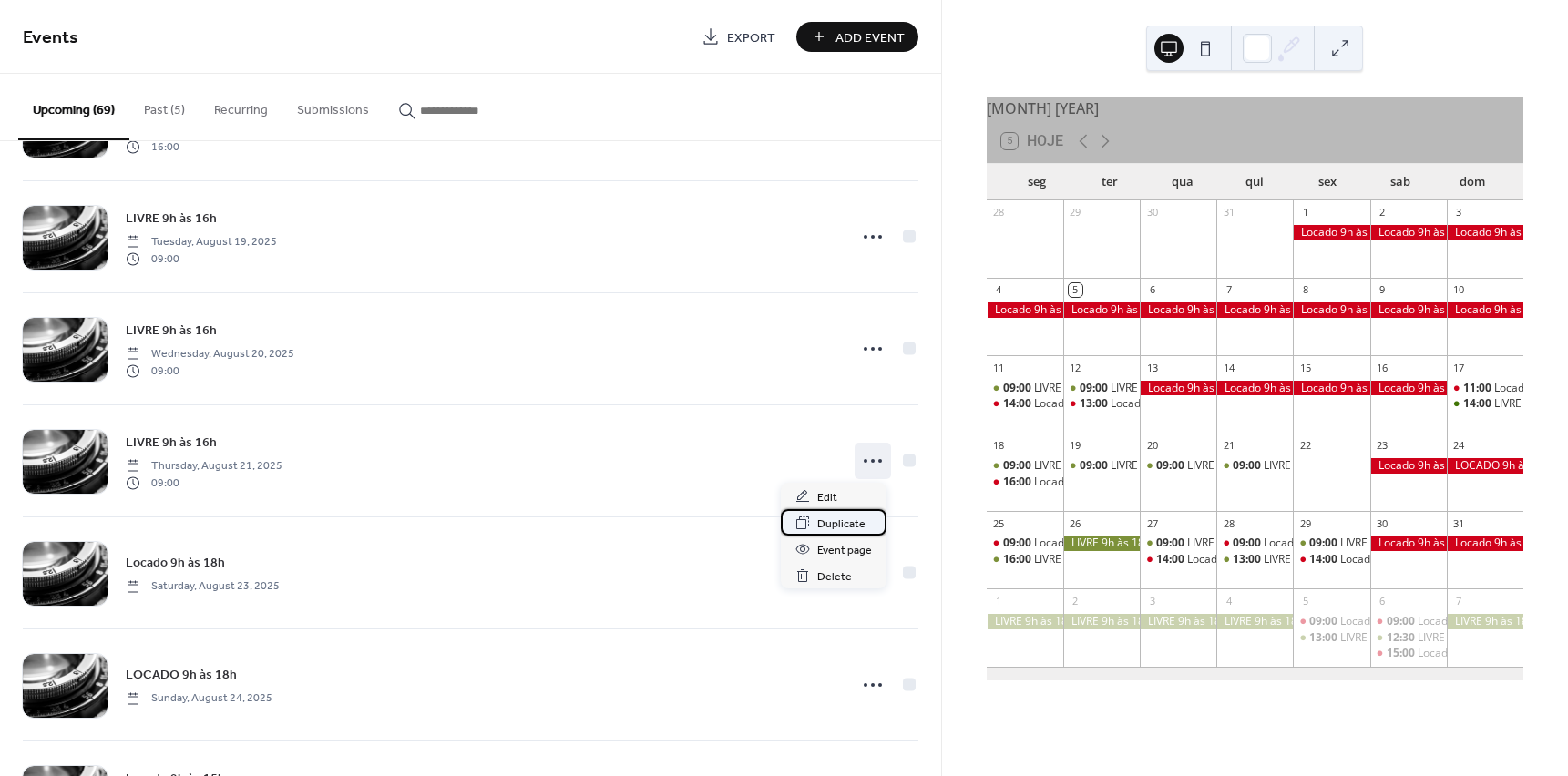 click on "Duplicate" at bounding box center [841, 524] 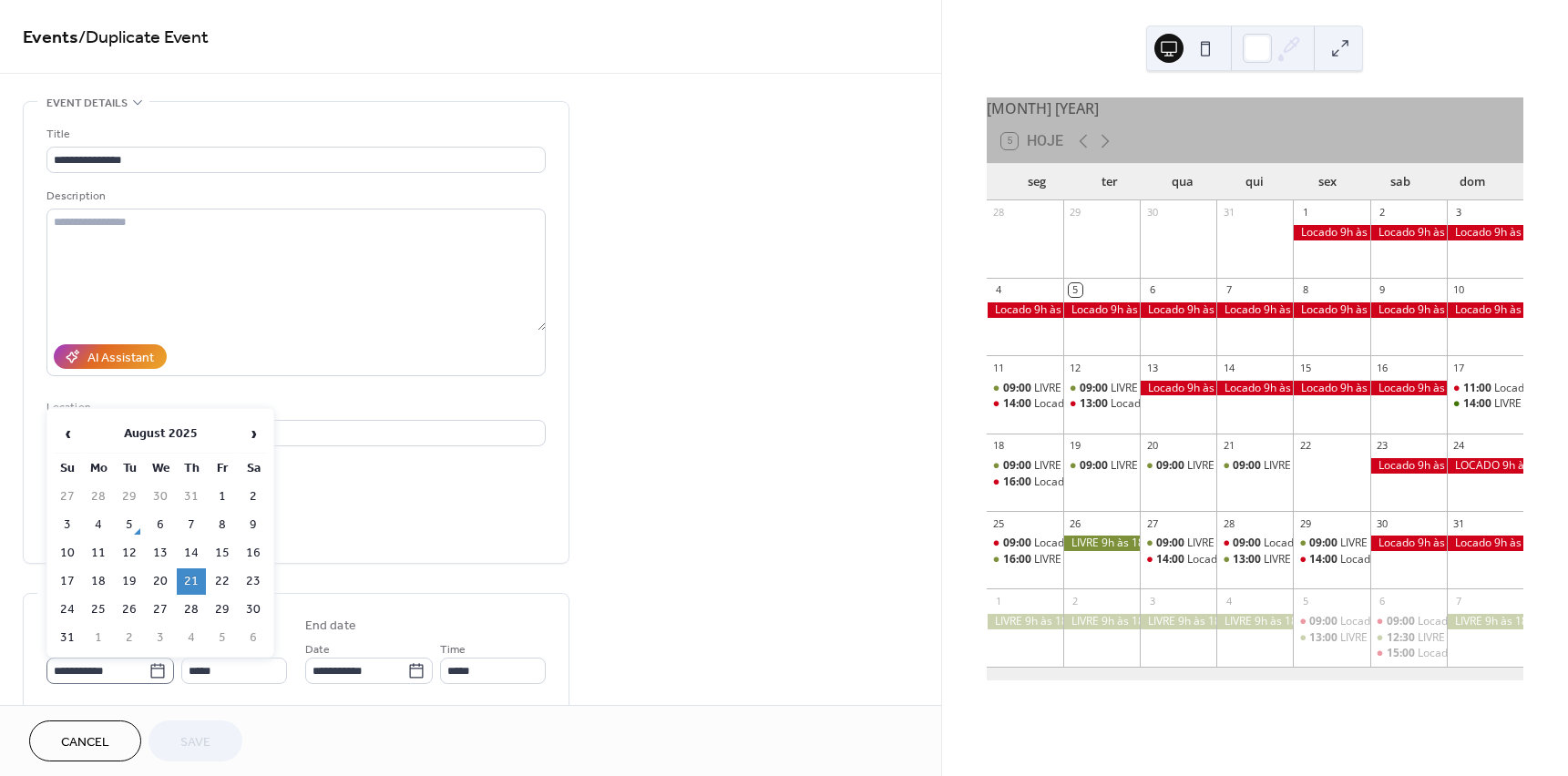 click 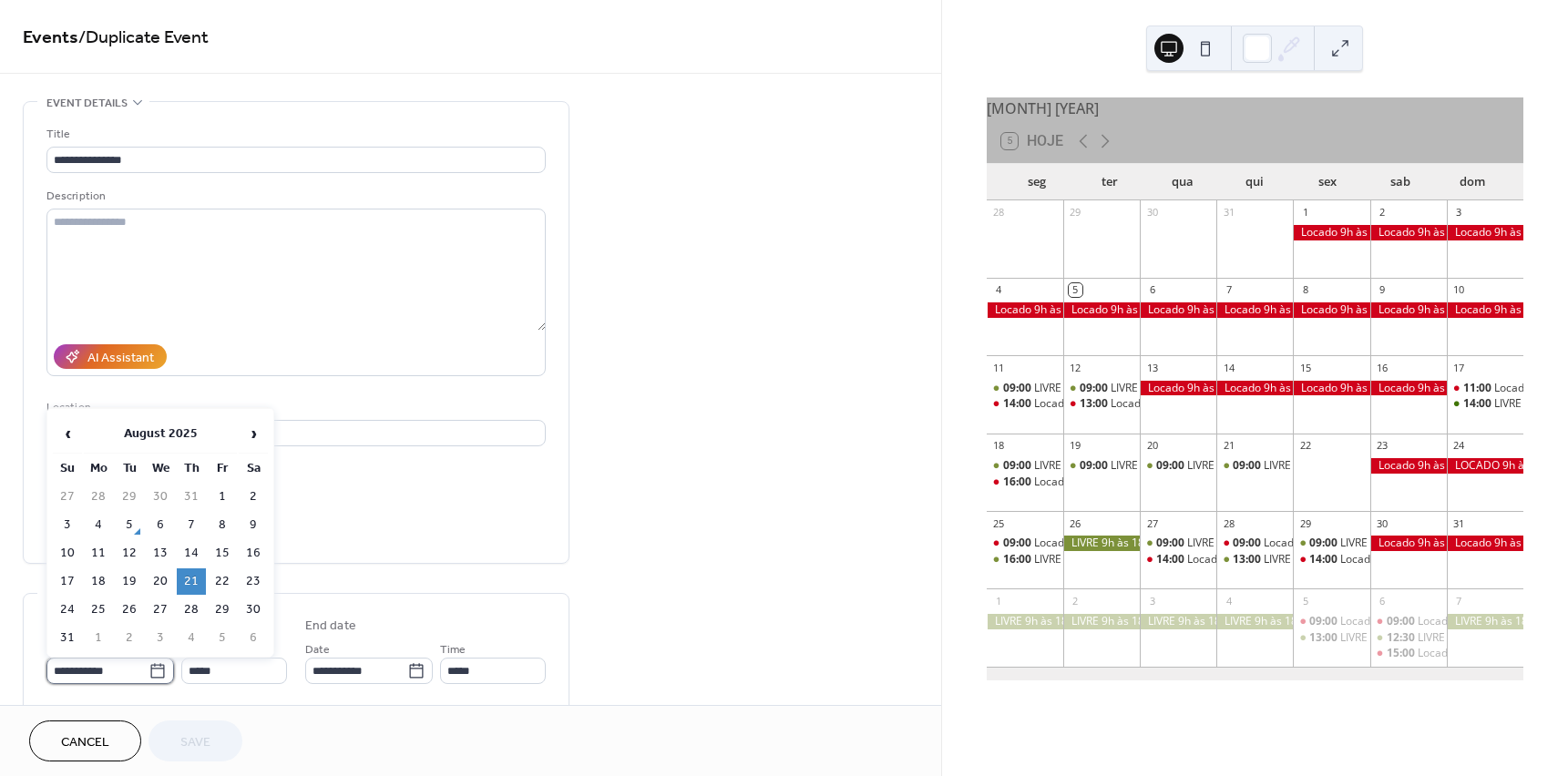 click on "**********" at bounding box center (97, 670) 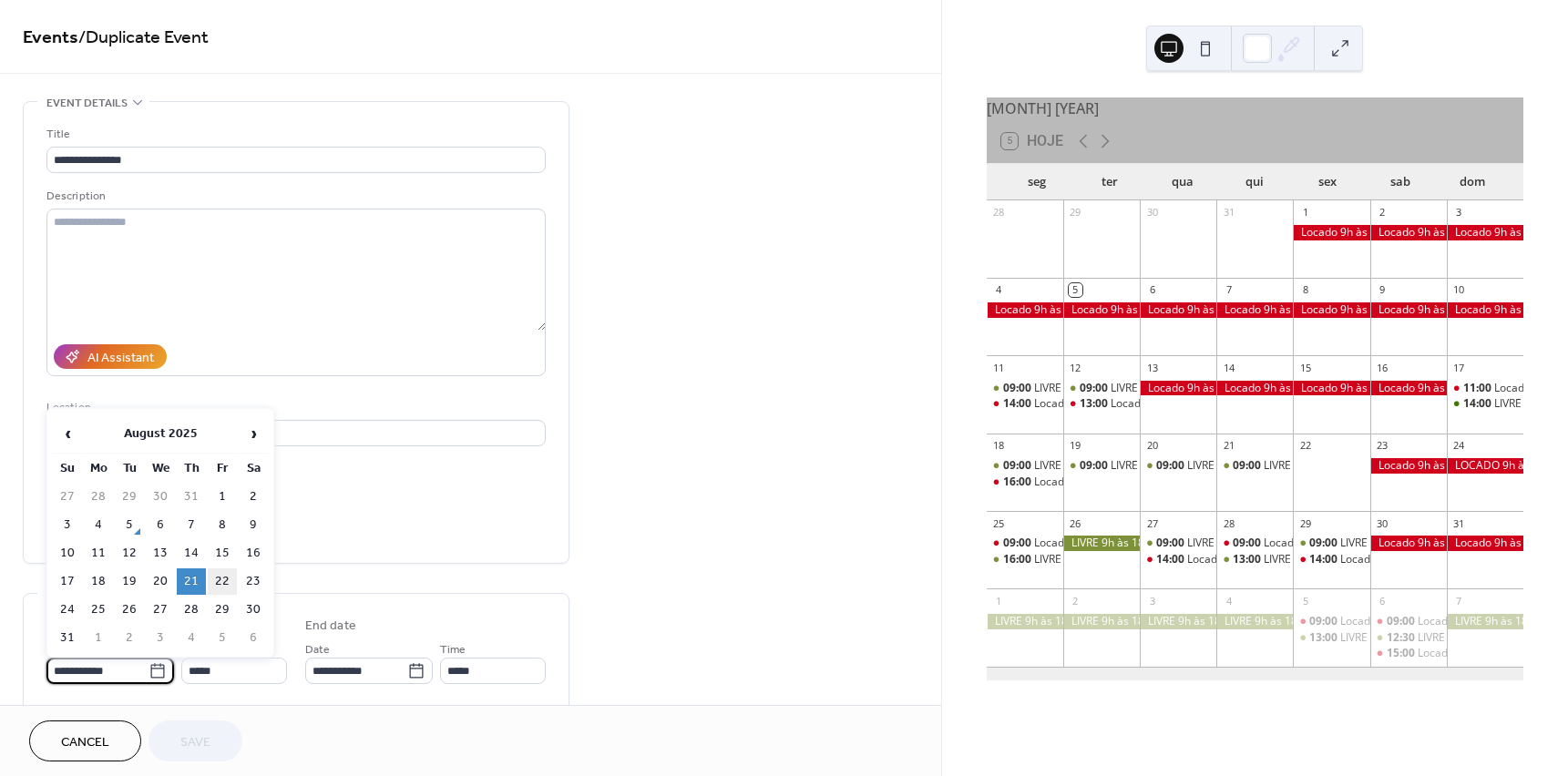 click on "22" at bounding box center [222, 581] 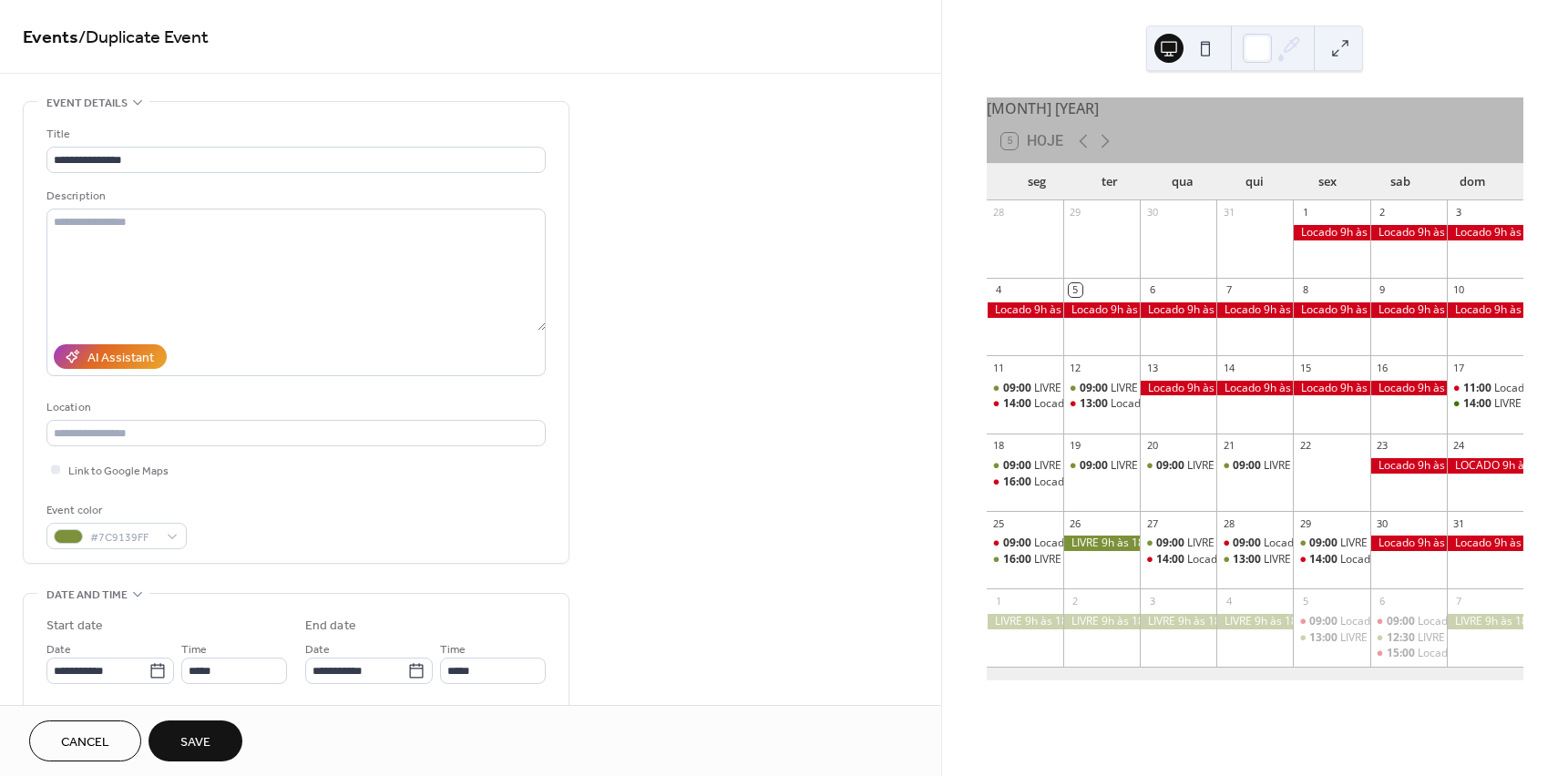click on "Save" at bounding box center (195, 742) 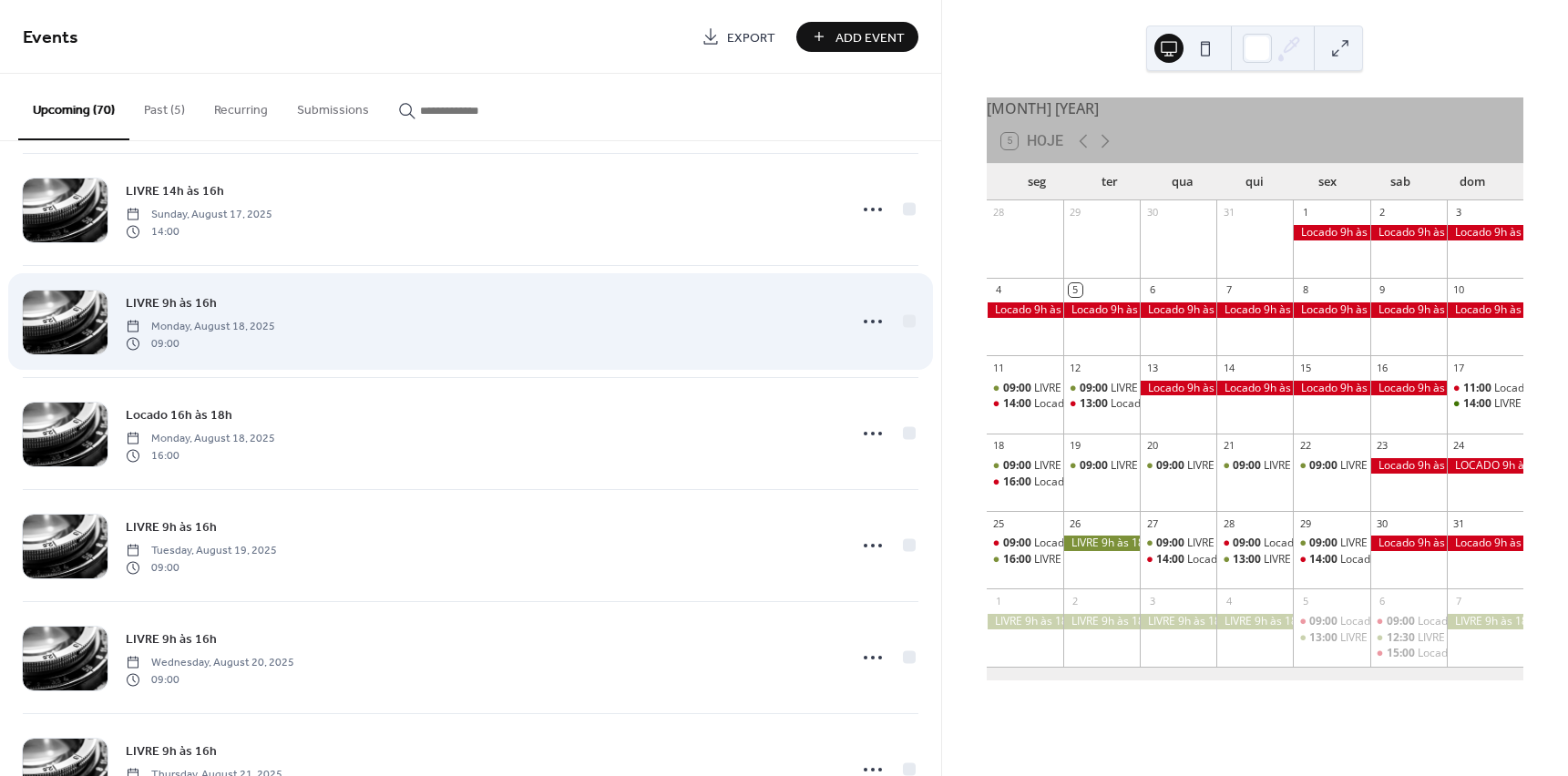 scroll, scrollTop: 1731, scrollLeft: 0, axis: vertical 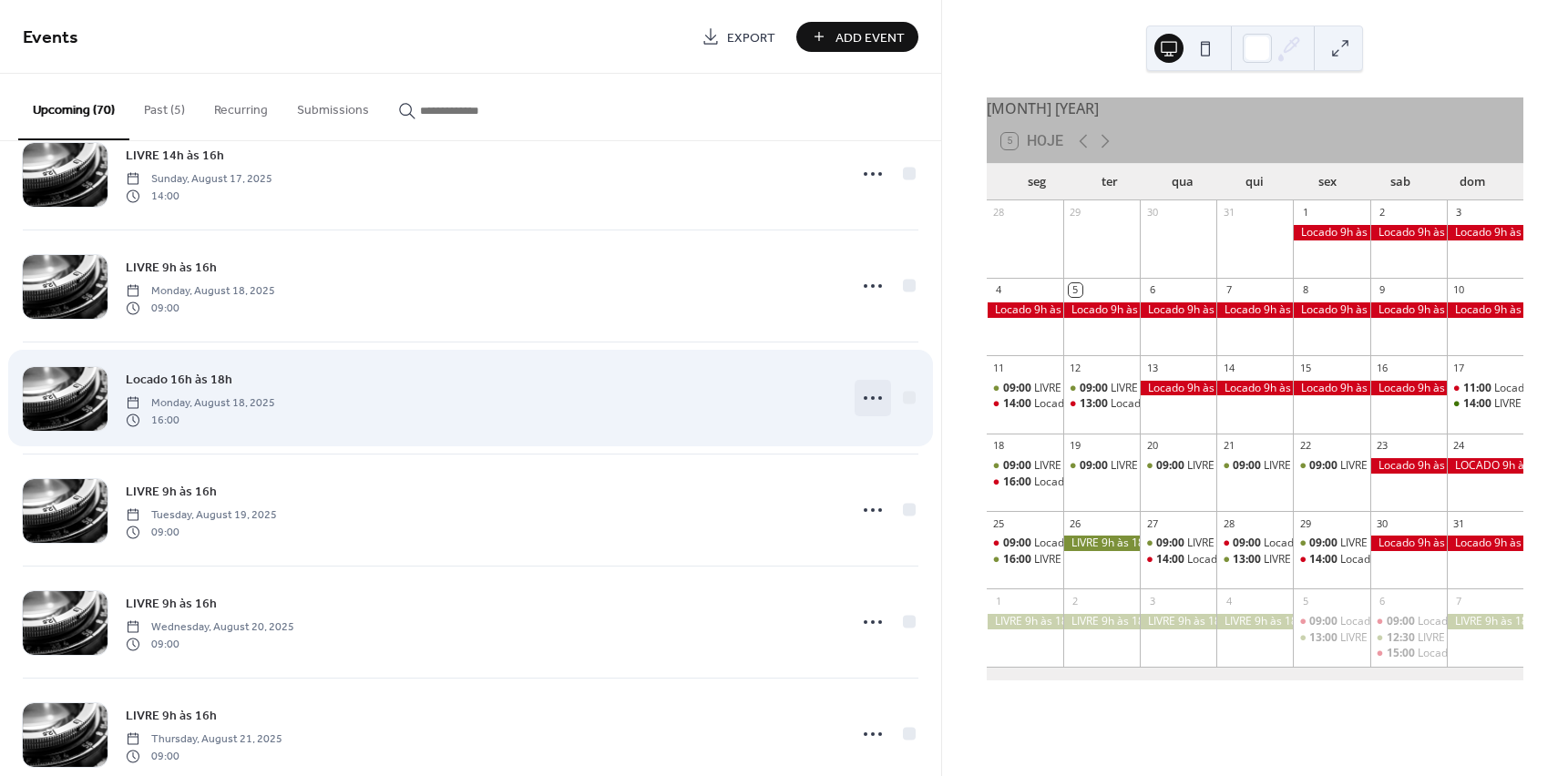 click 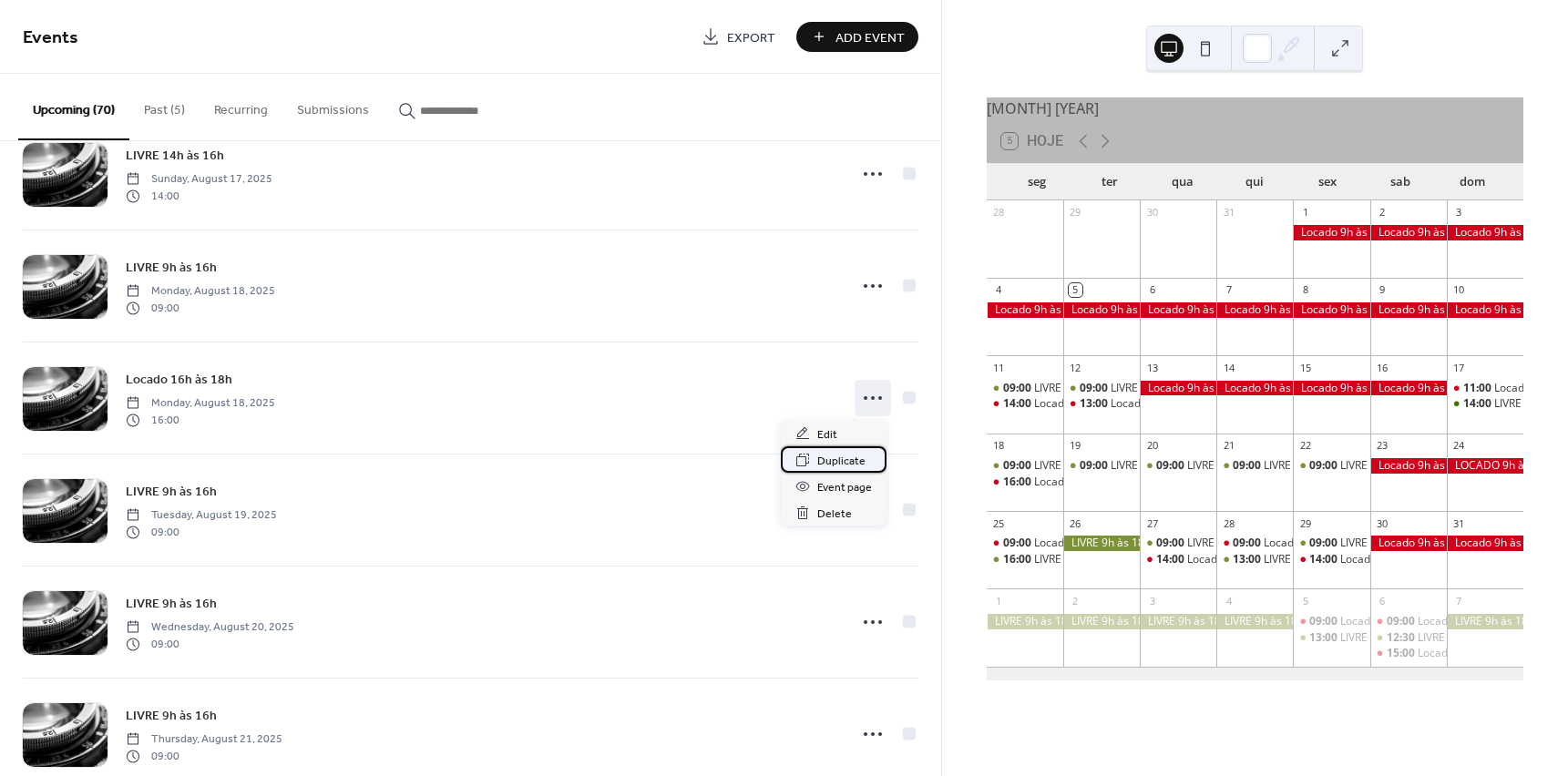 click on "Duplicate" at bounding box center [841, 461] 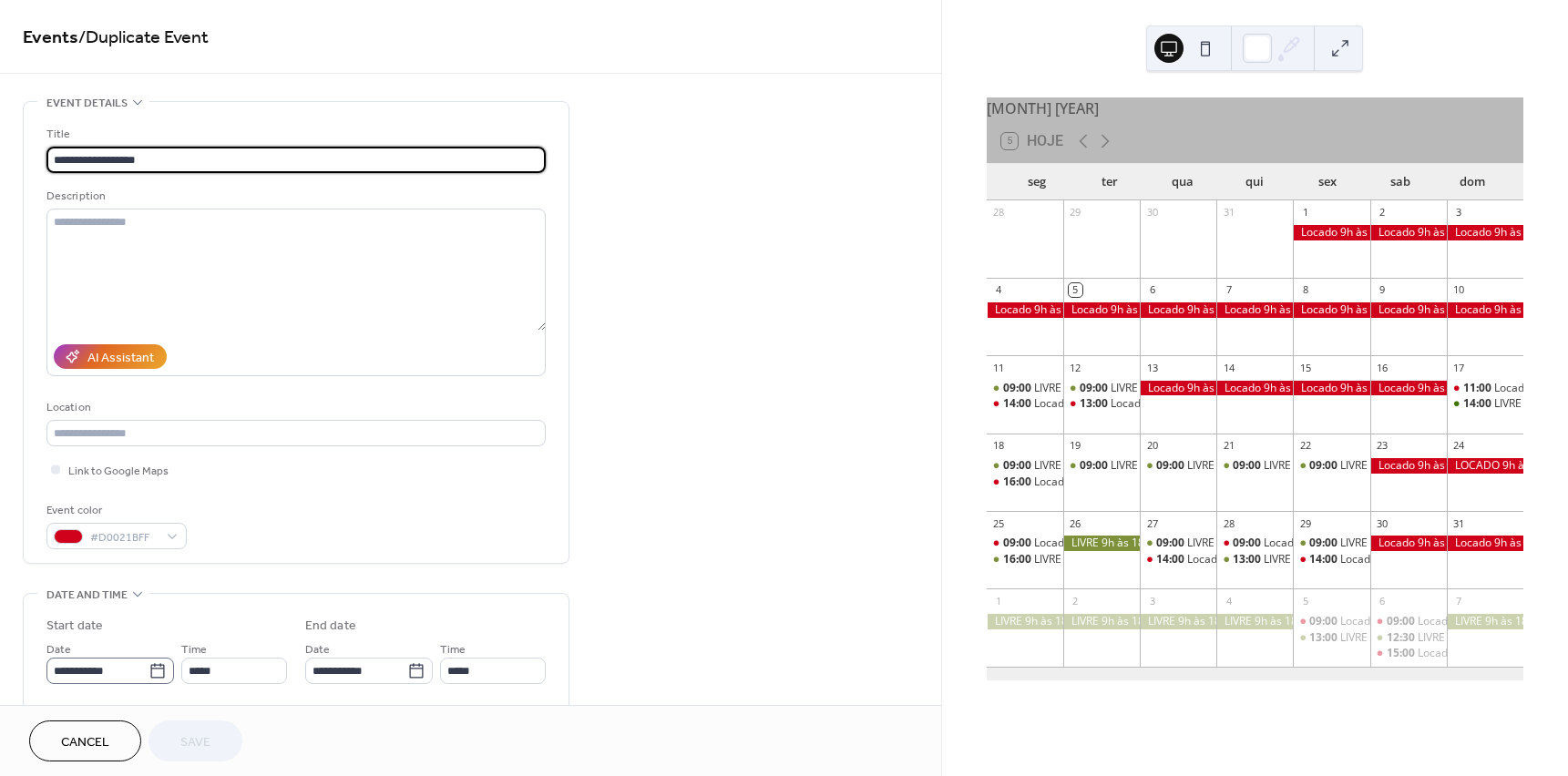 click 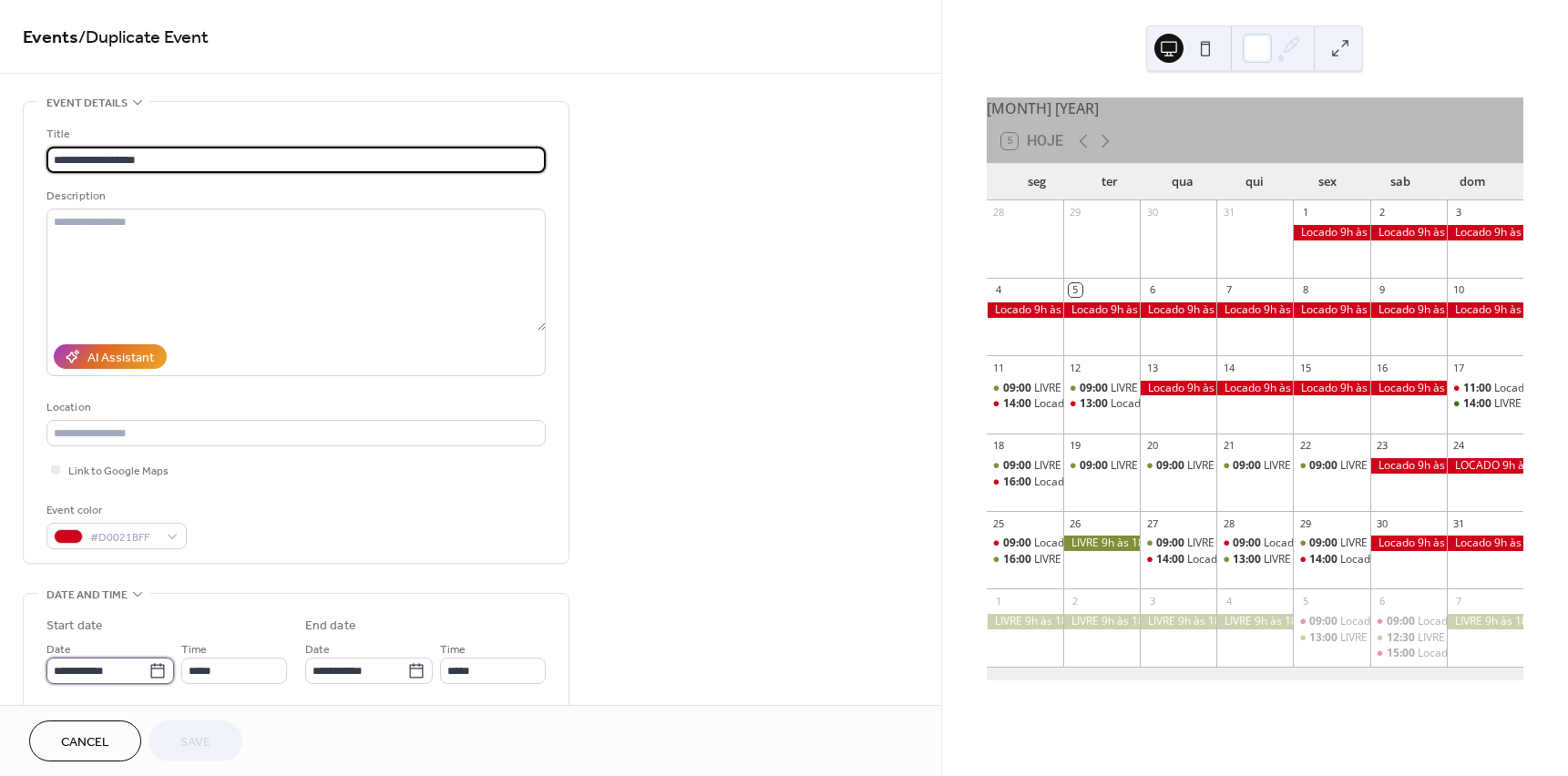 click on "**********" at bounding box center [97, 670] 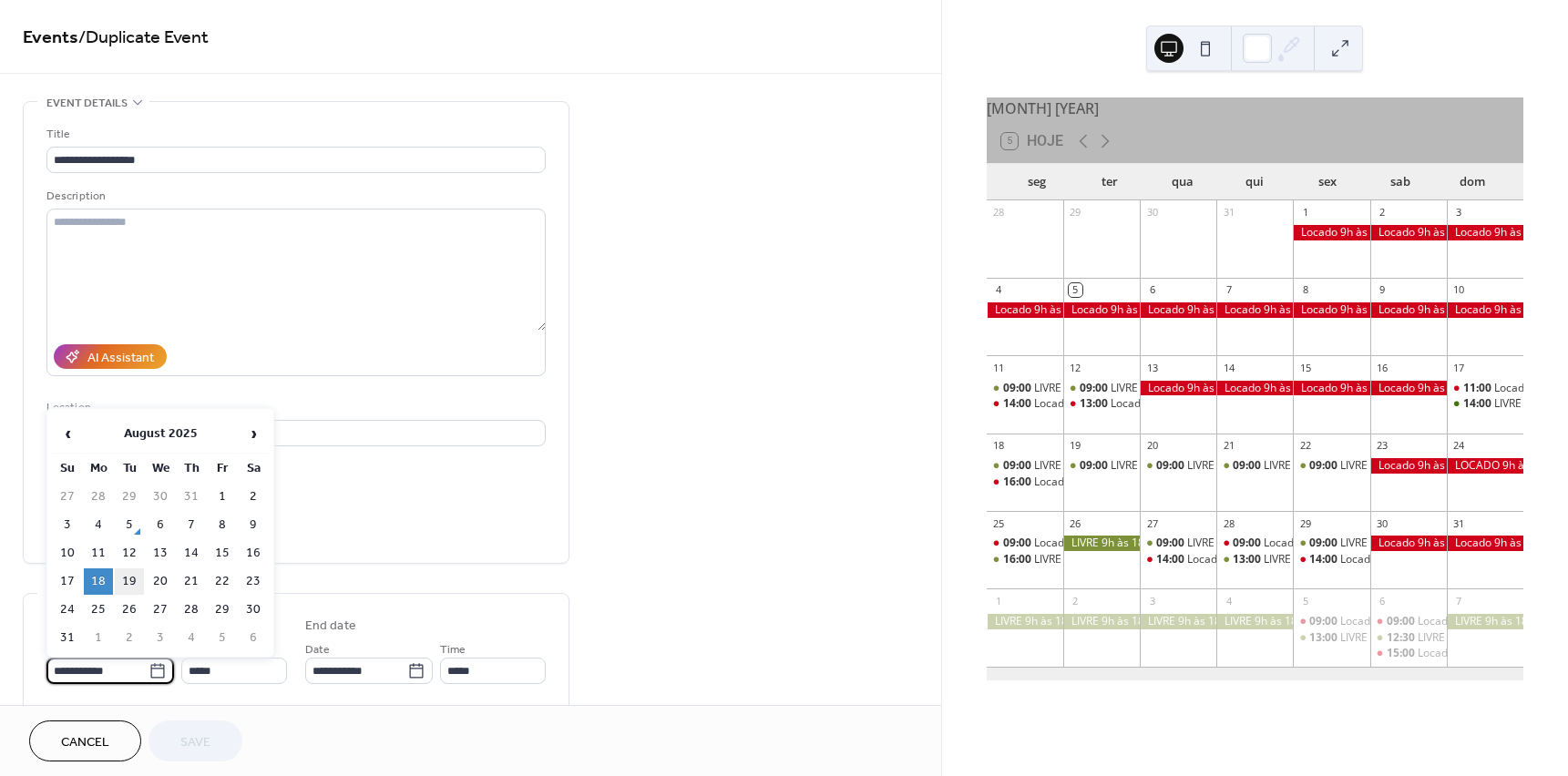 click on "19" at bounding box center [129, 581] 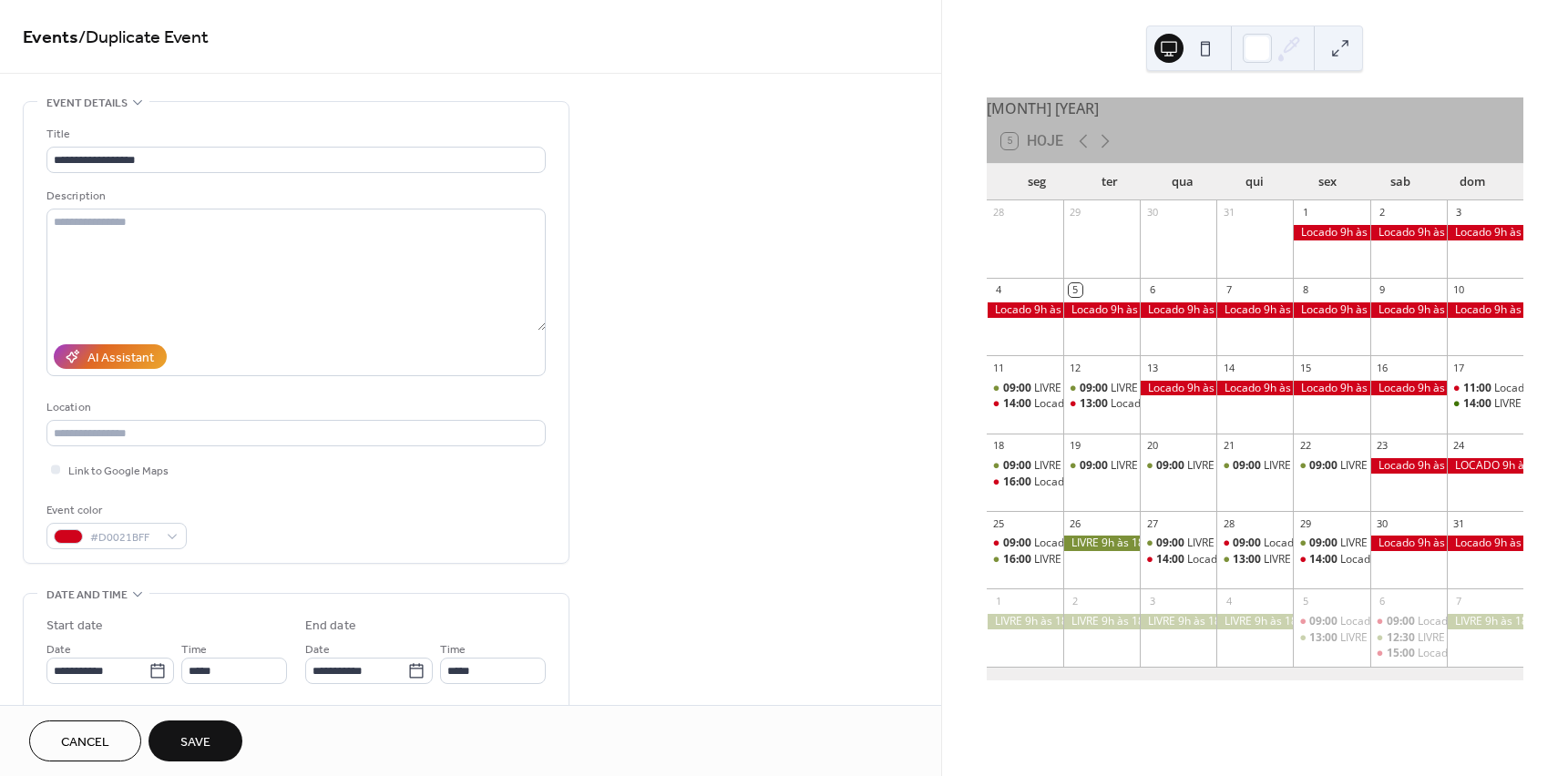 click on "Save" at bounding box center (195, 742) 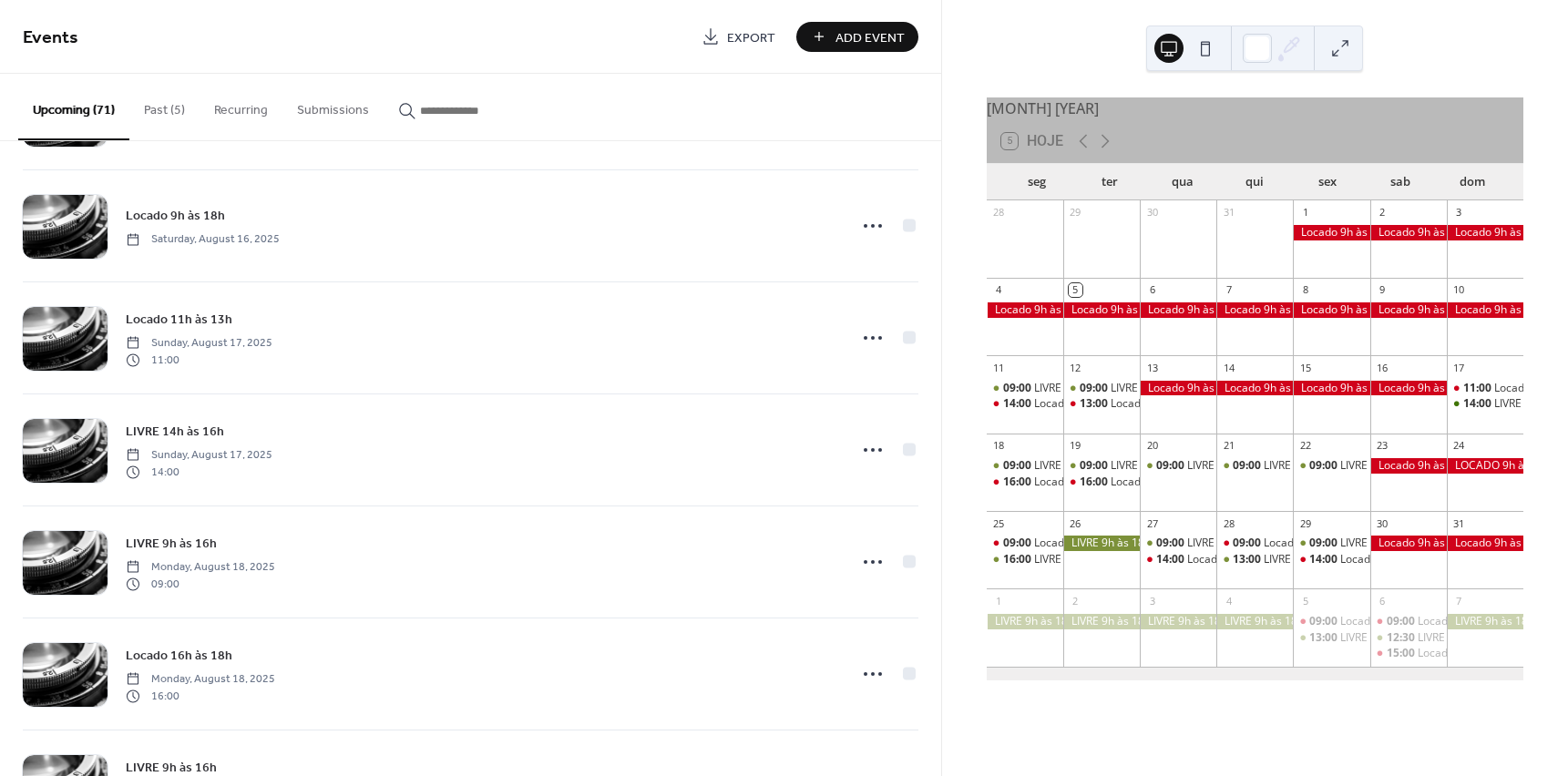 scroll, scrollTop: 1548, scrollLeft: 0, axis: vertical 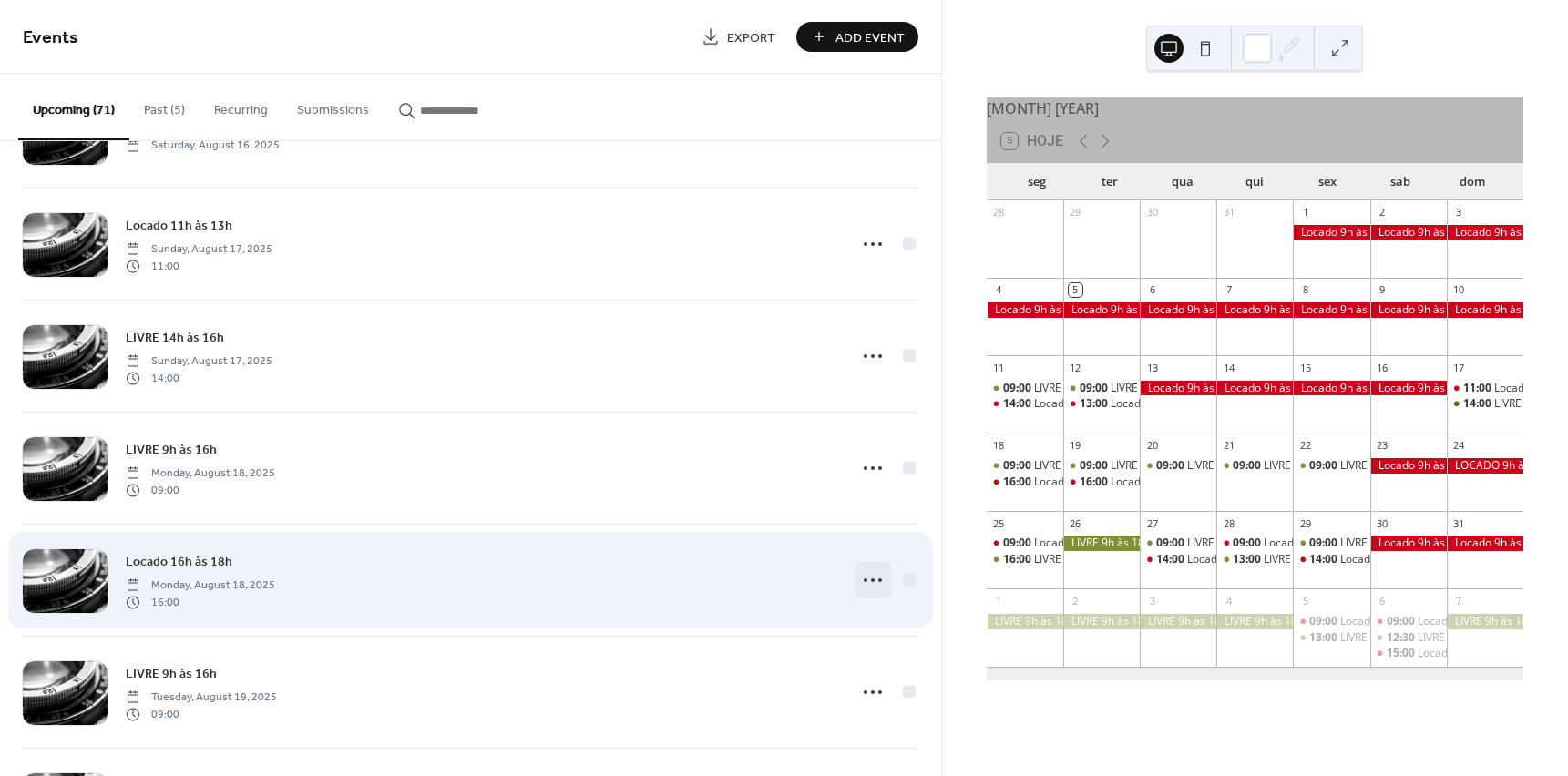 click 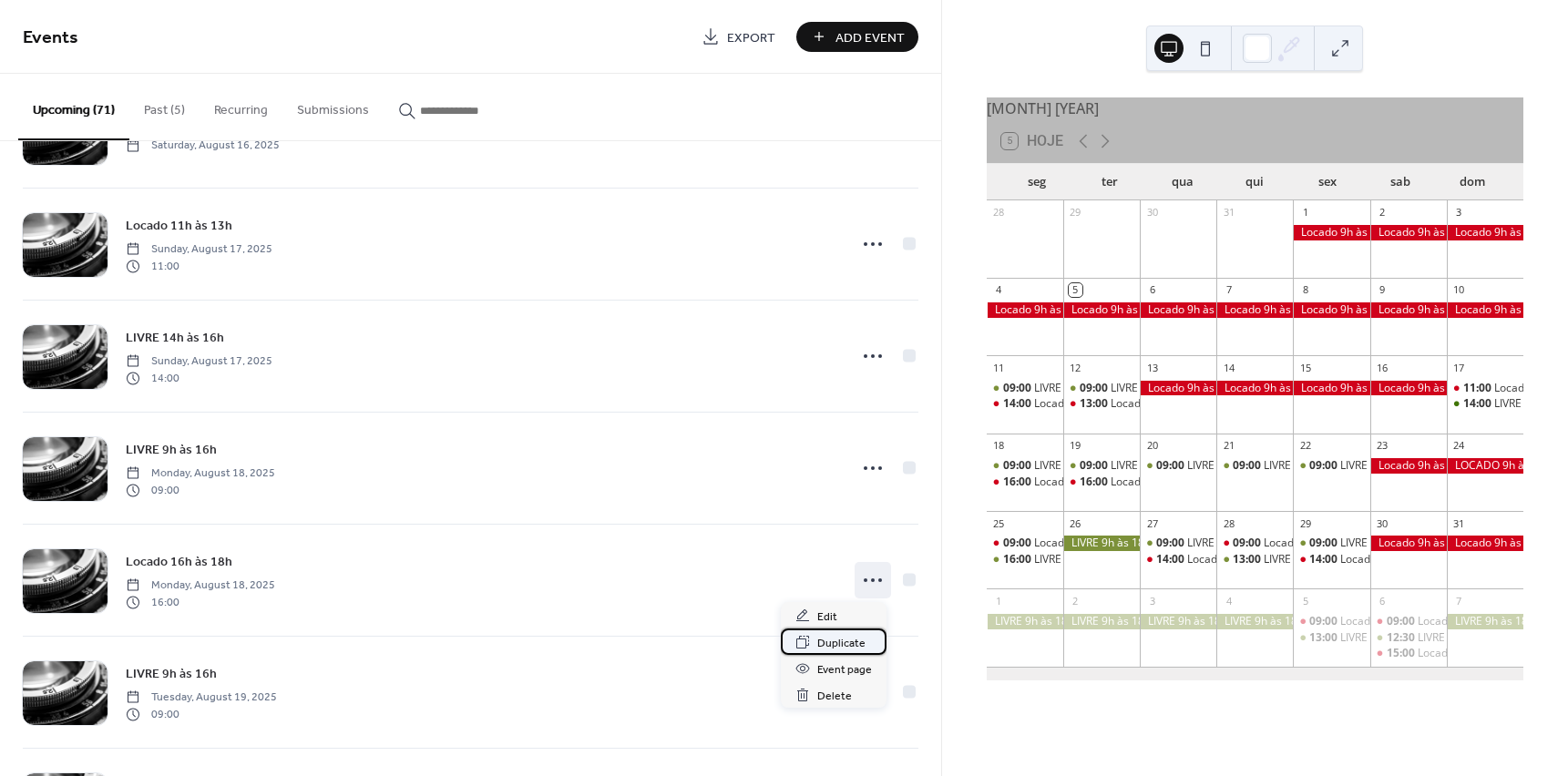 click on "Duplicate" at bounding box center [841, 643] 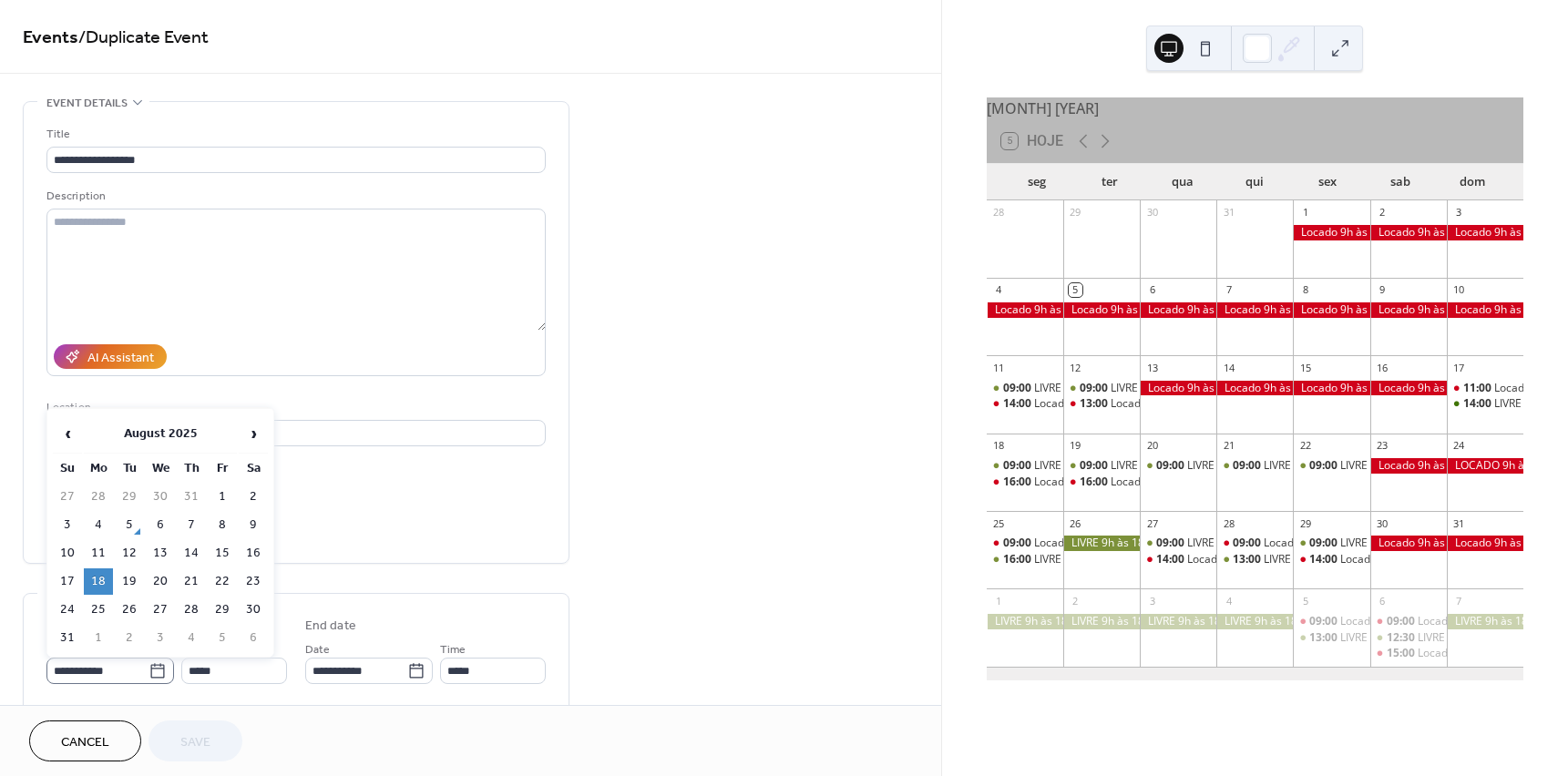 click 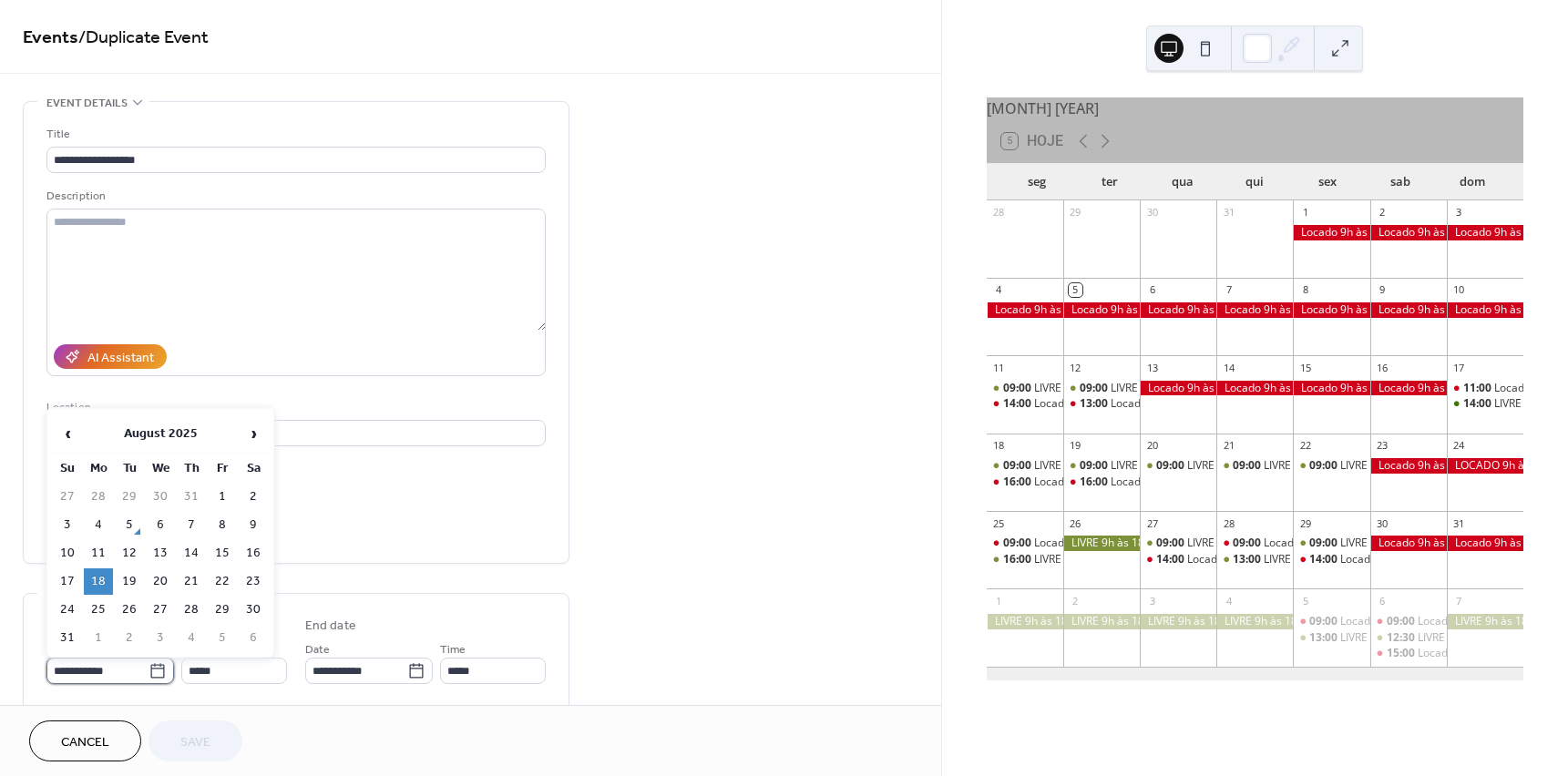 click on "**********" at bounding box center (97, 670) 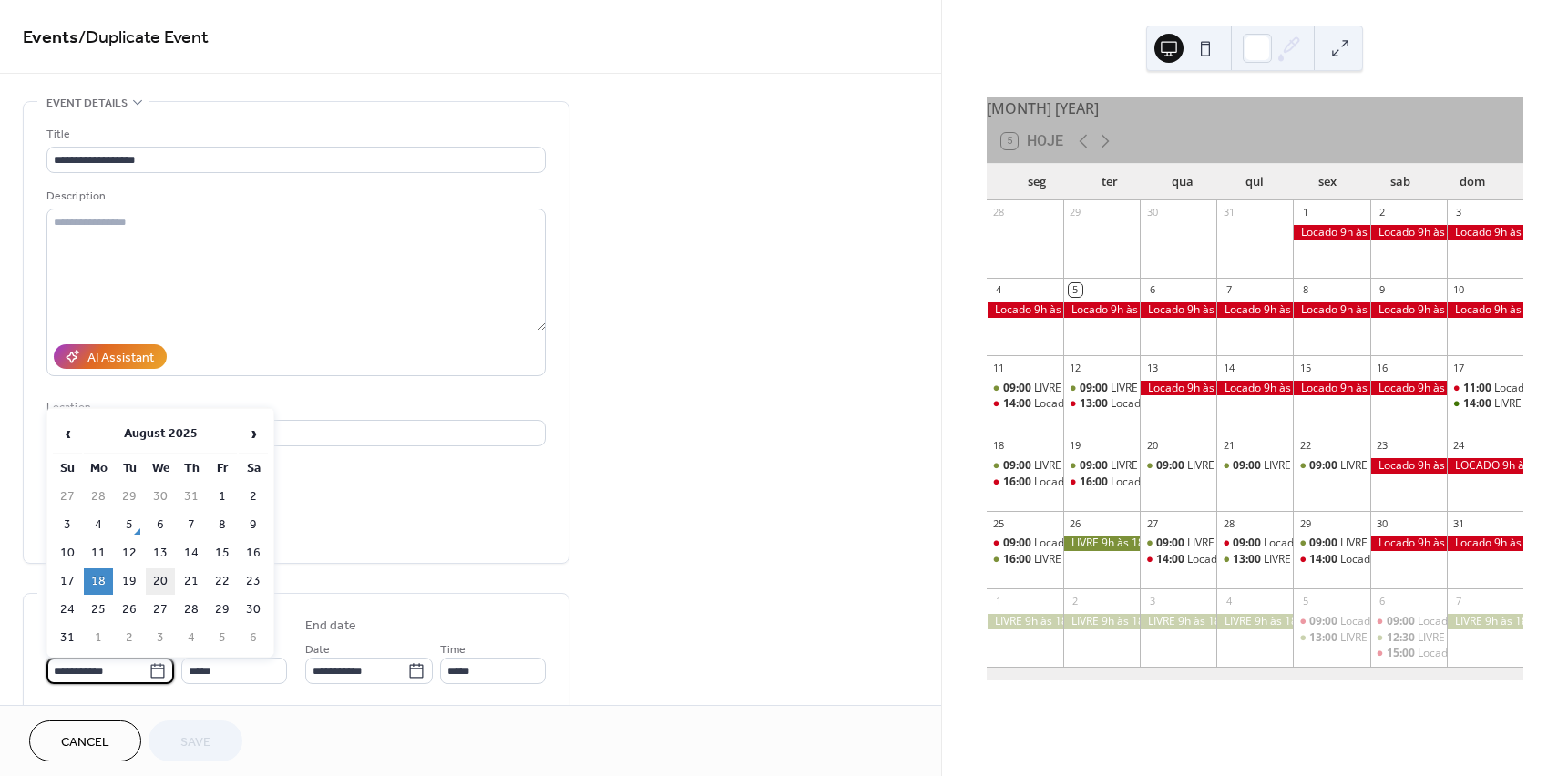 click on "20" at bounding box center [160, 581] 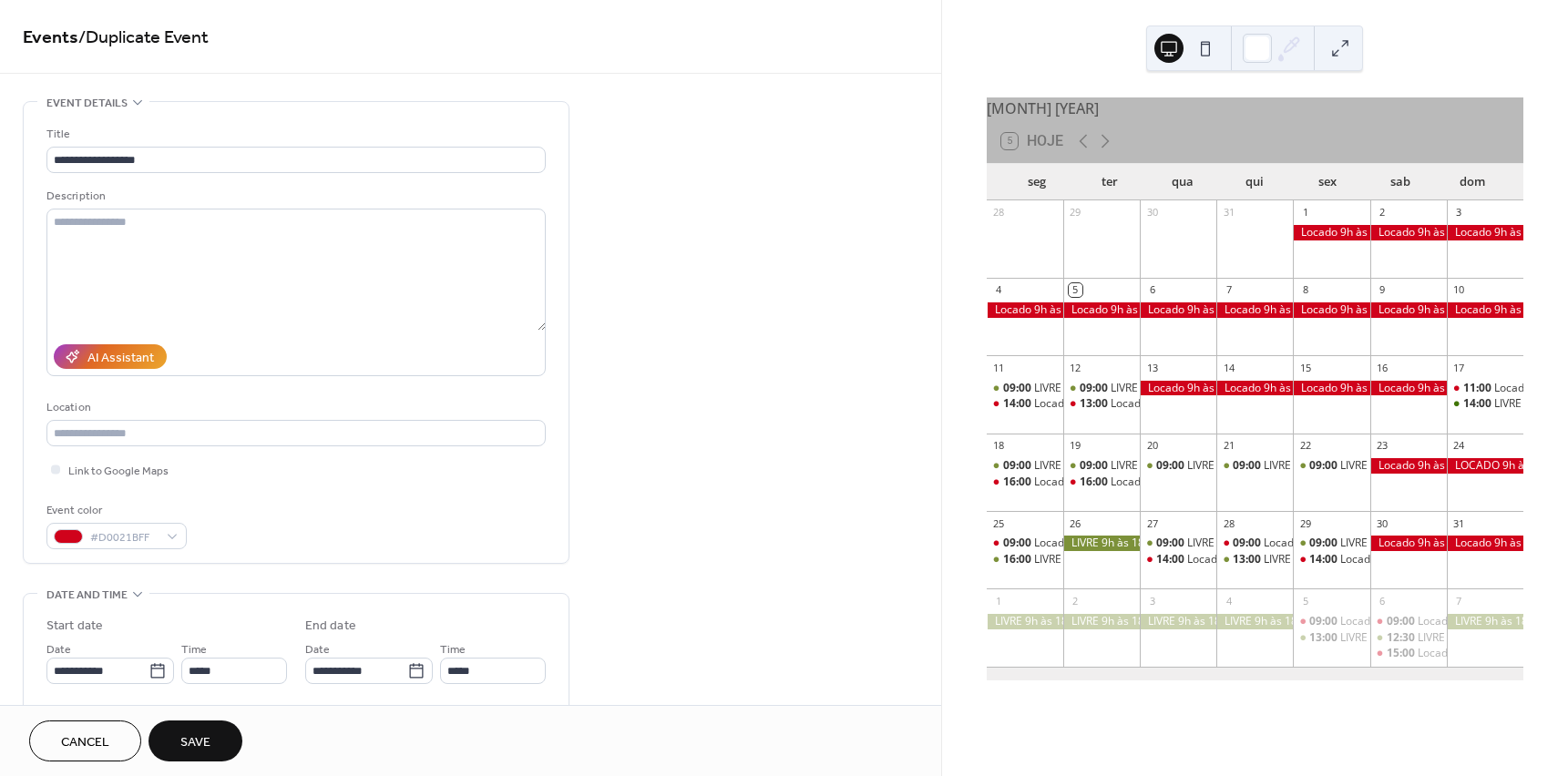 click on "Save" at bounding box center (195, 742) 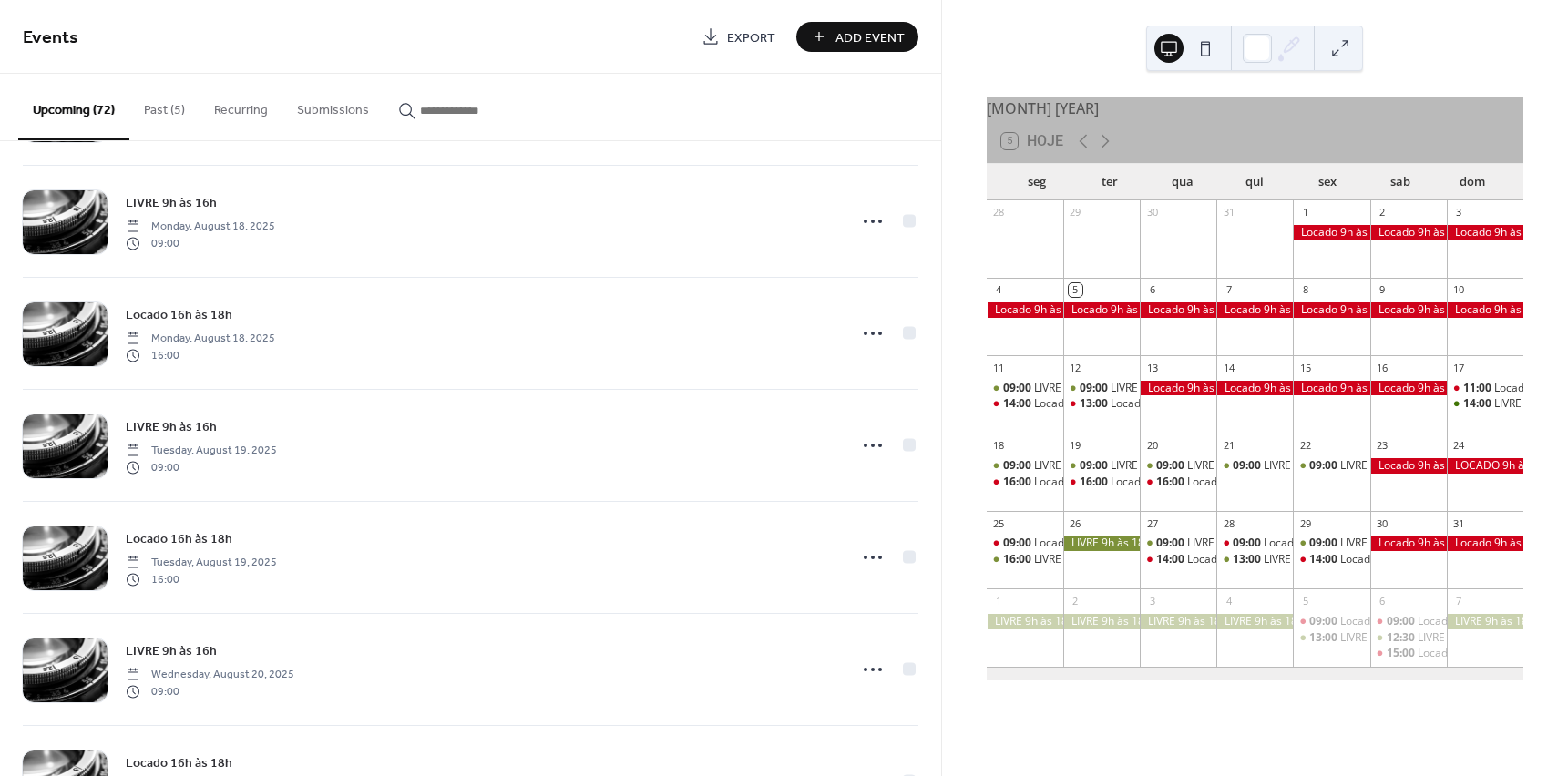 scroll, scrollTop: 1822, scrollLeft: 0, axis: vertical 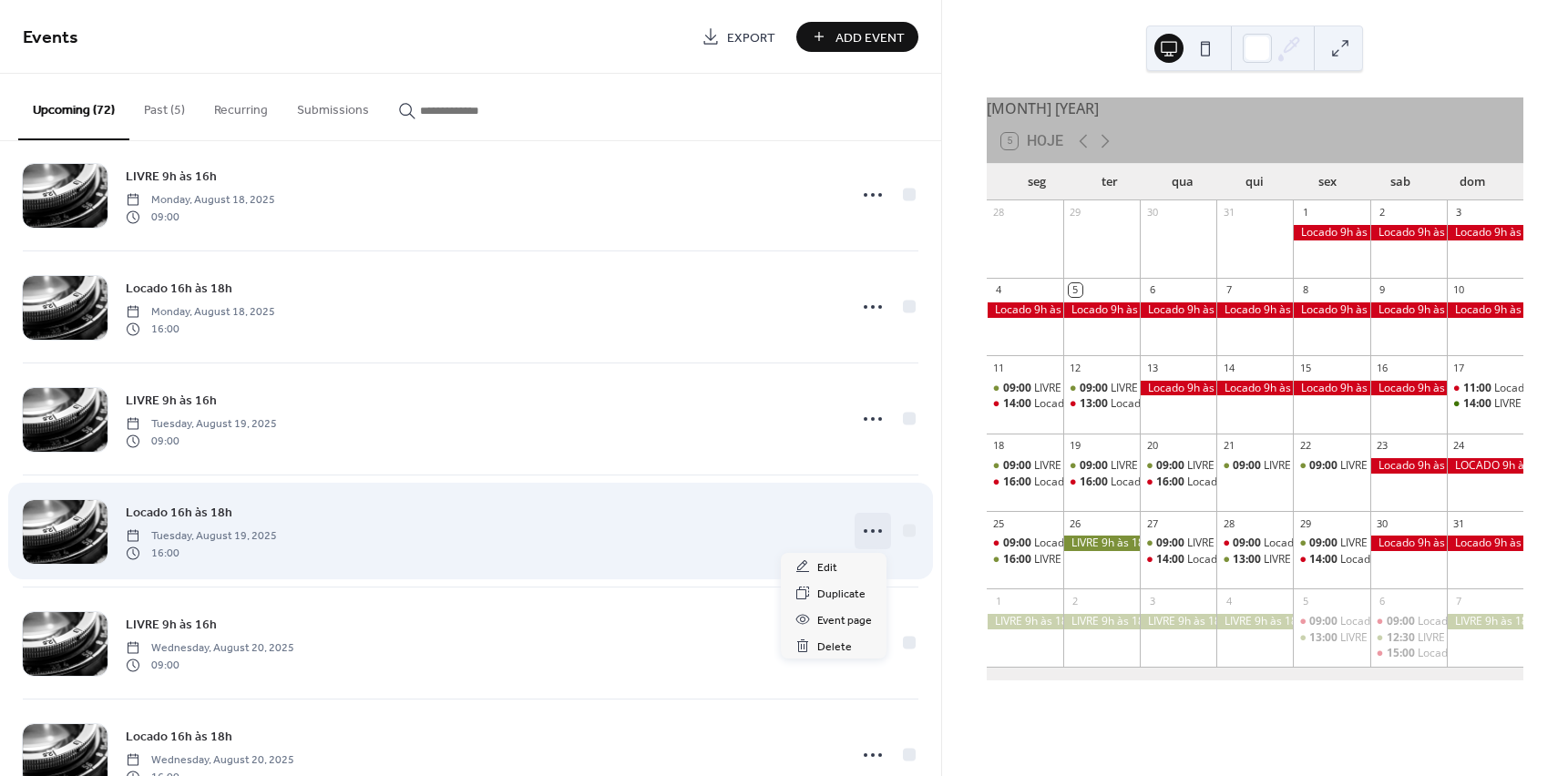 click 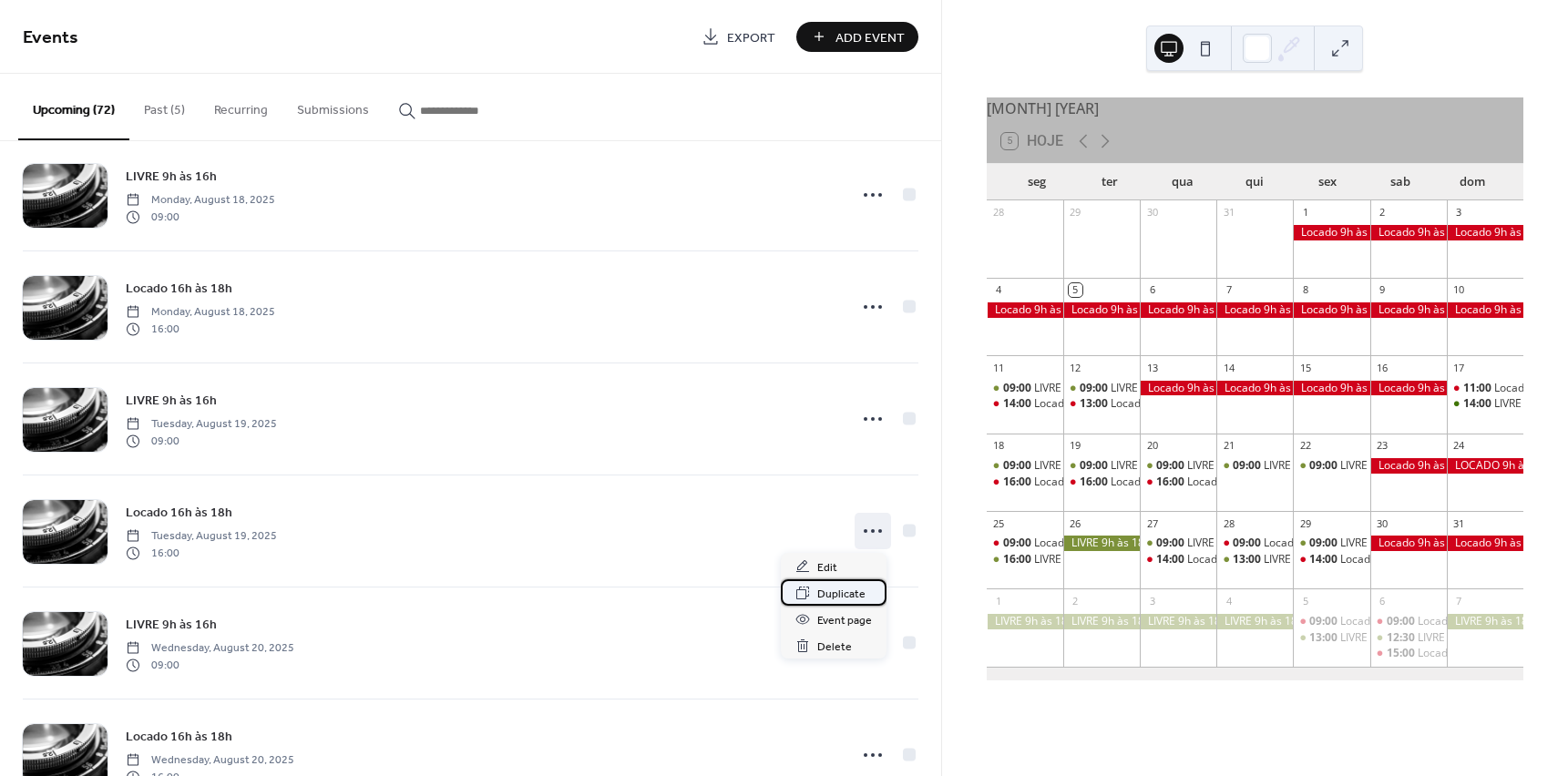 click on "Duplicate" at bounding box center (841, 594) 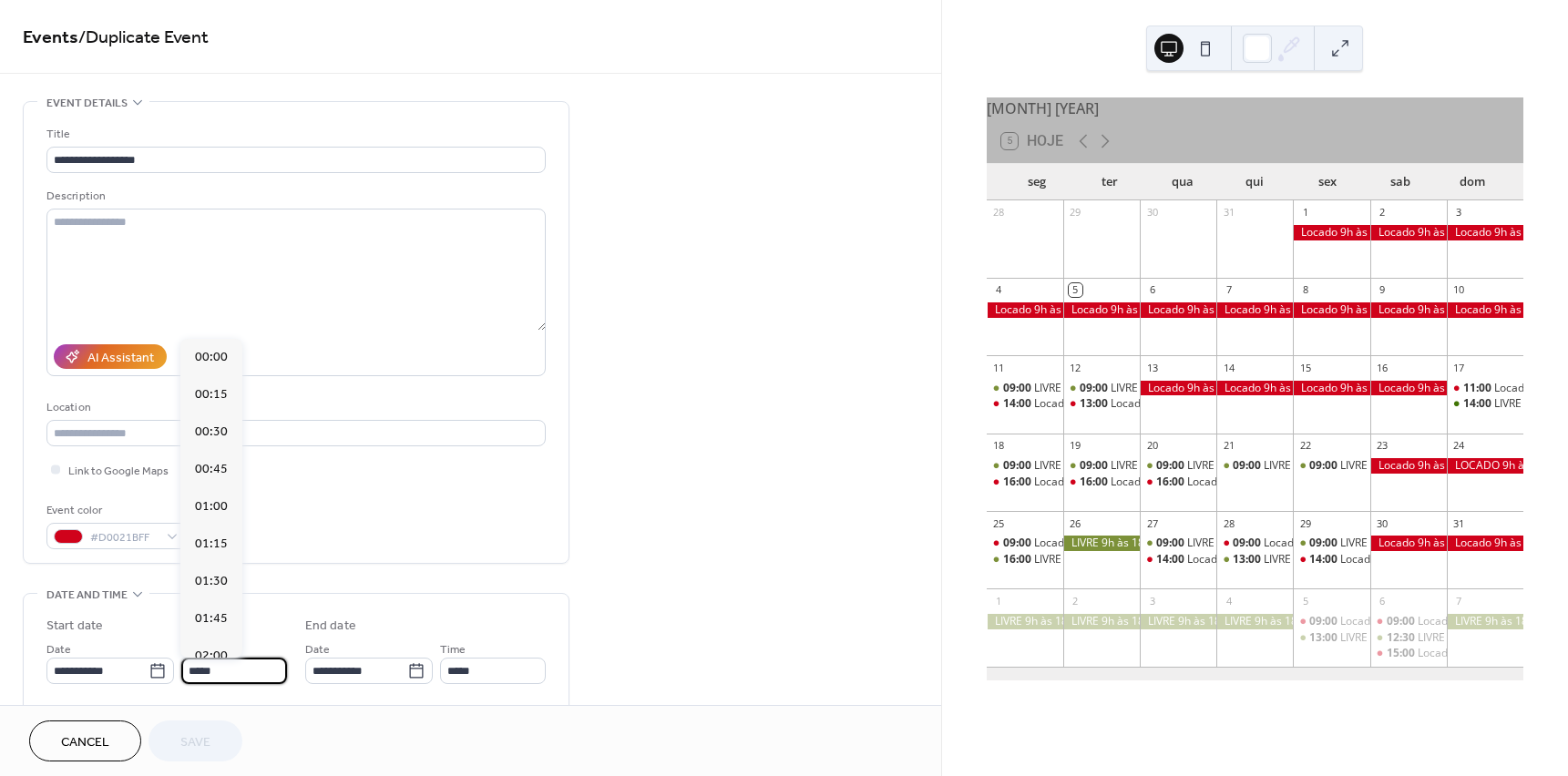 click on "*****" at bounding box center (234, 670) 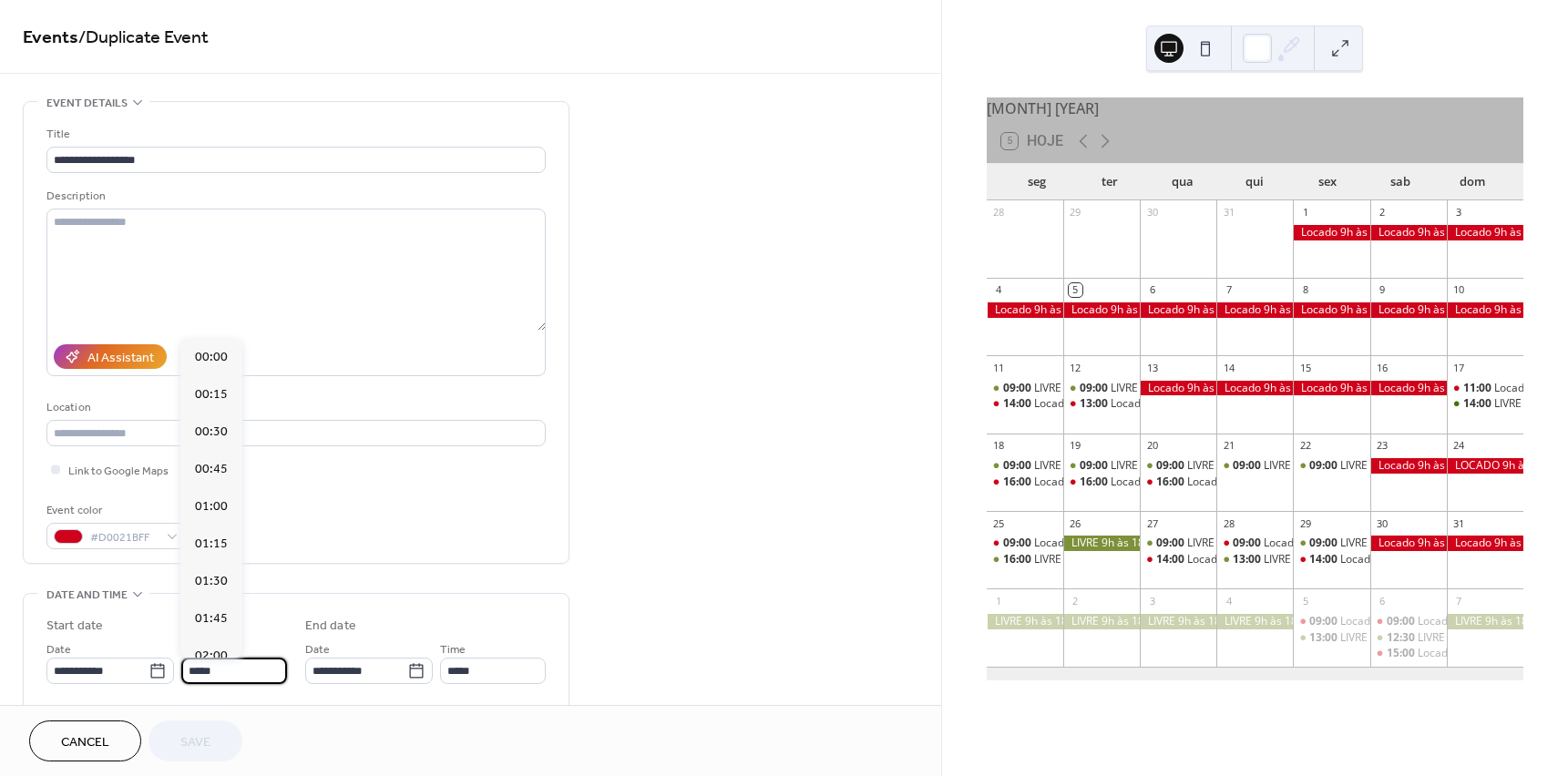 scroll, scrollTop: 2390, scrollLeft: 0, axis: vertical 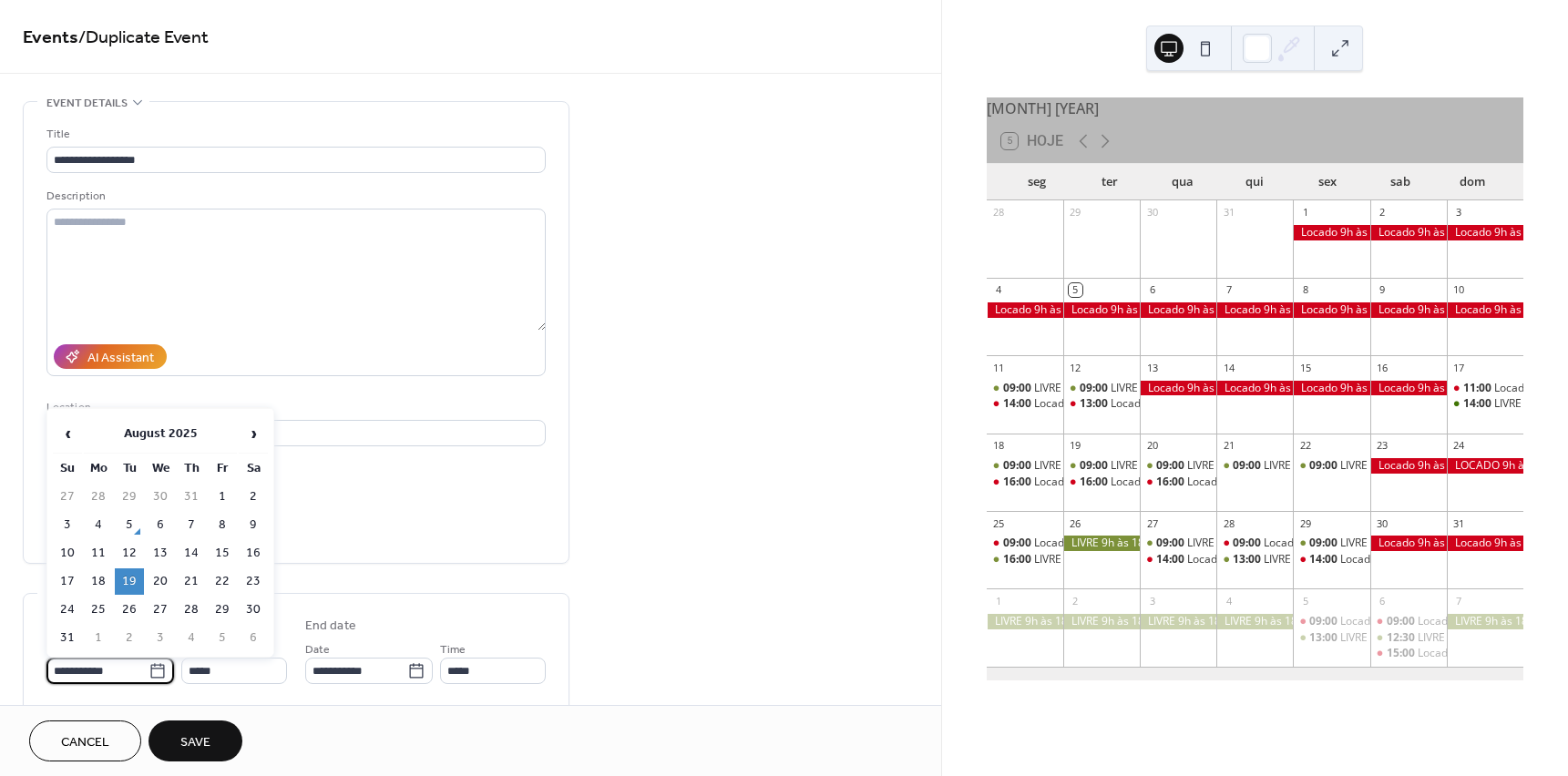click on "**********" at bounding box center [97, 670] 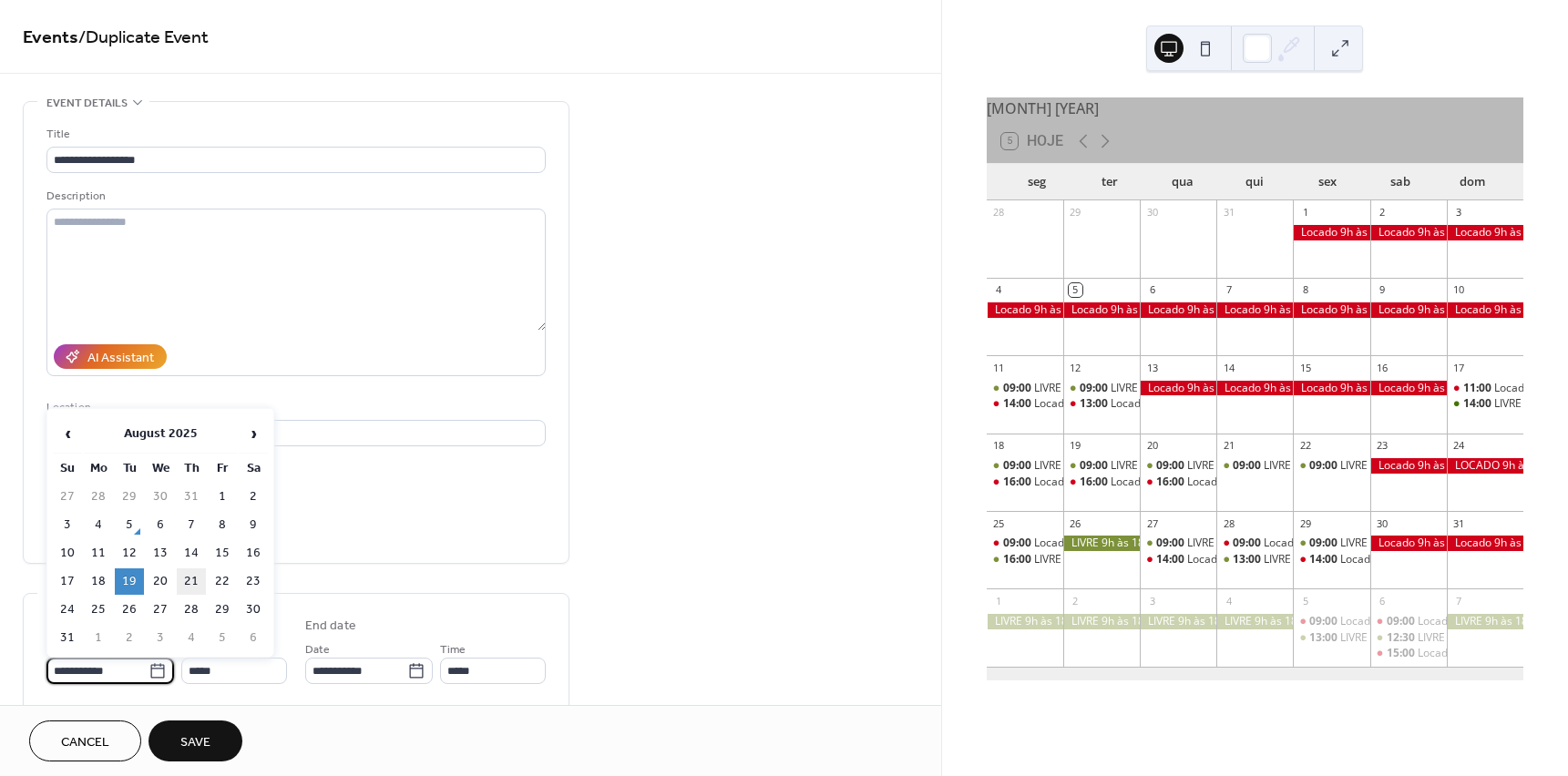 click on "21" at bounding box center [191, 581] 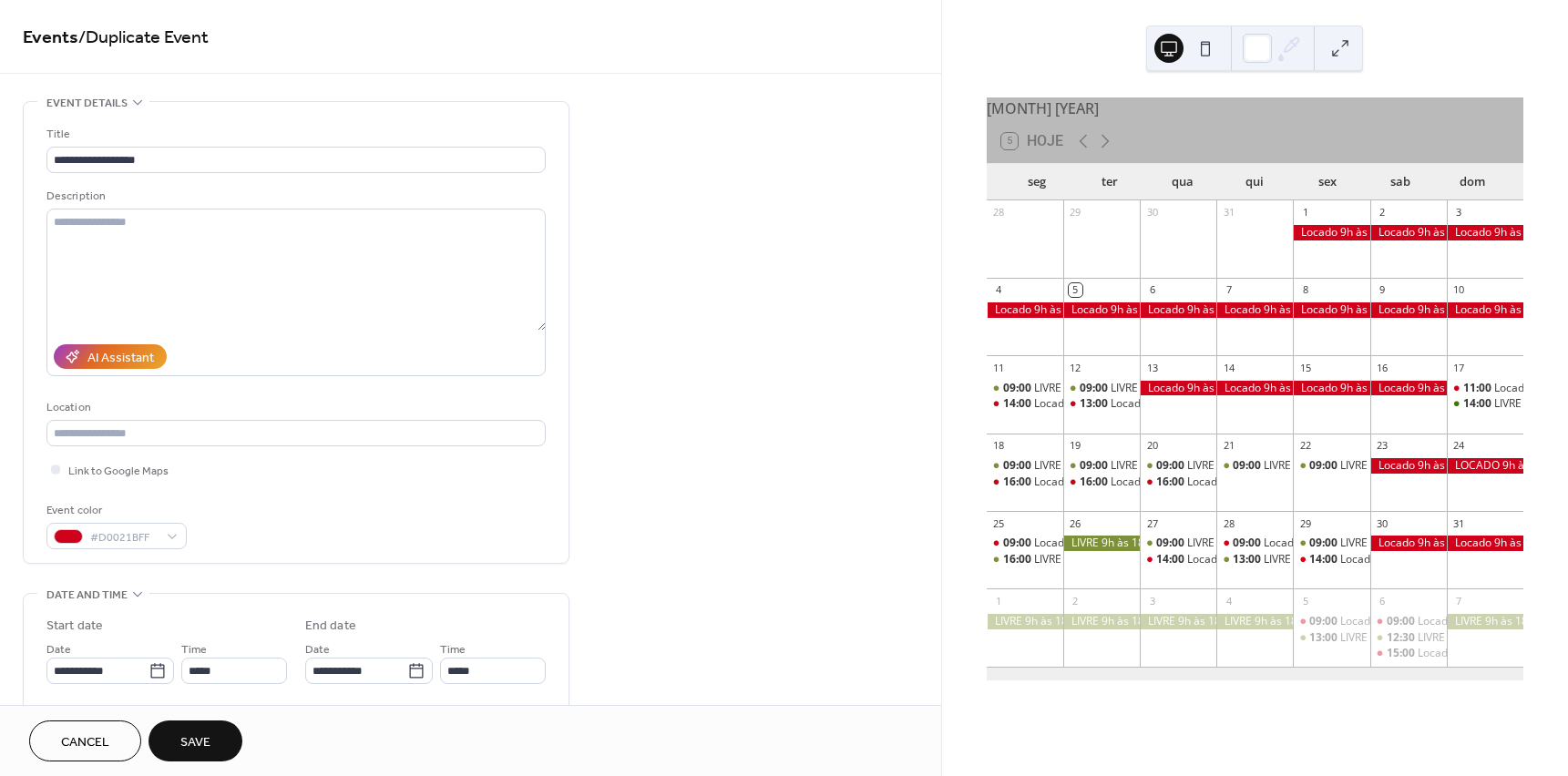 click on "Save" at bounding box center [195, 742] 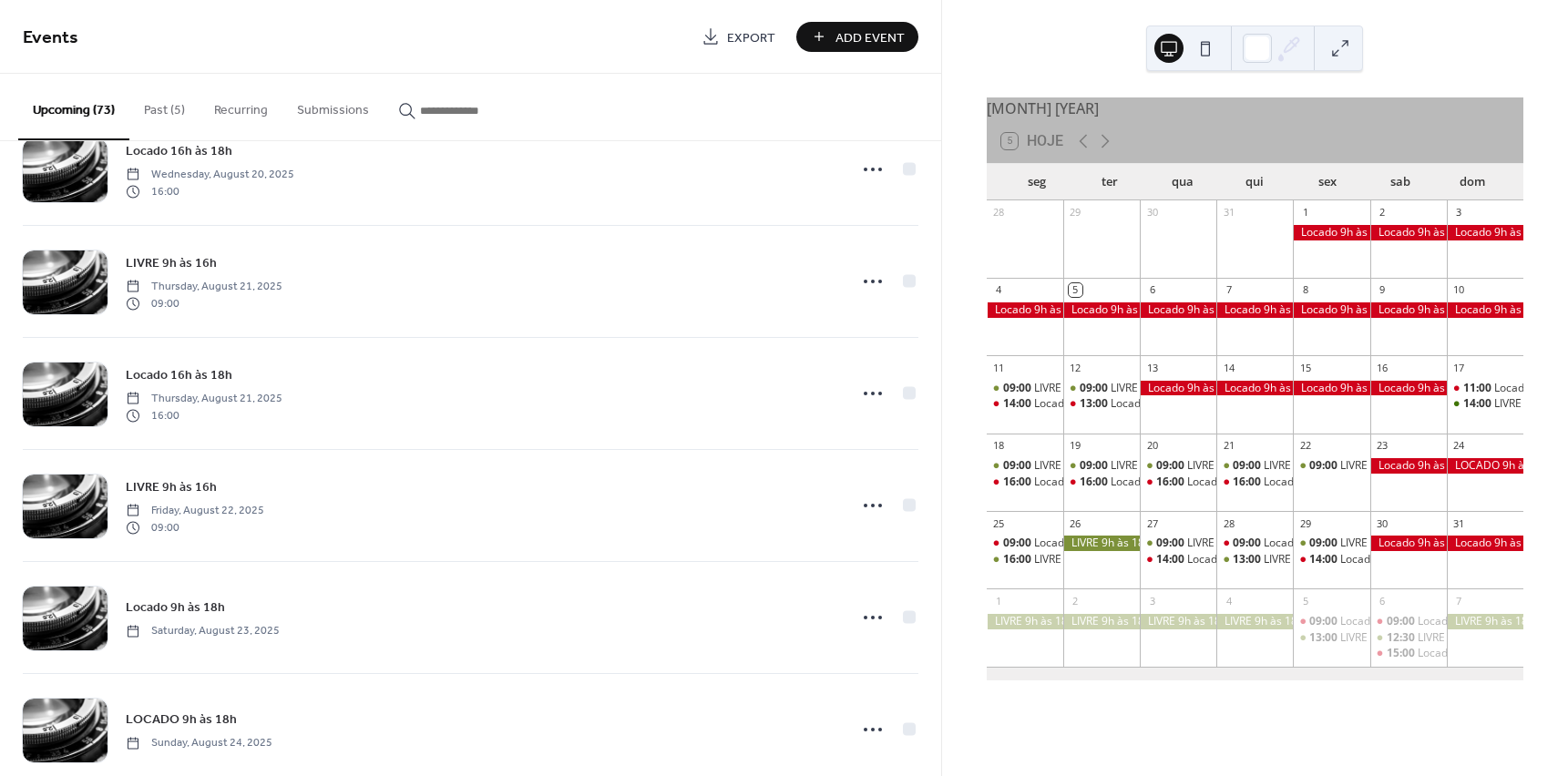 scroll, scrollTop: 2459, scrollLeft: 0, axis: vertical 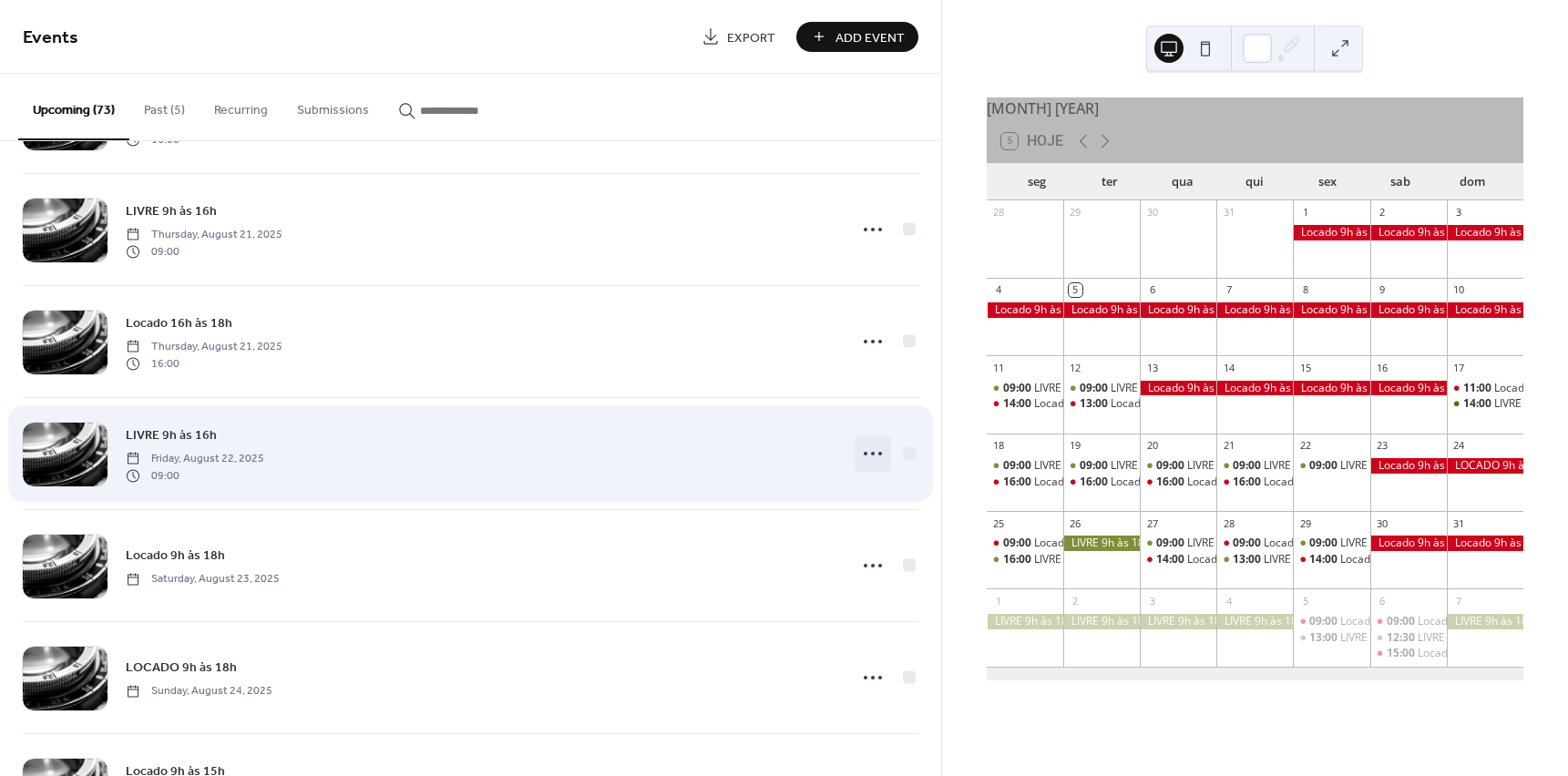 click 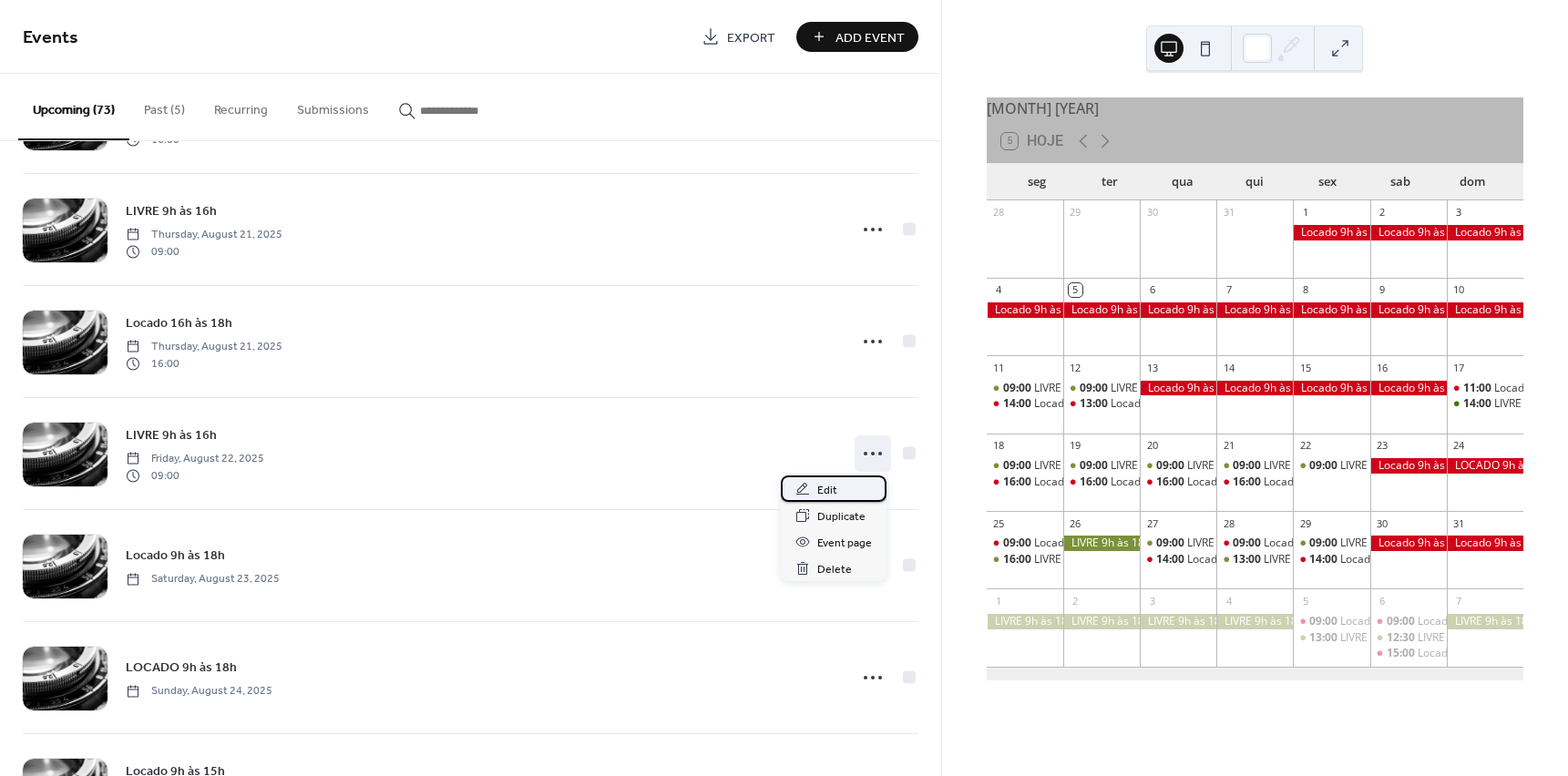 click on "Edit" at bounding box center (827, 490) 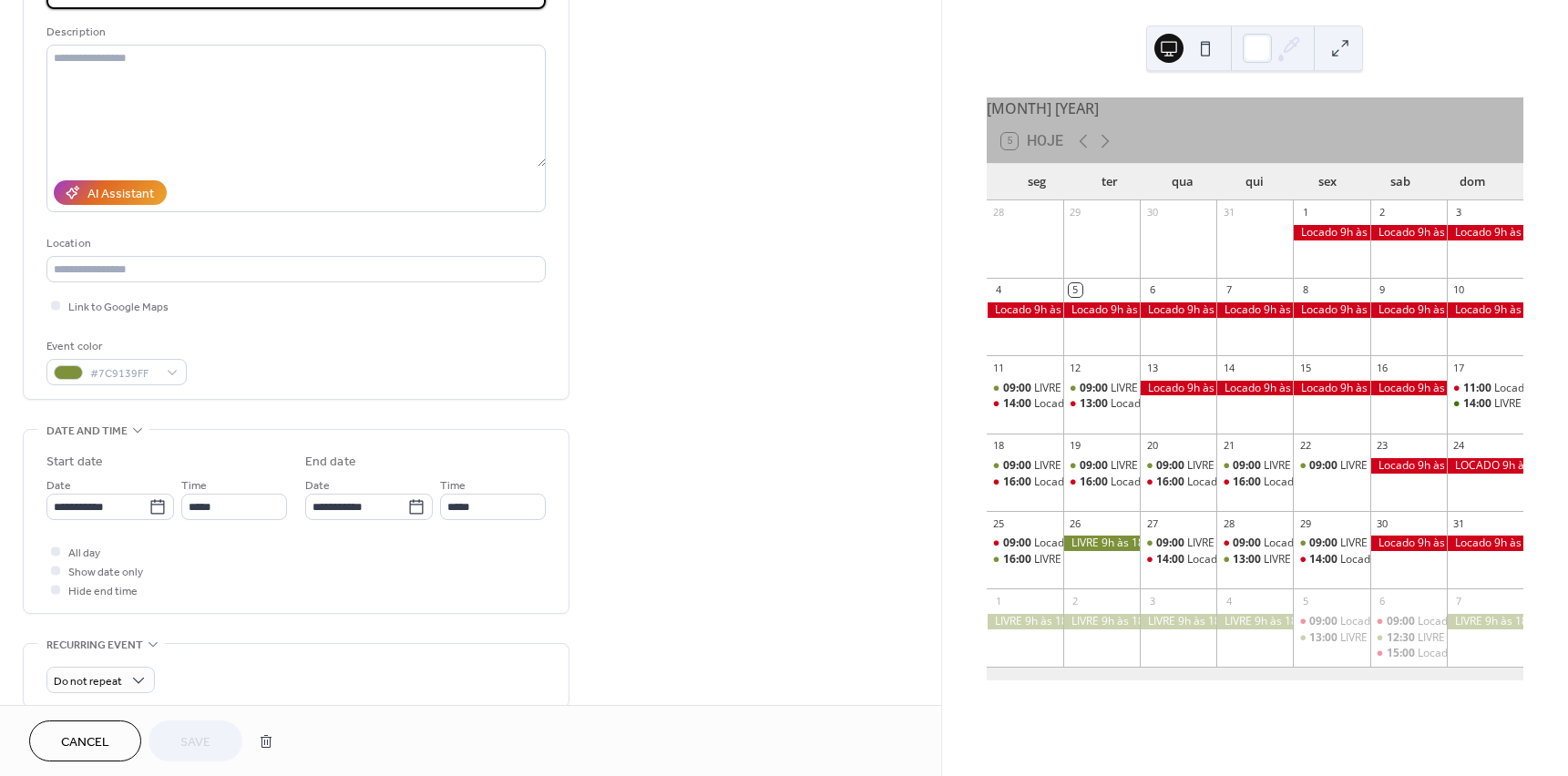 scroll, scrollTop: 182, scrollLeft: 0, axis: vertical 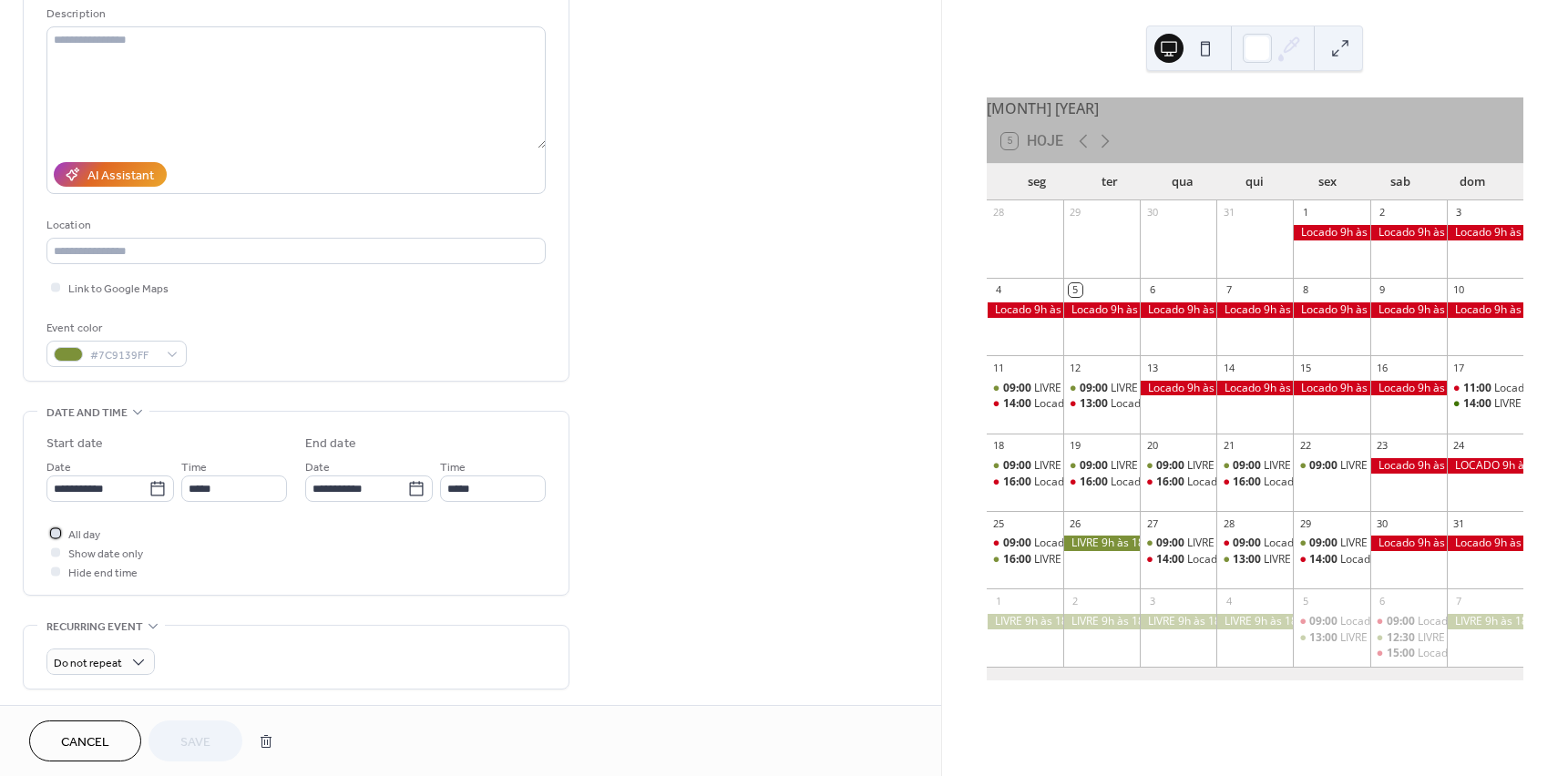 click at bounding box center (56, 533) 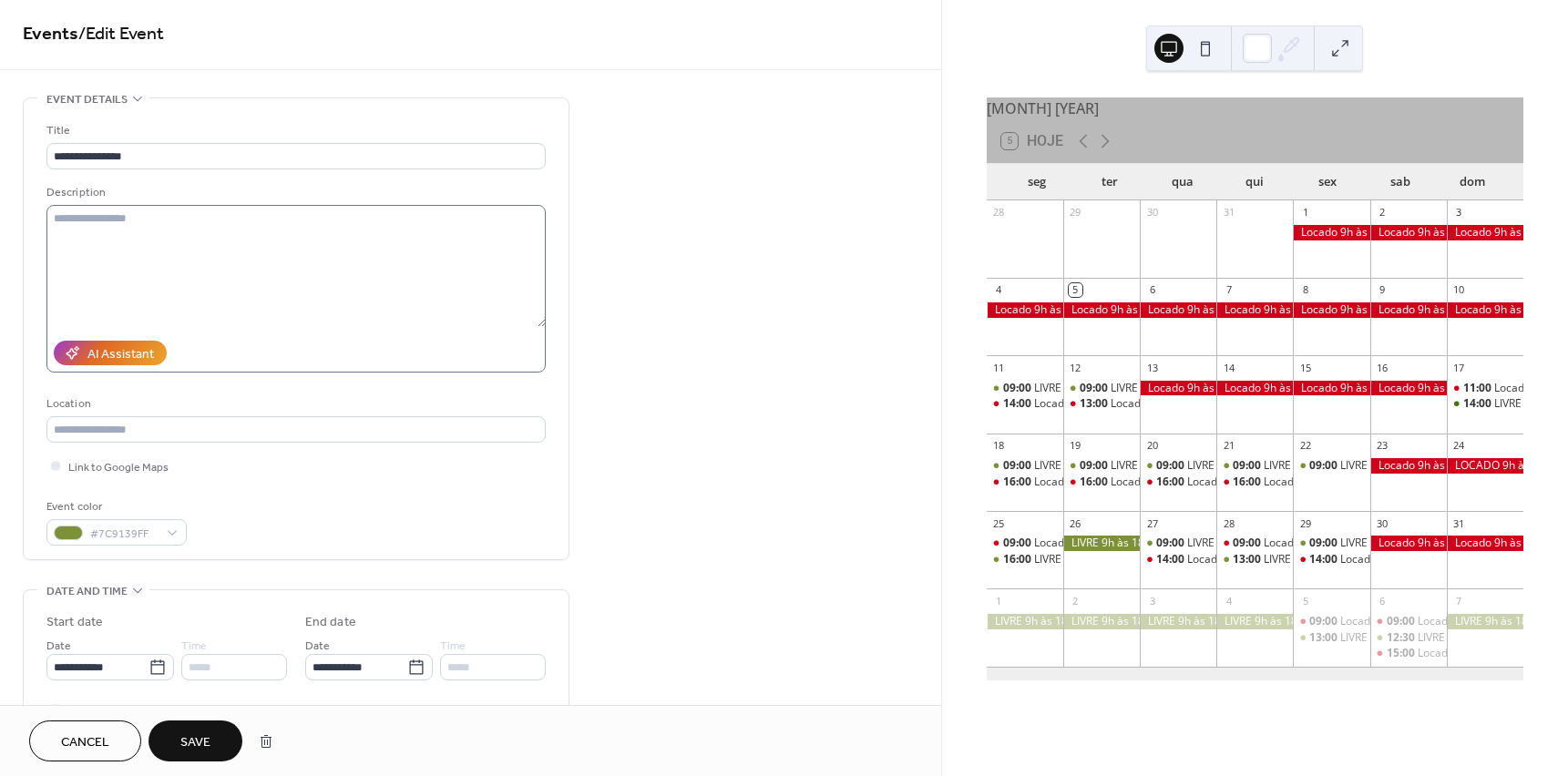 scroll, scrollTop: 0, scrollLeft: 0, axis: both 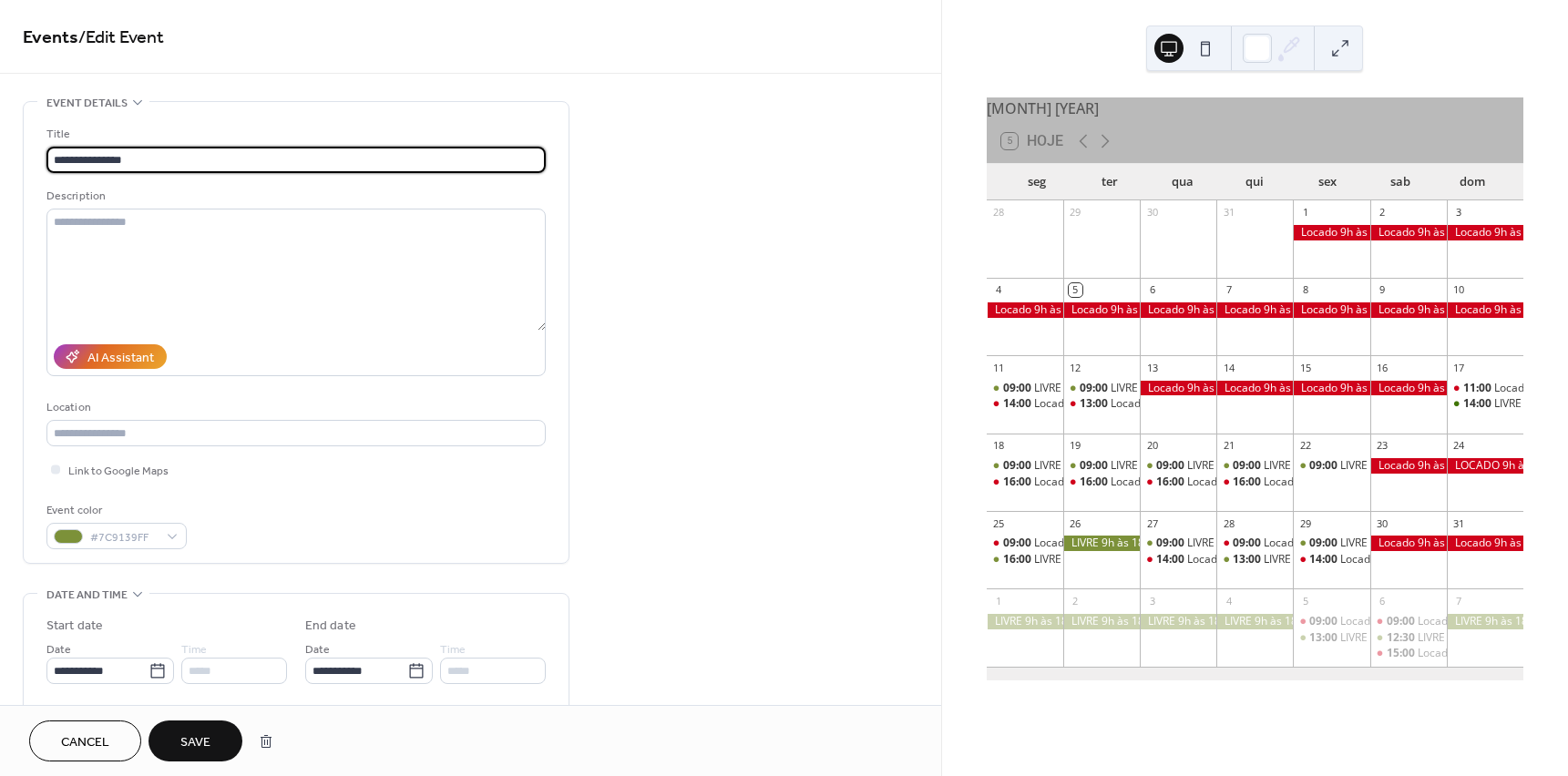 drag, startPoint x: 117, startPoint y: 157, endPoint x: 198, endPoint y: 151, distance: 81.22192 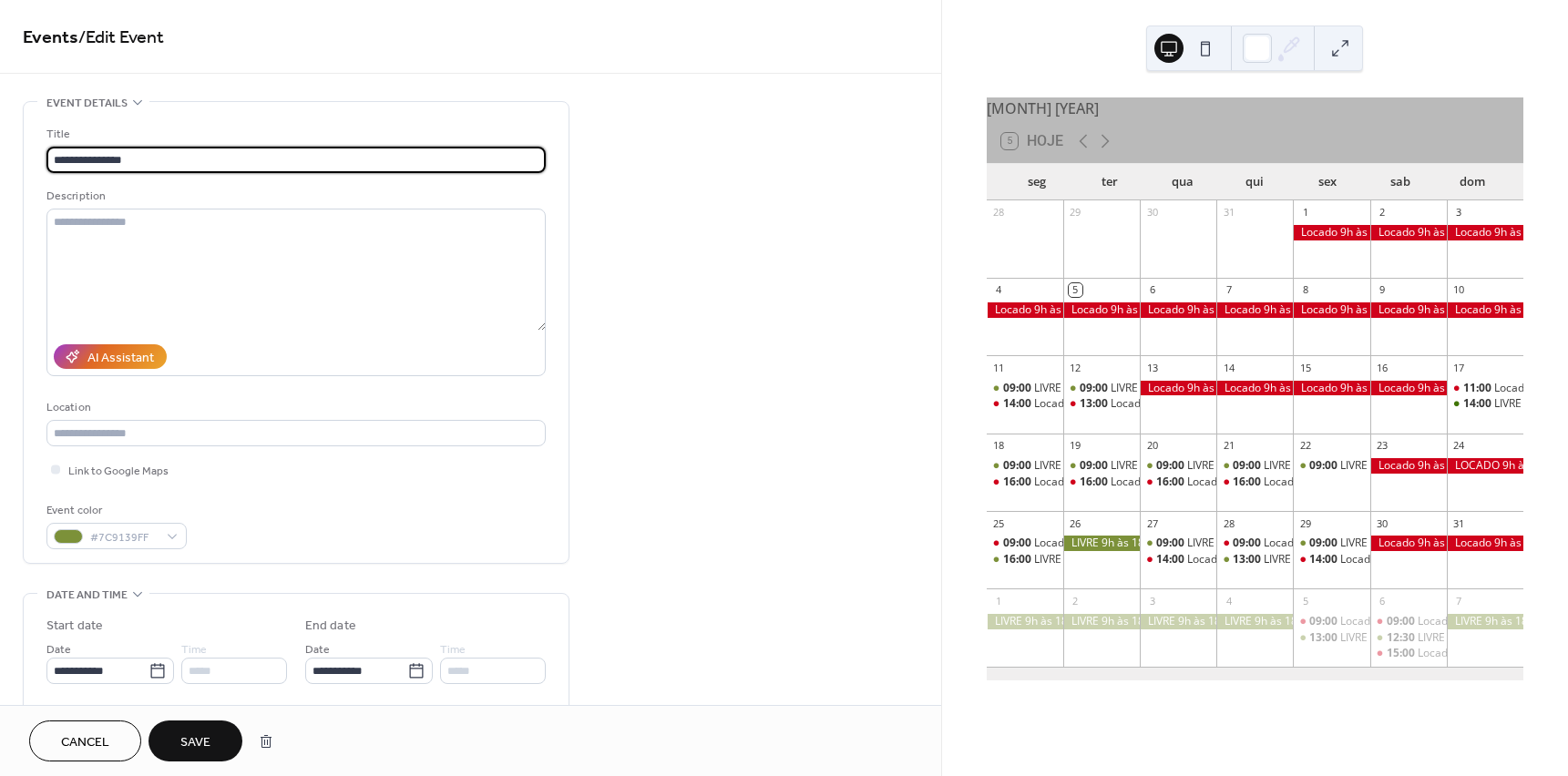 click on "**********" at bounding box center (296, 159) 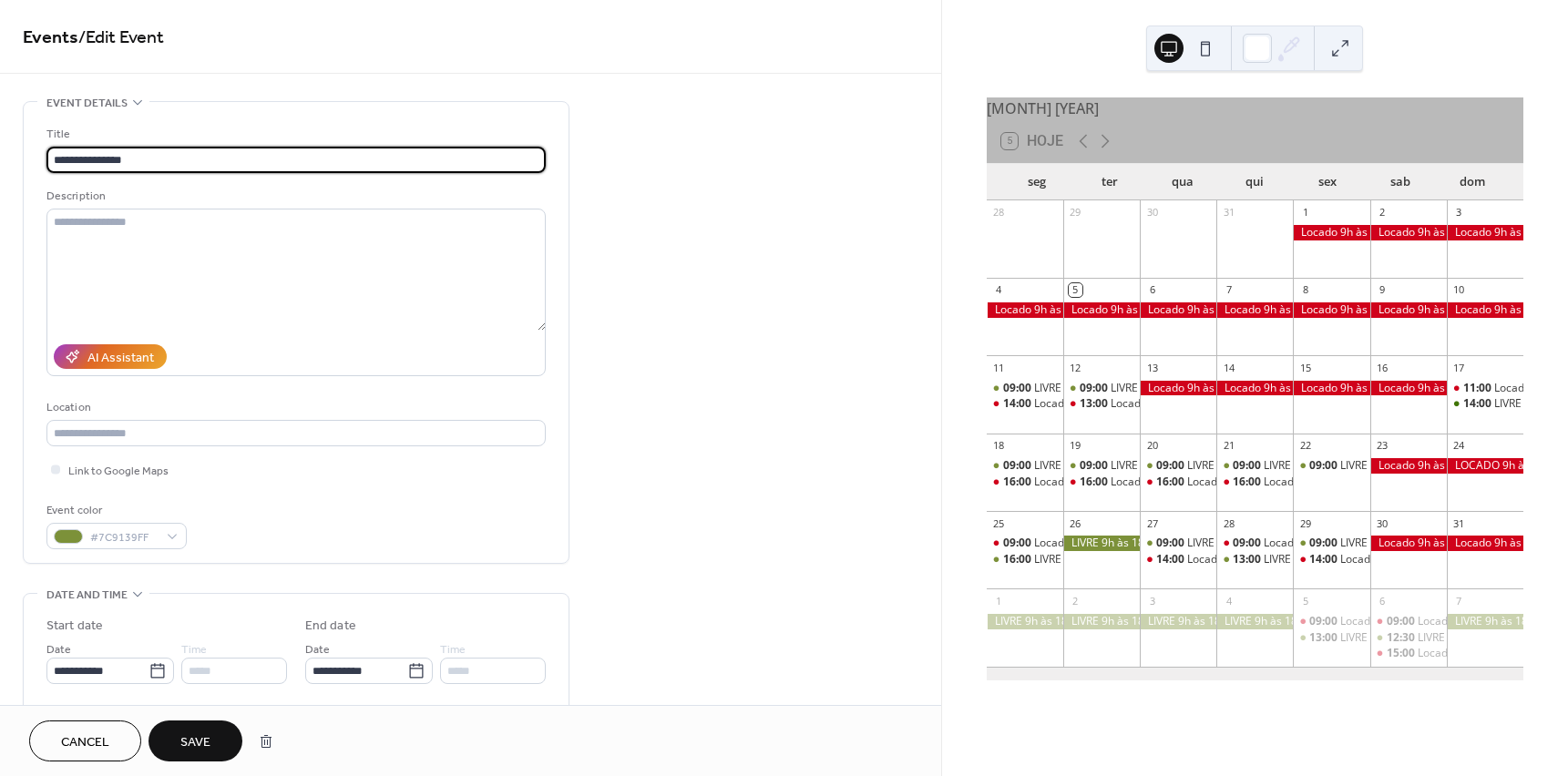 type on "**********" 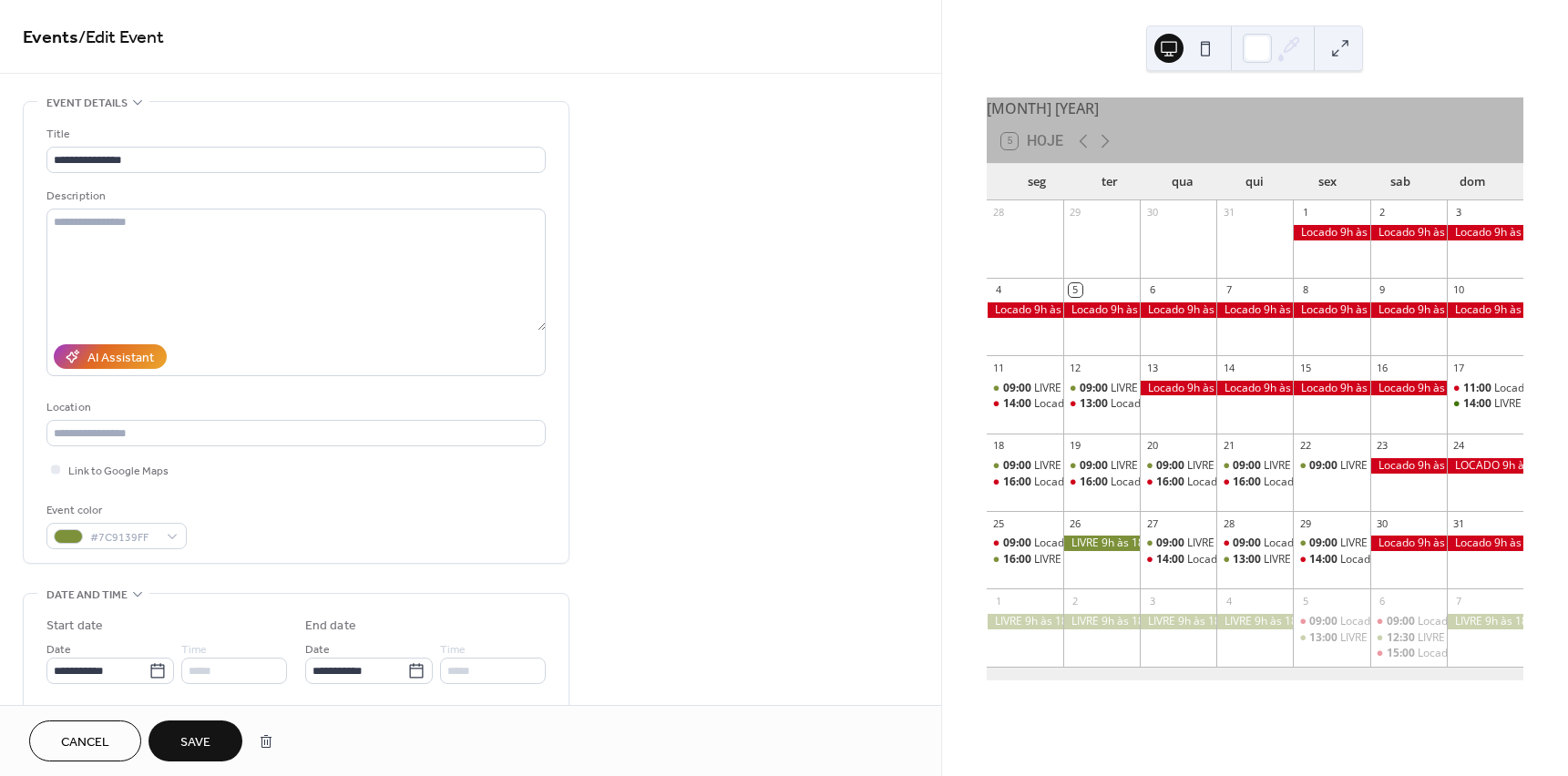 click on "Save" at bounding box center (195, 740) 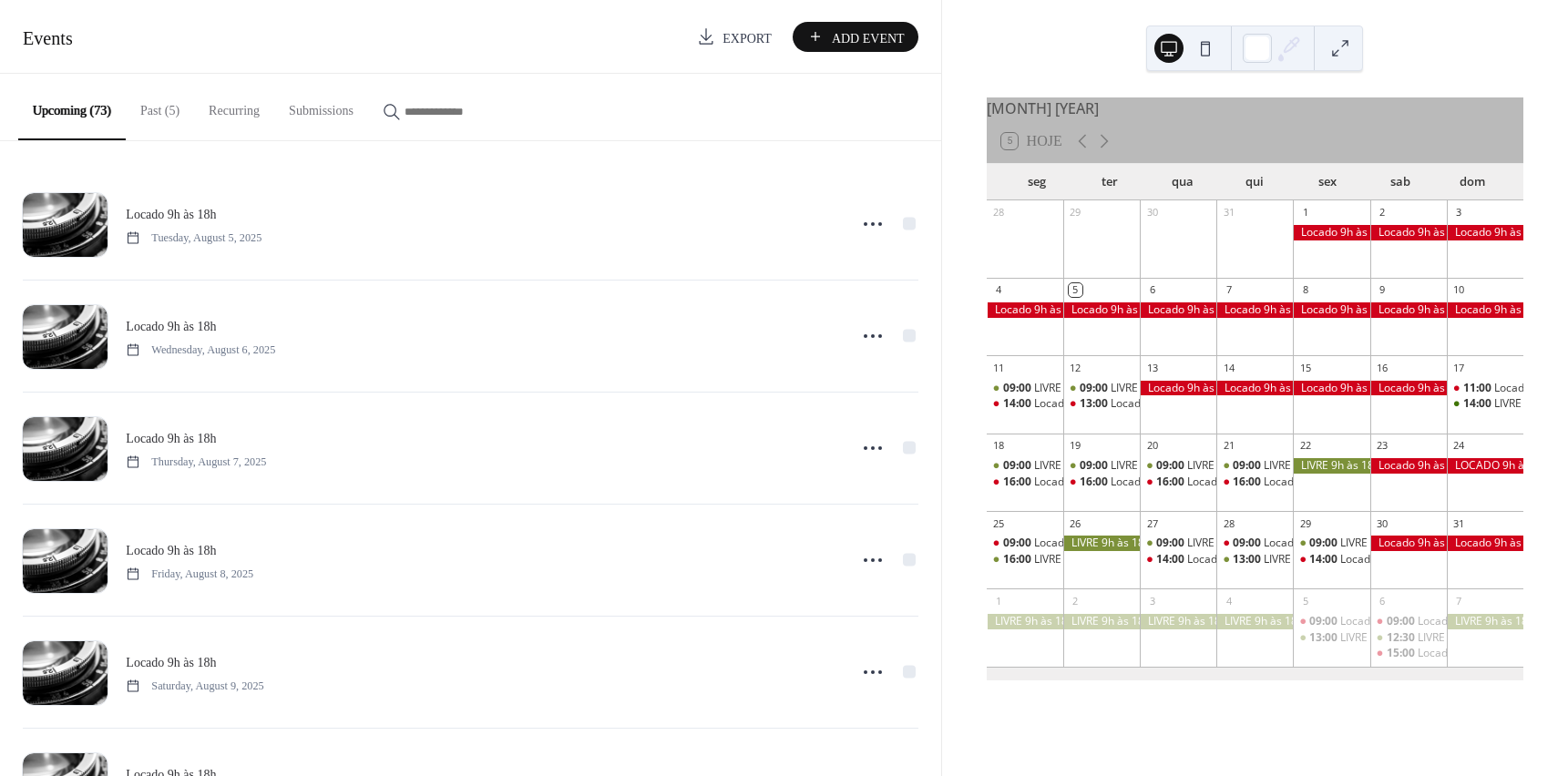 scroll, scrollTop: 0, scrollLeft: 0, axis: both 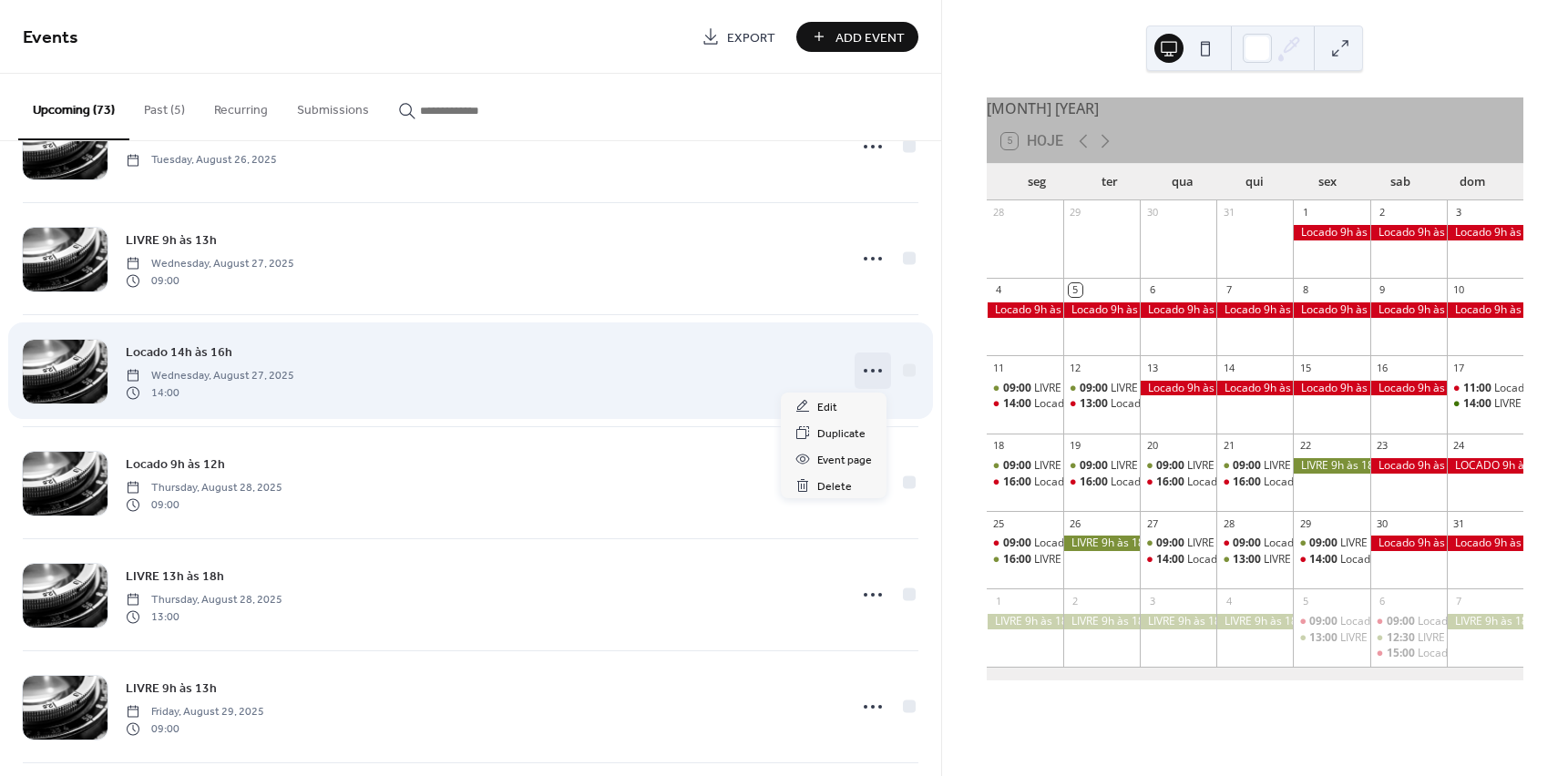 click 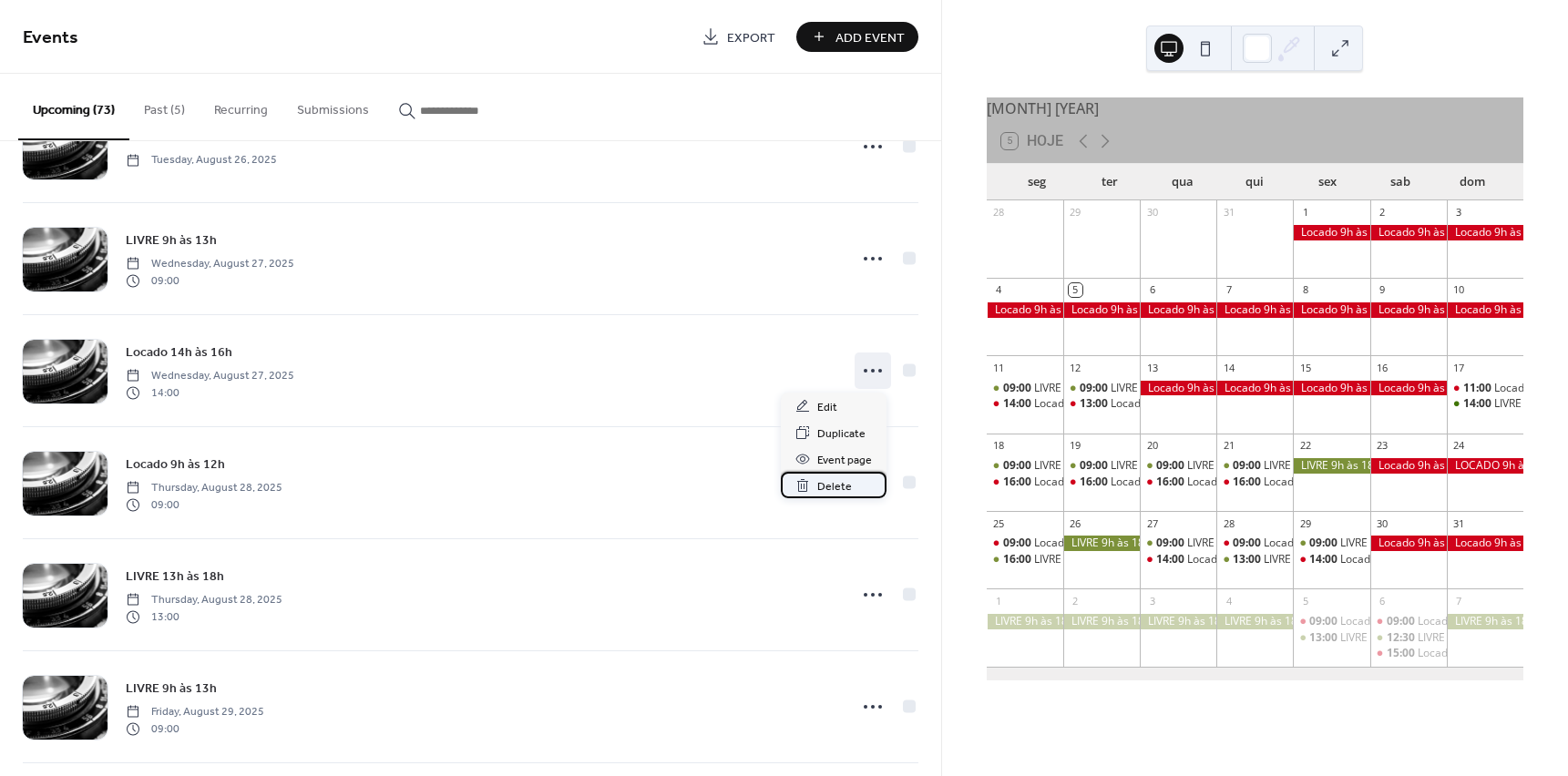 click on "Delete" at bounding box center [835, 486] 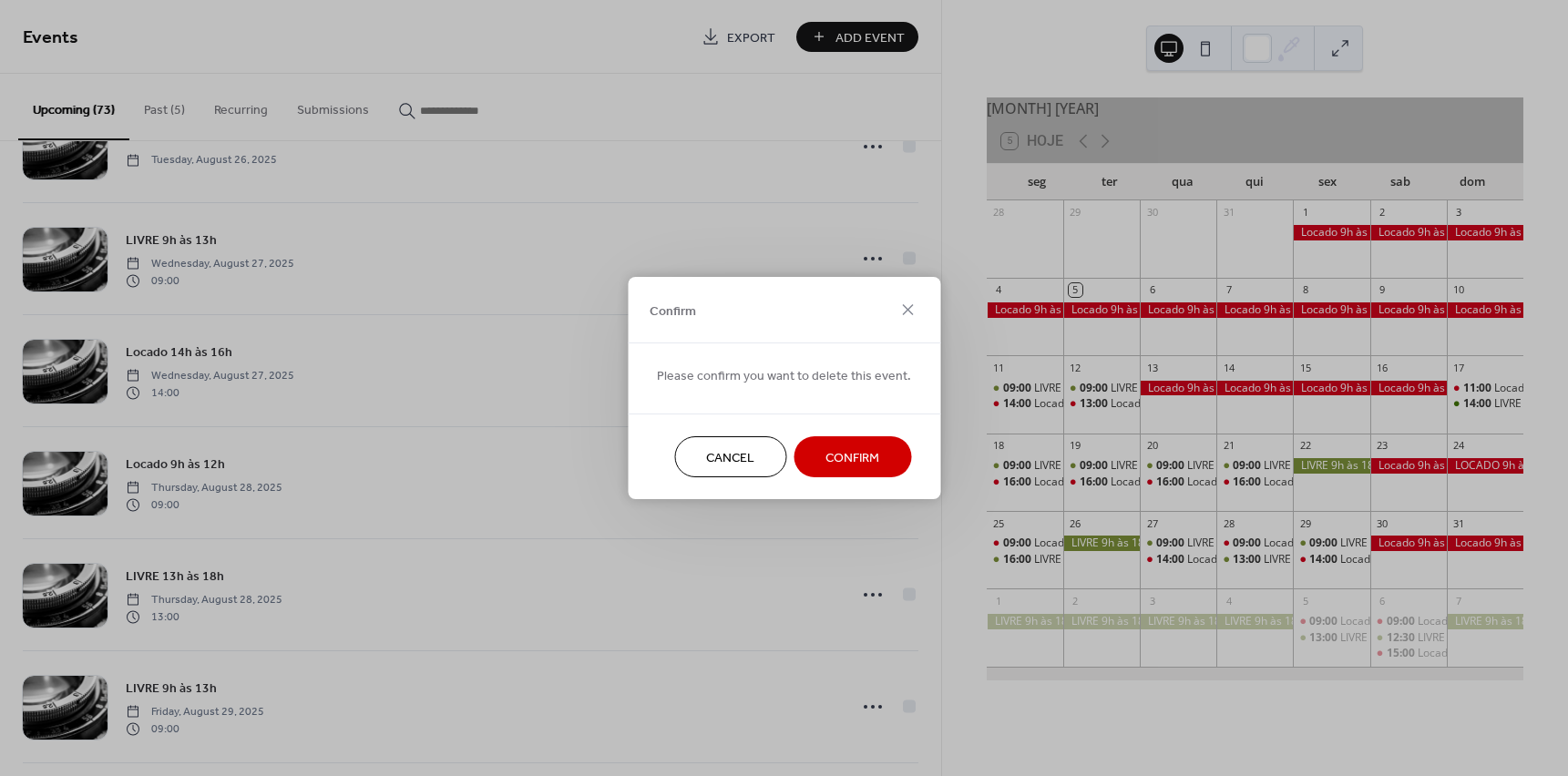 click on "Confirm" at bounding box center [852, 458] 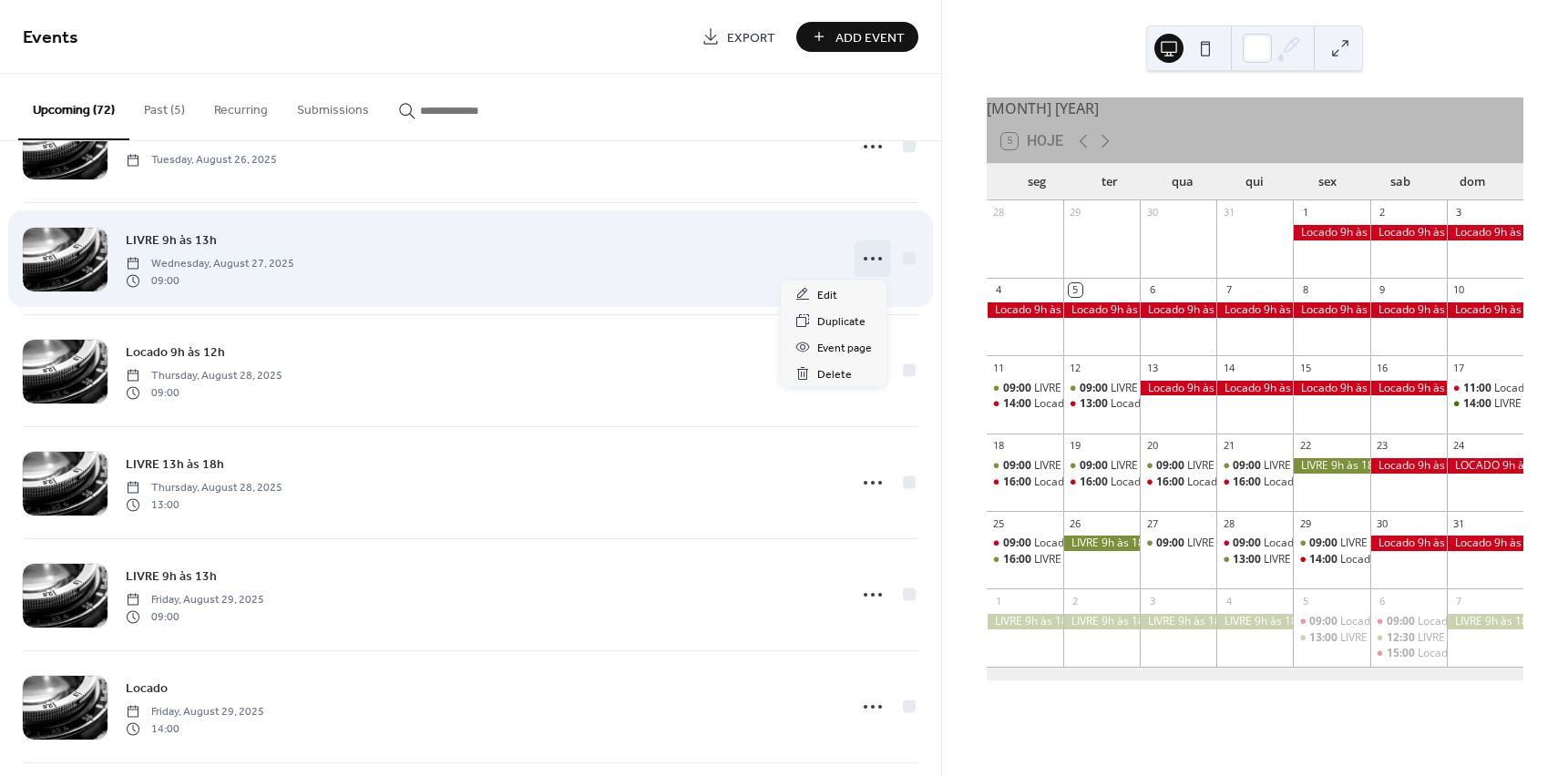 click 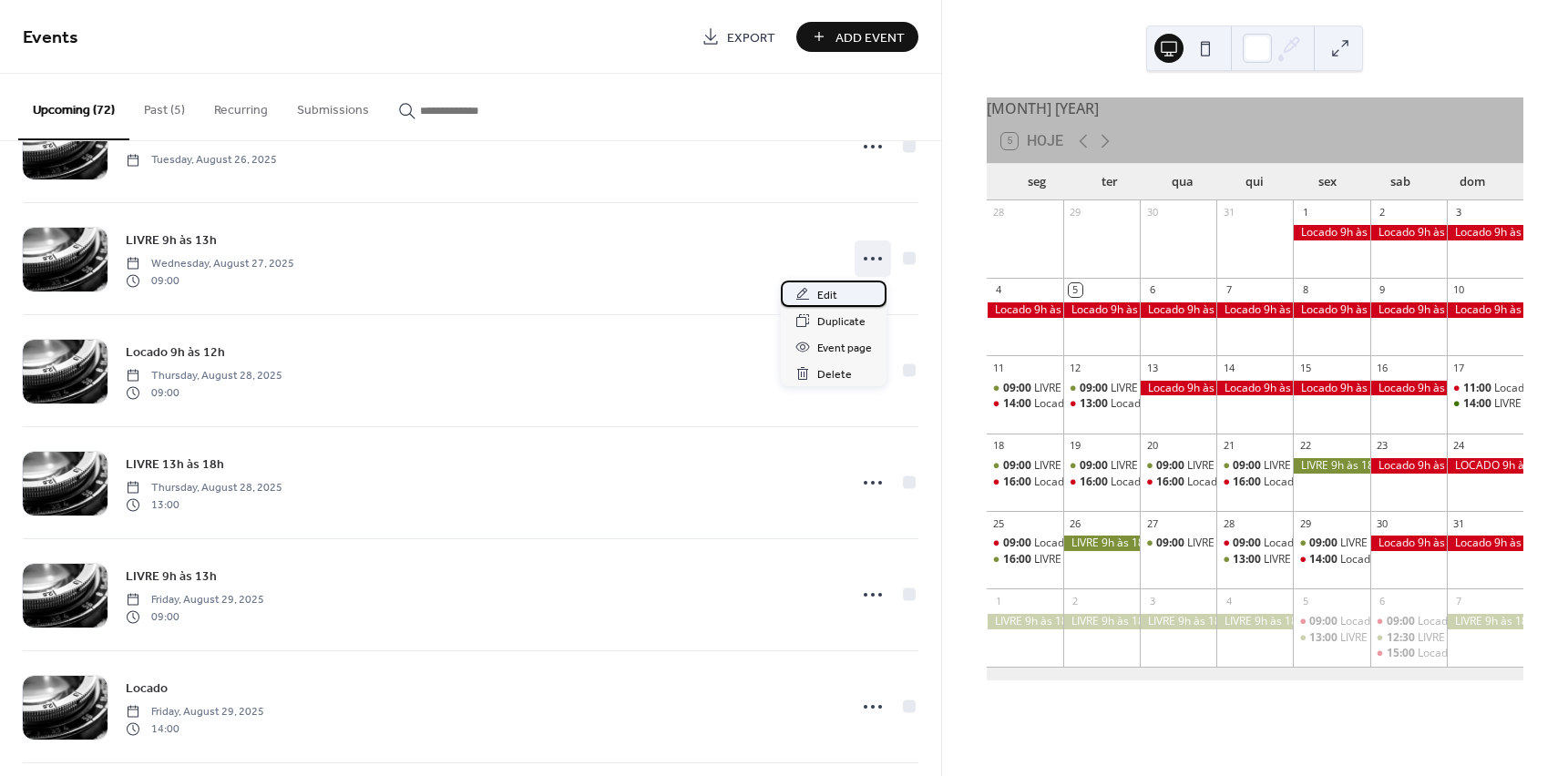 click on "Edit" at bounding box center (827, 295) 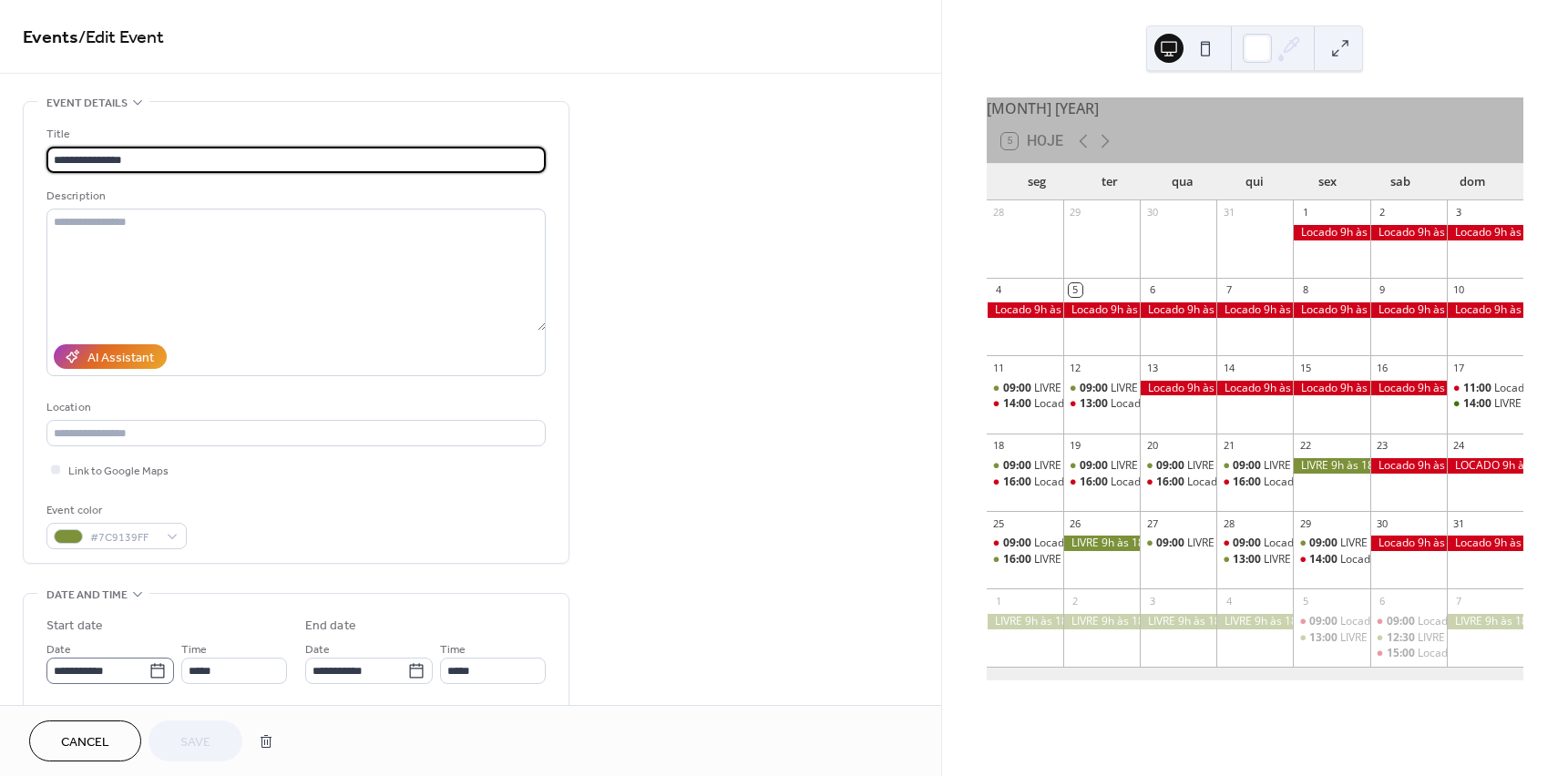 scroll, scrollTop: 1, scrollLeft: 0, axis: vertical 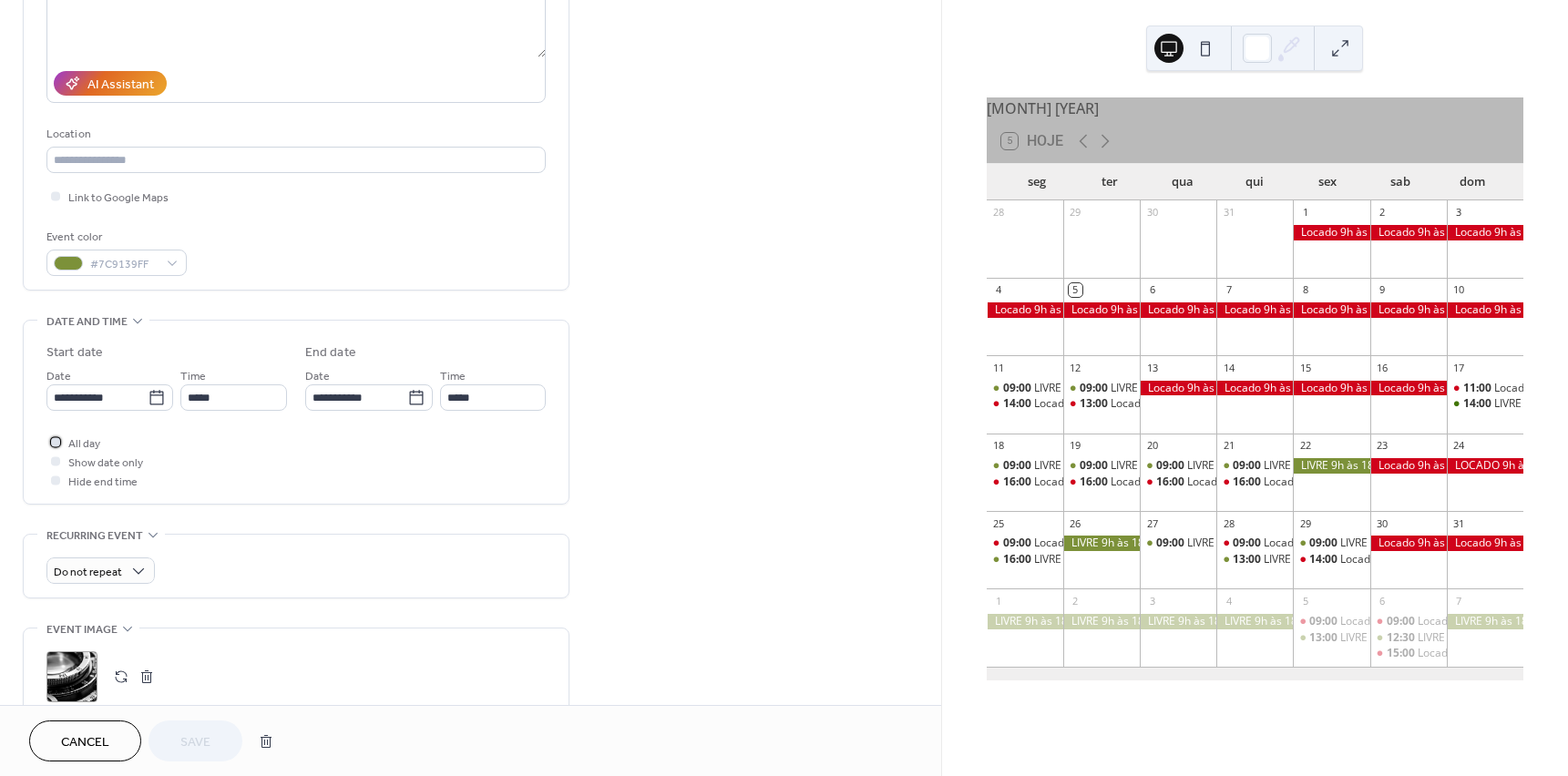 click at bounding box center (56, 442) 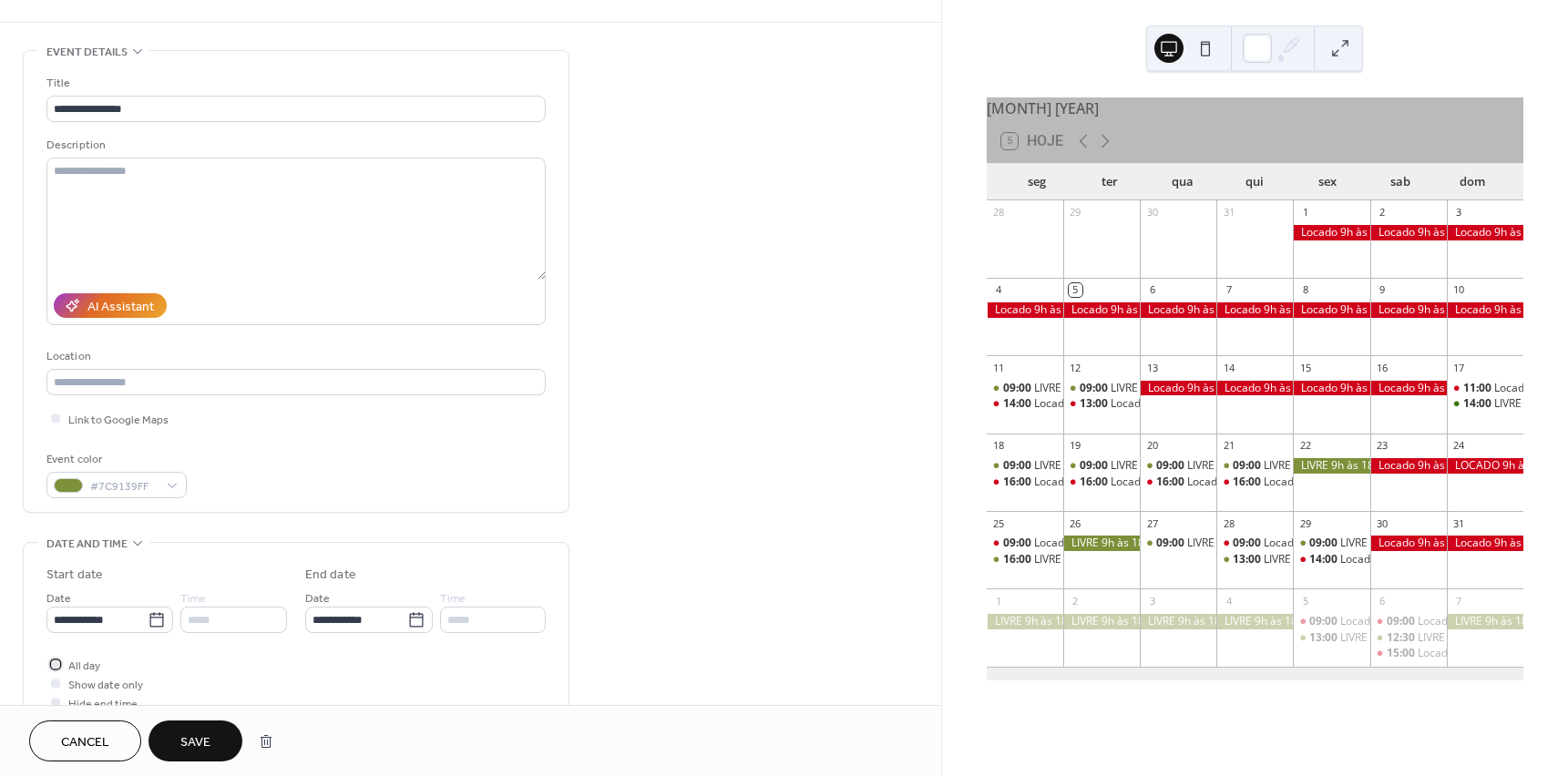scroll, scrollTop: 0, scrollLeft: 0, axis: both 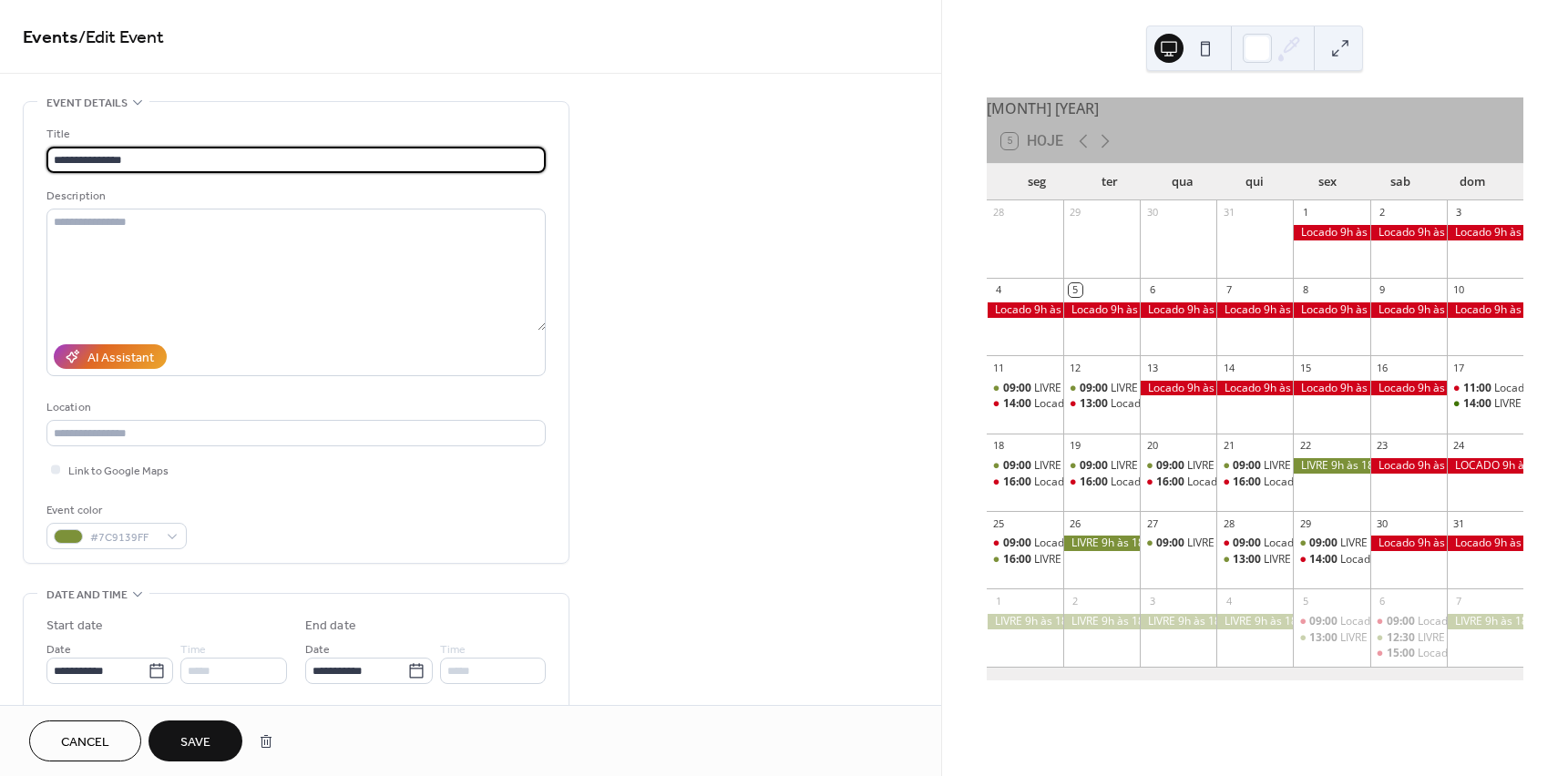 drag, startPoint x: 117, startPoint y: 160, endPoint x: 210, endPoint y: 154, distance: 93.193347 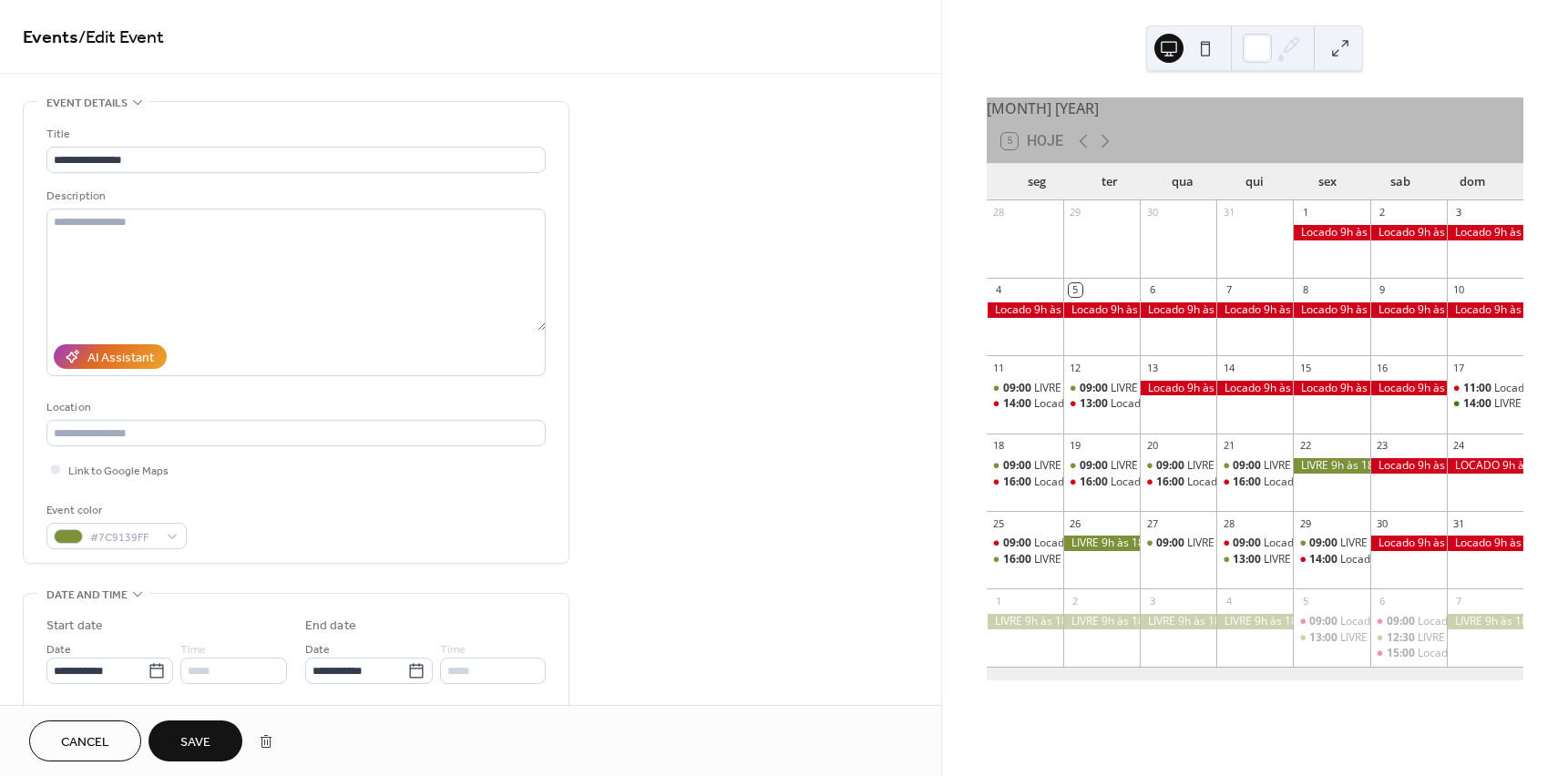 click on "Save" at bounding box center [195, 742] 